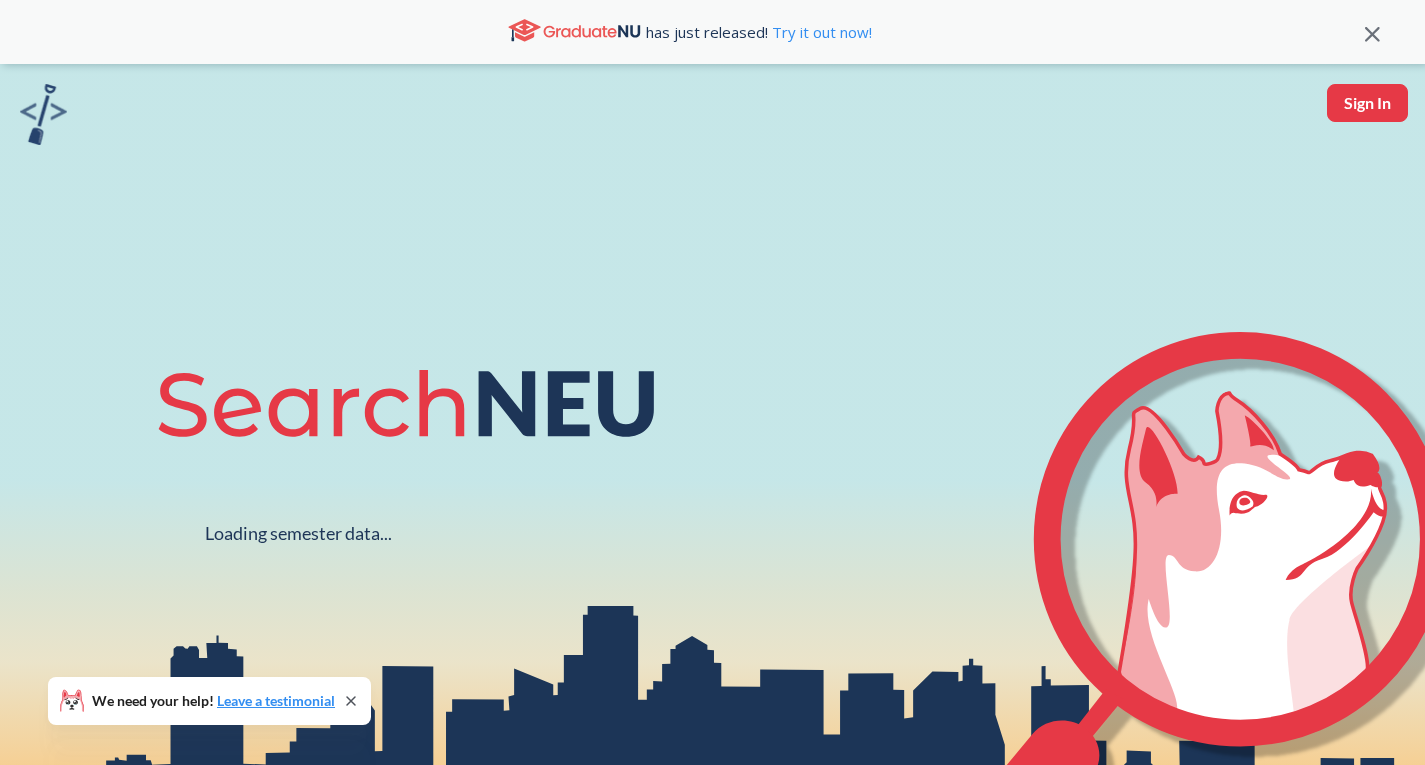 scroll, scrollTop: 0, scrollLeft: 0, axis: both 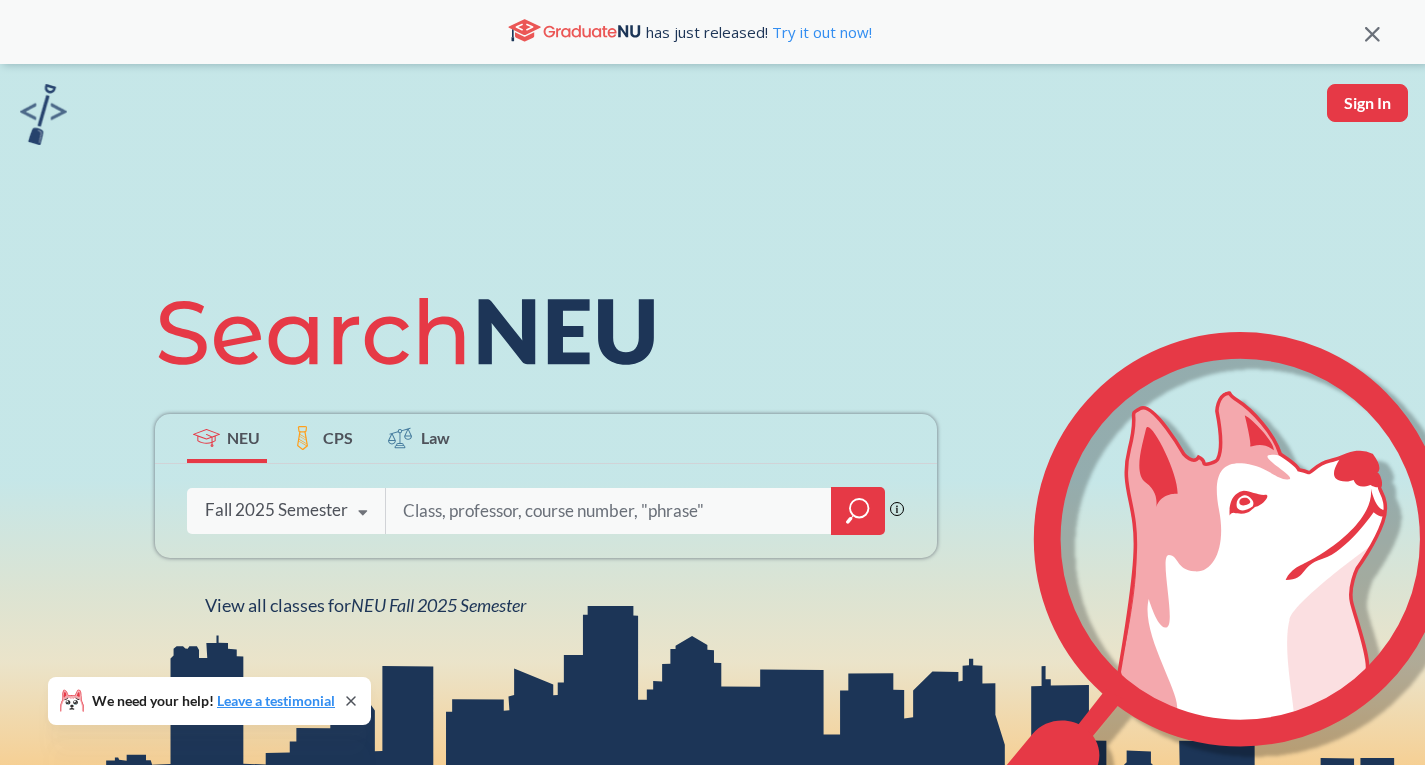 click at bounding box center (609, 511) 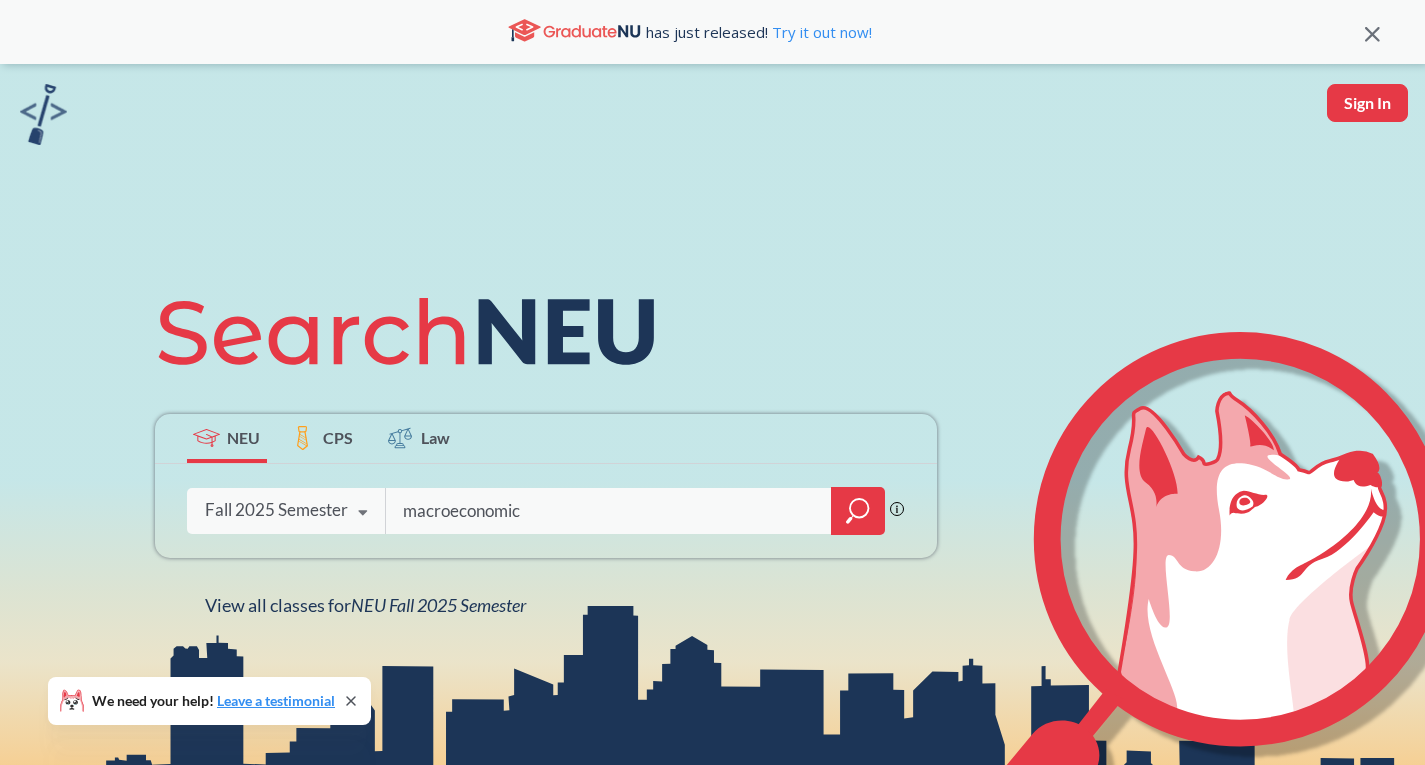 type on "macroeconomics" 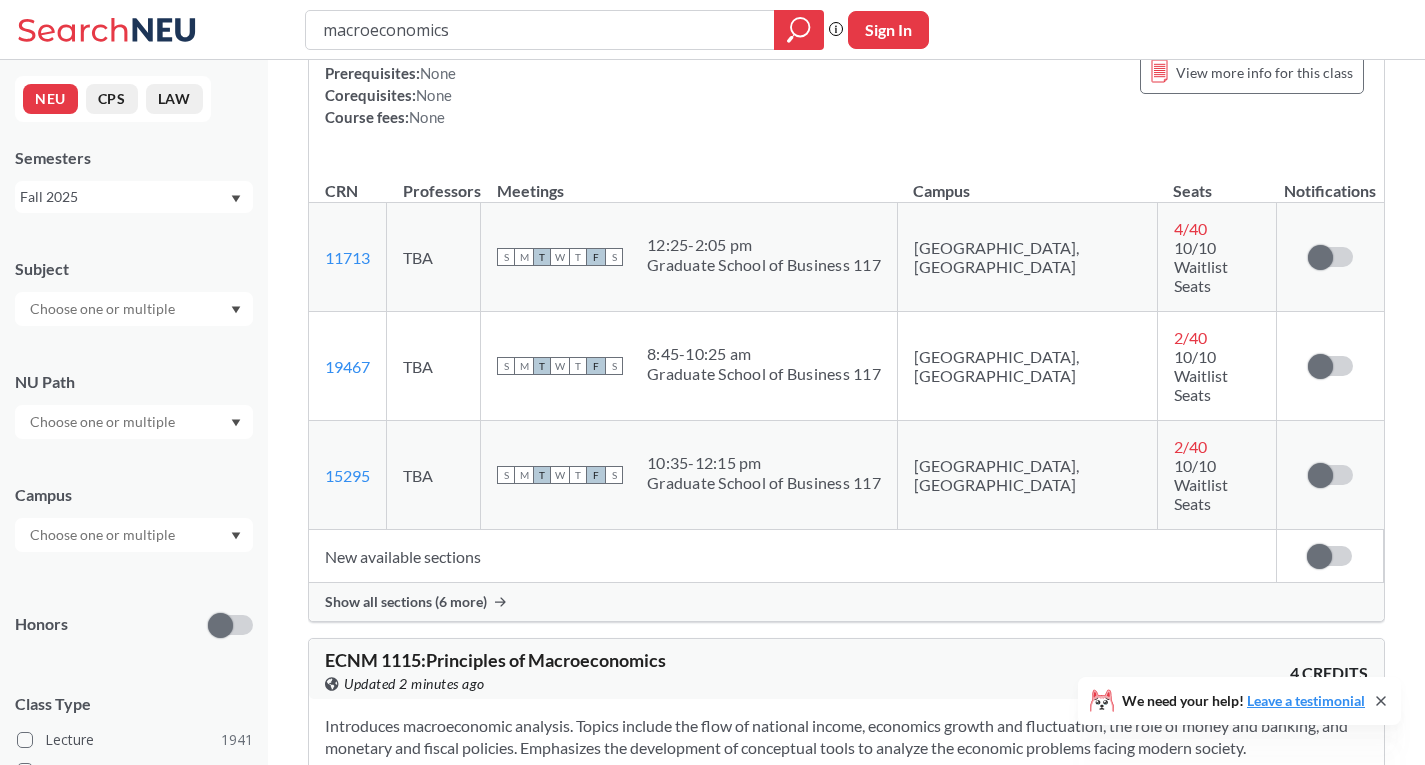scroll, scrollTop: 800, scrollLeft: 0, axis: vertical 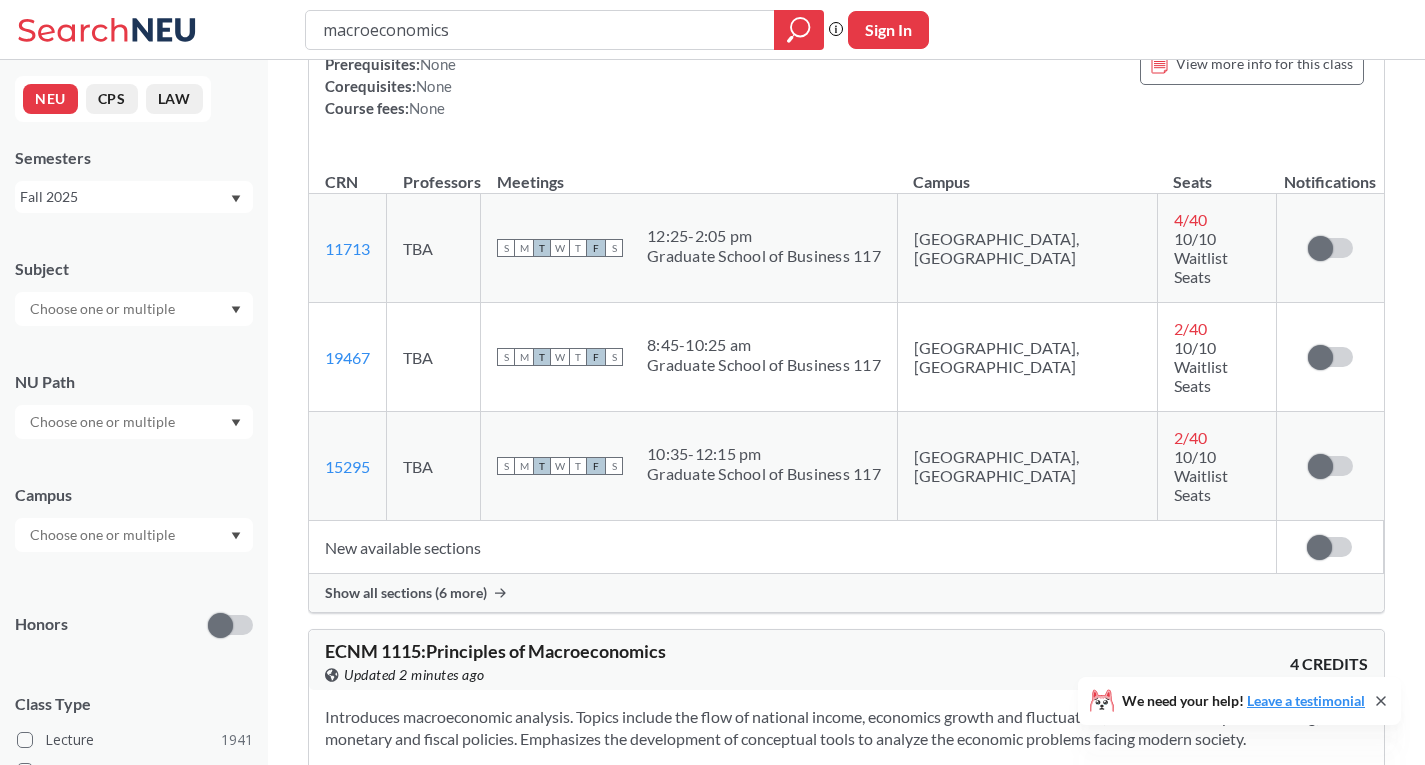 click on "New available sections" at bounding box center (792, 547) 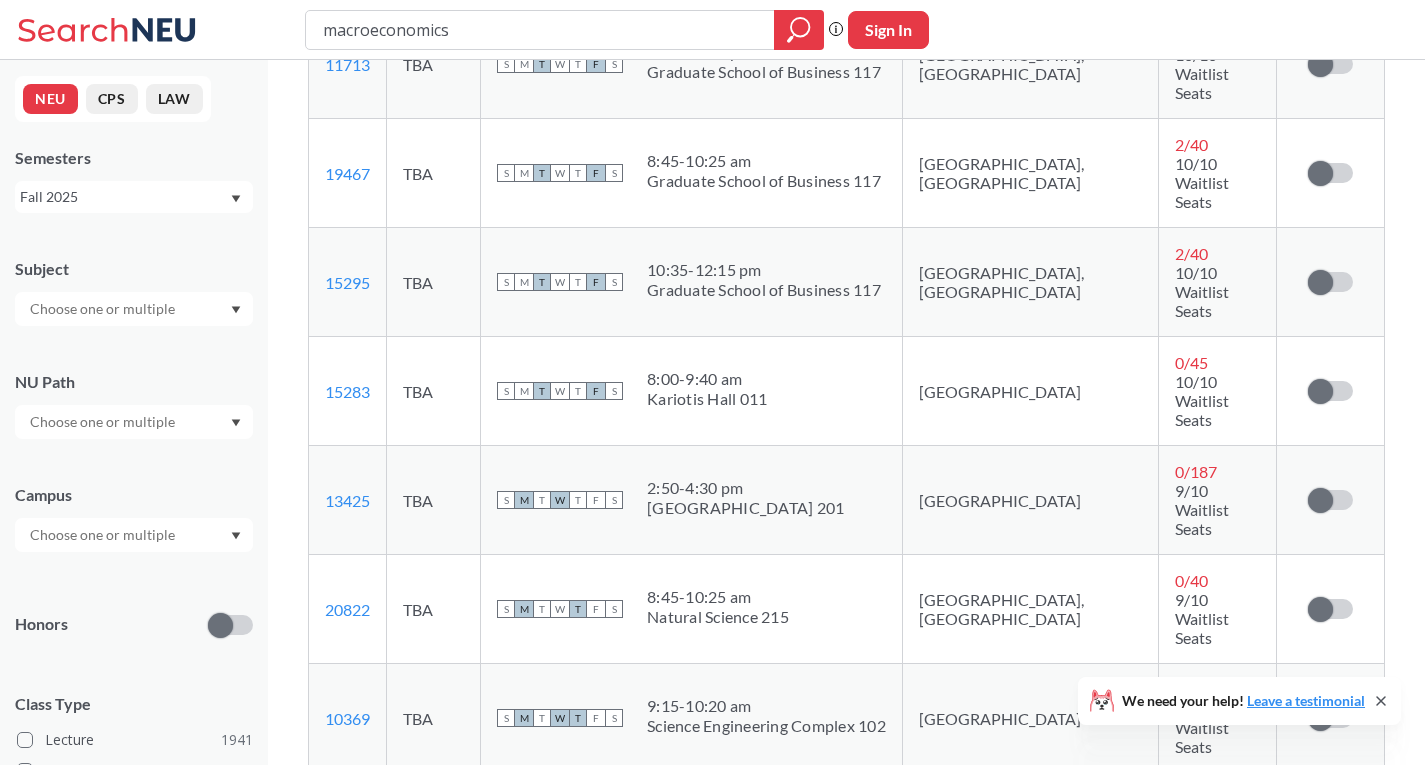 scroll, scrollTop: 1000, scrollLeft: 0, axis: vertical 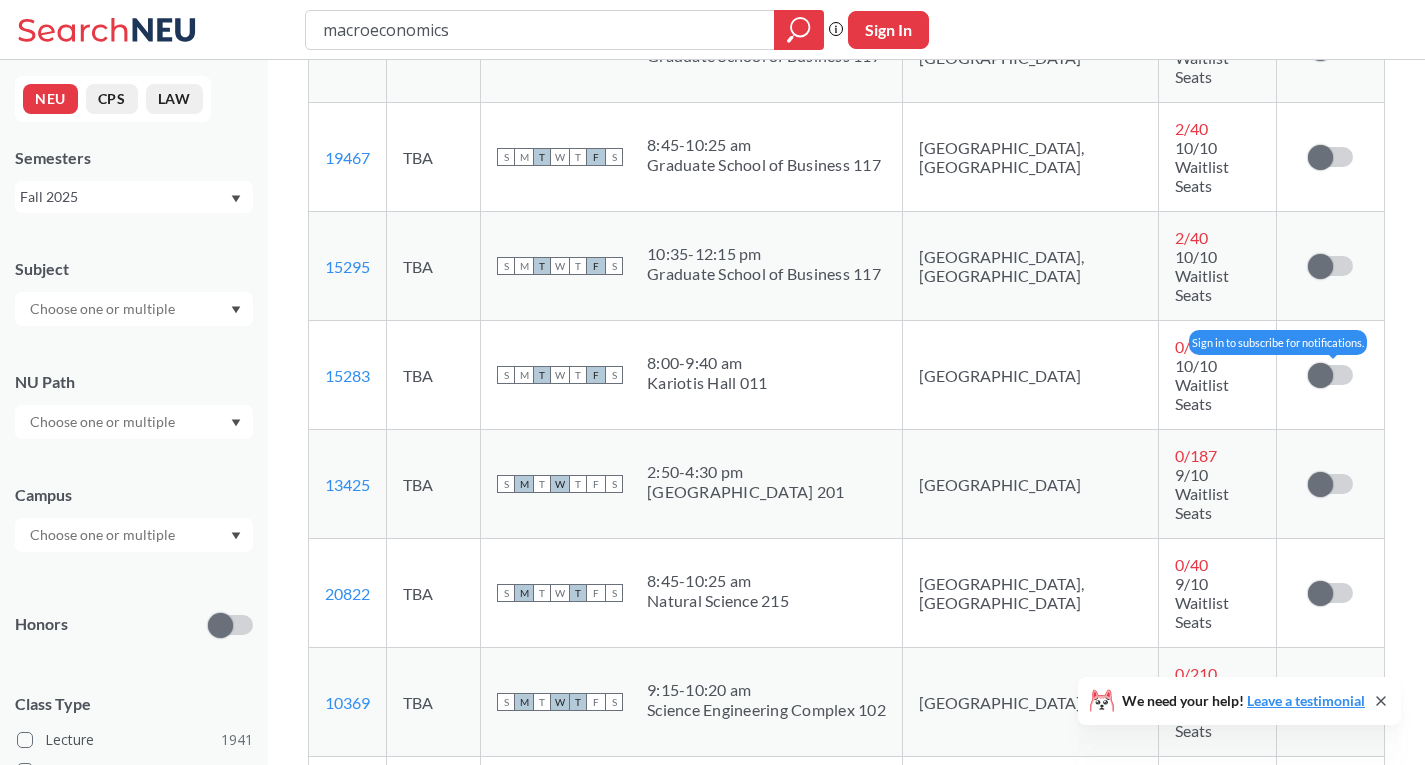 click at bounding box center (1320, 375) 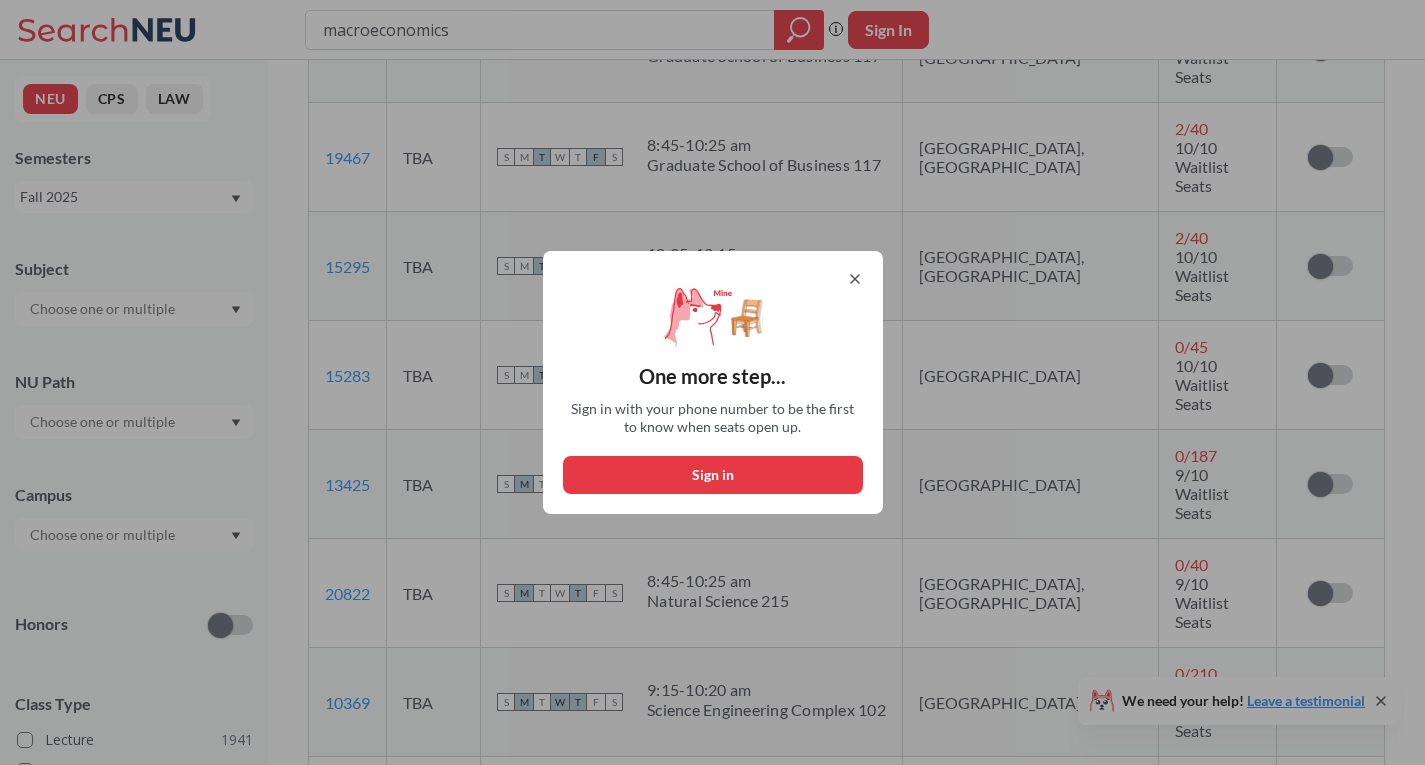 click on "Sign in" at bounding box center [713, 475] 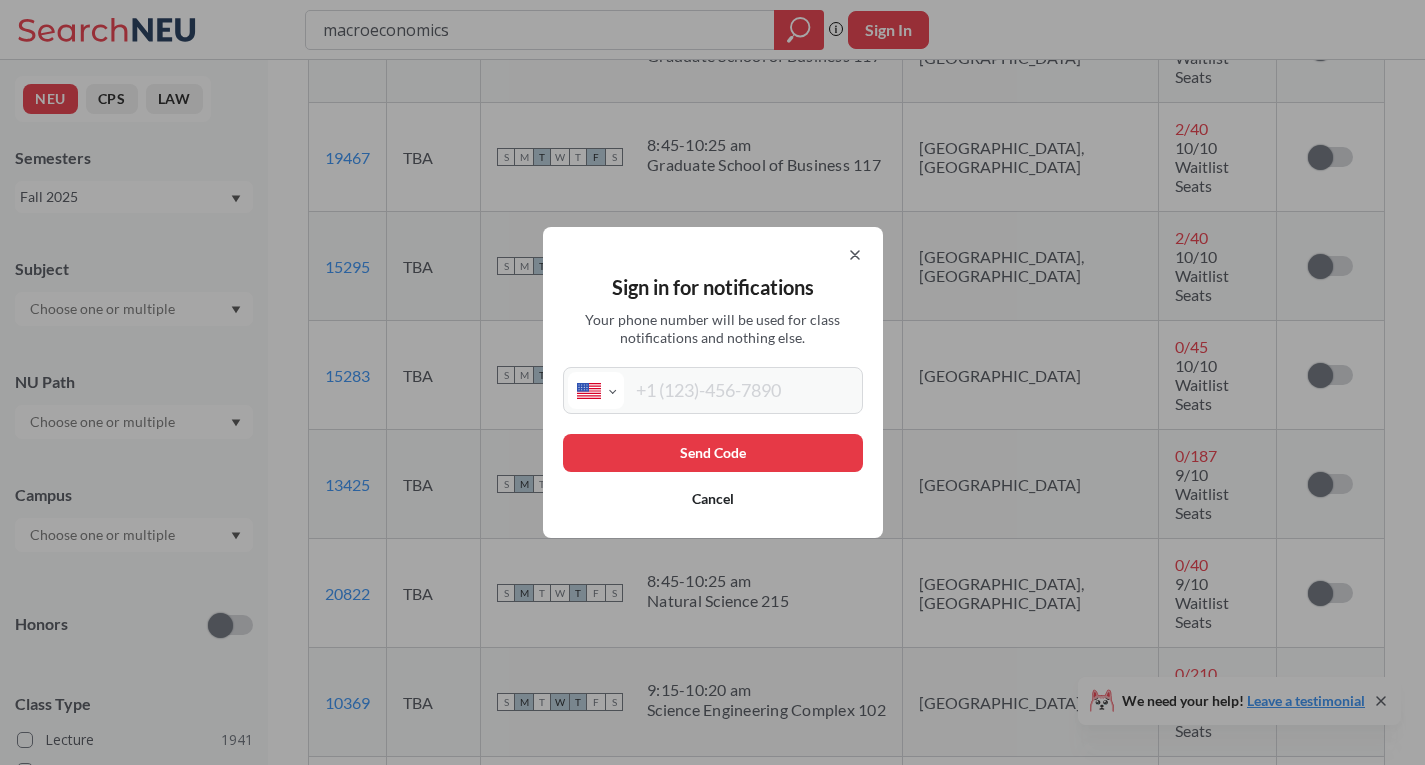 click at bounding box center [741, 390] 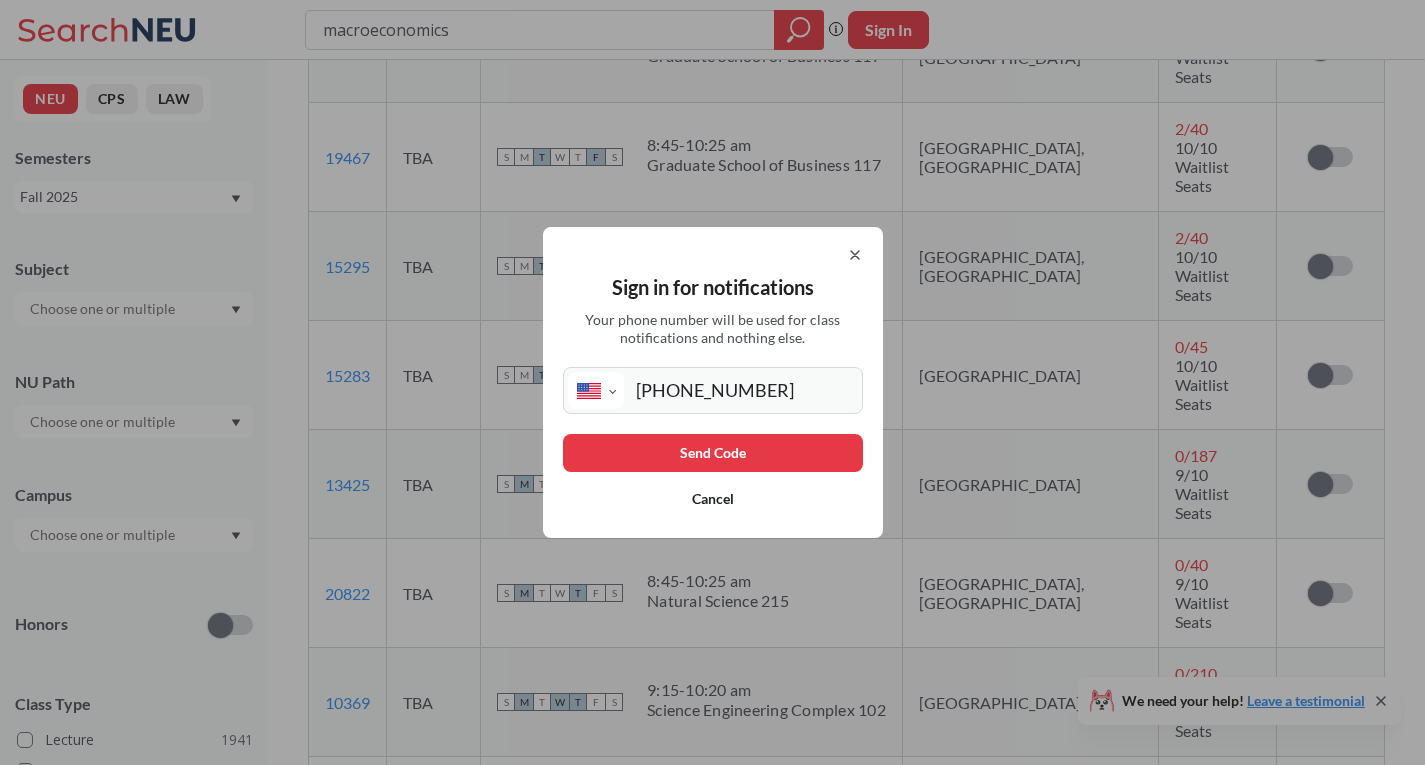 type on "(224) 509-1777" 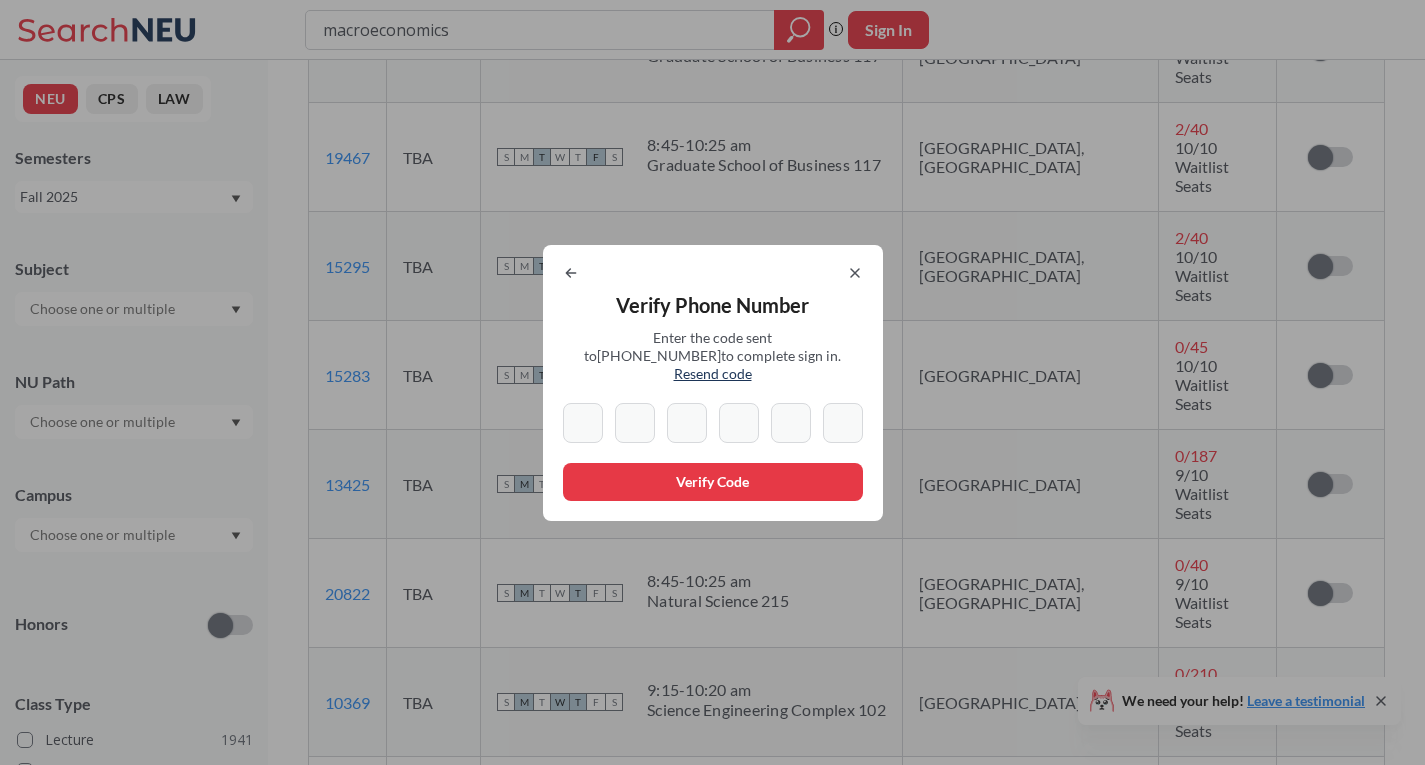 type on "3" 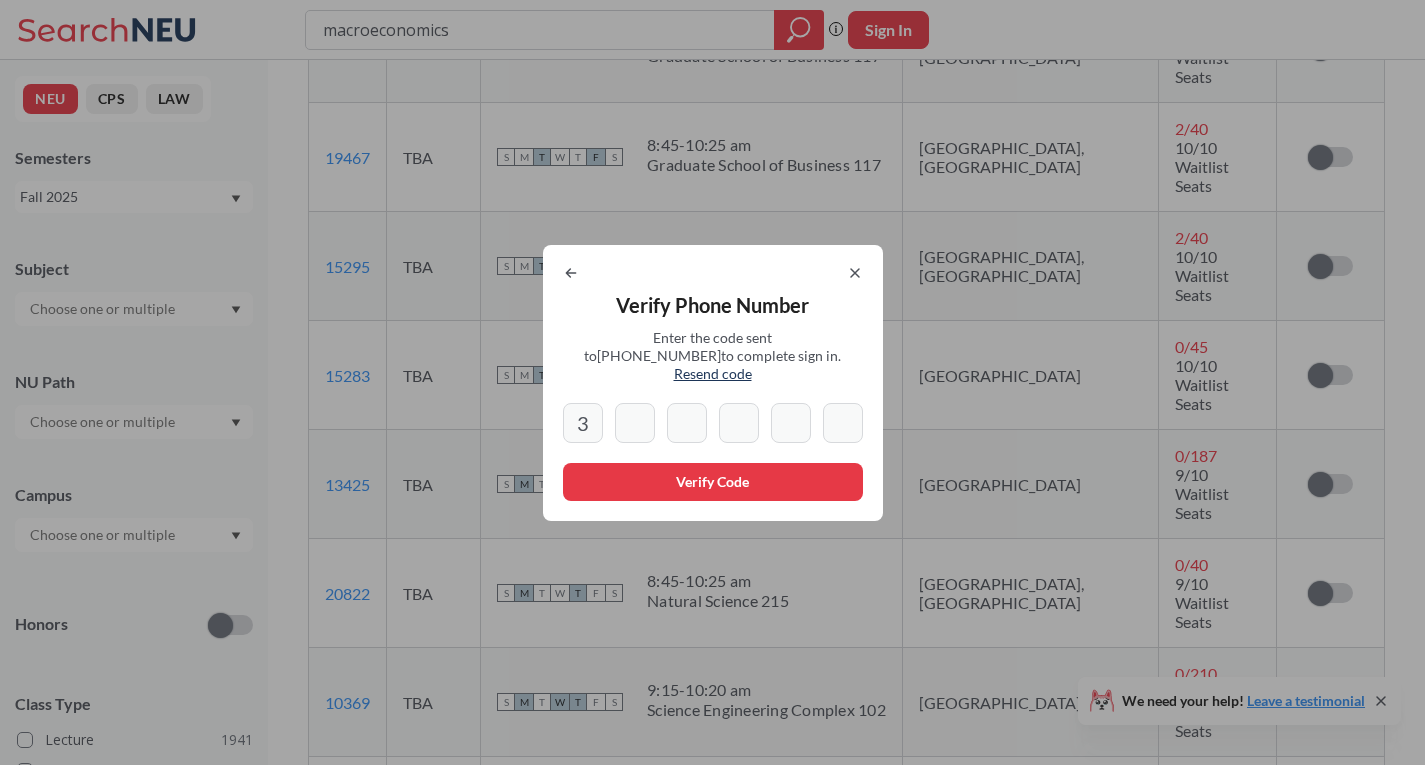 type on "2" 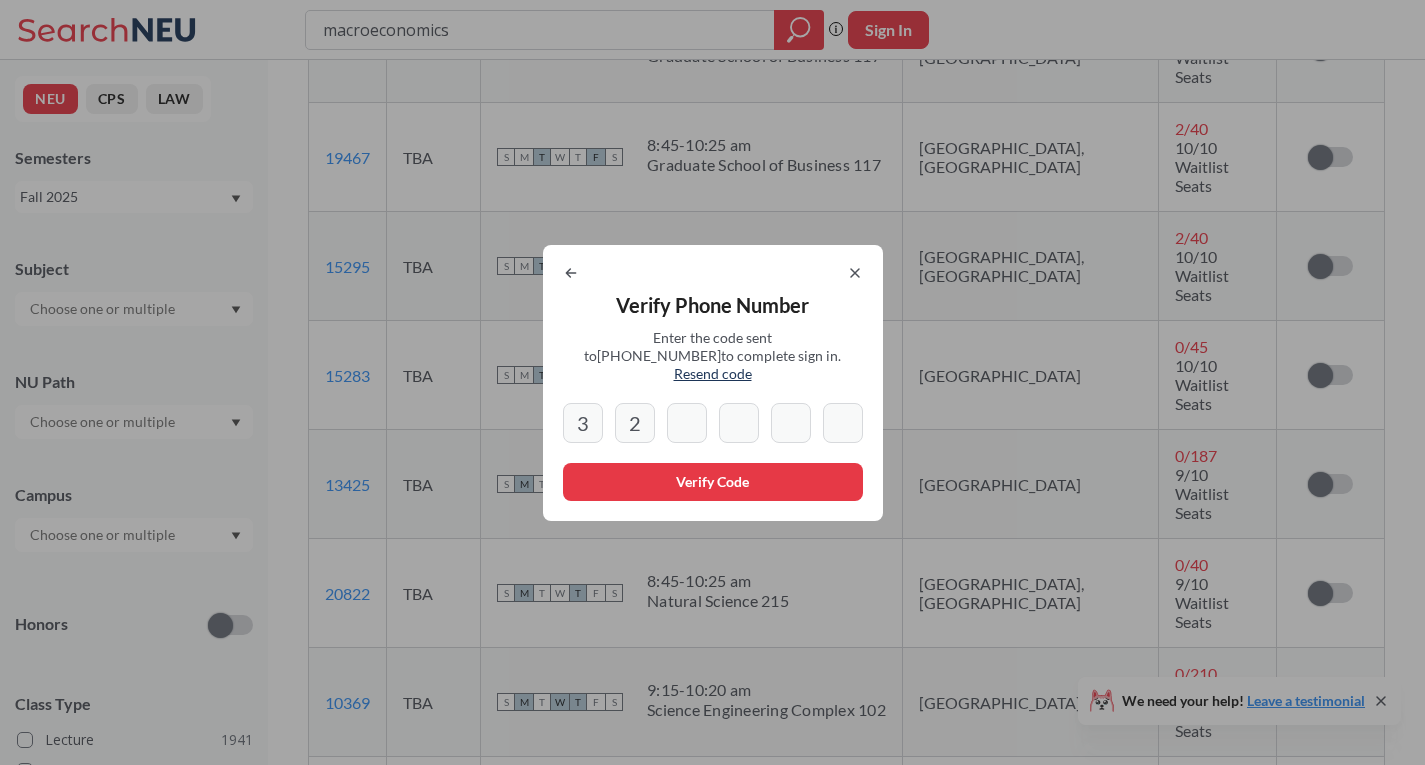 type on "0" 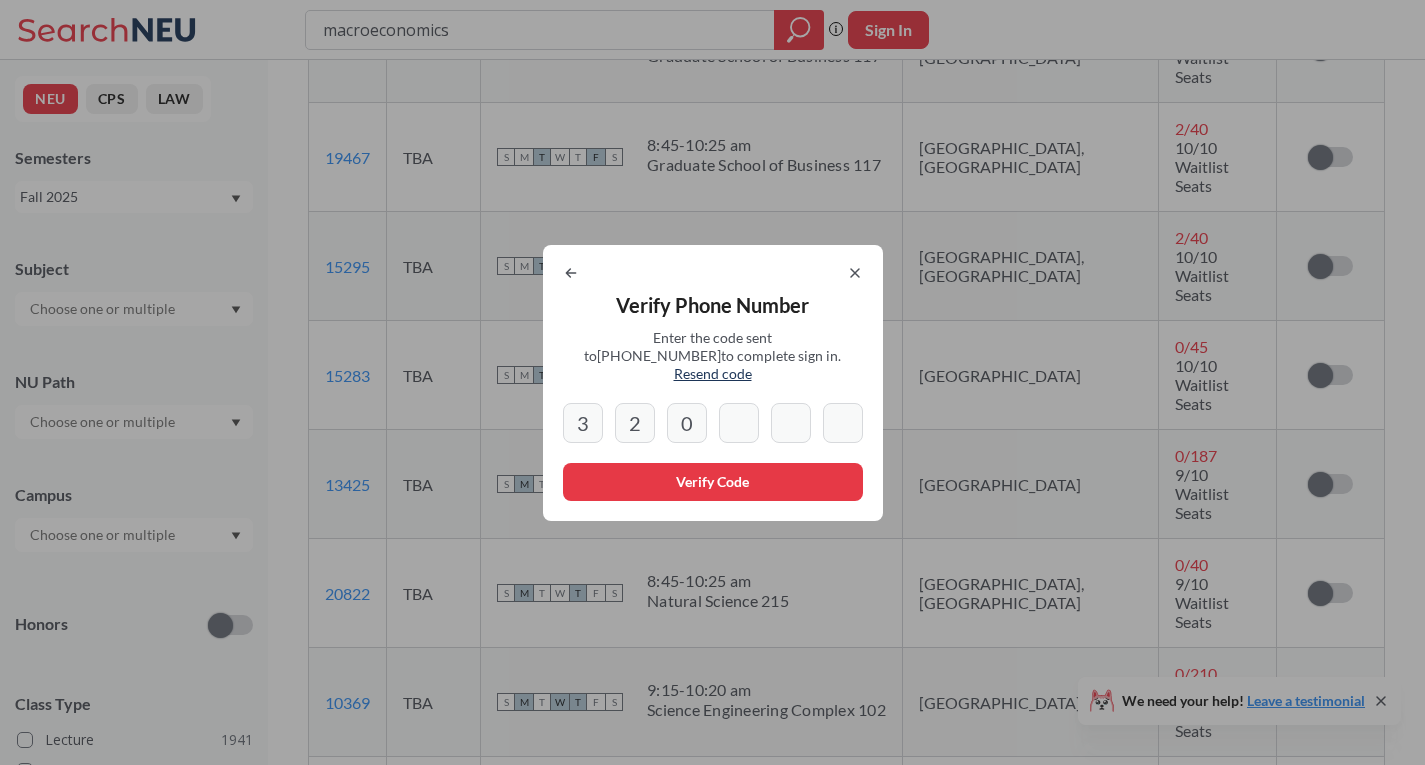 type on "6" 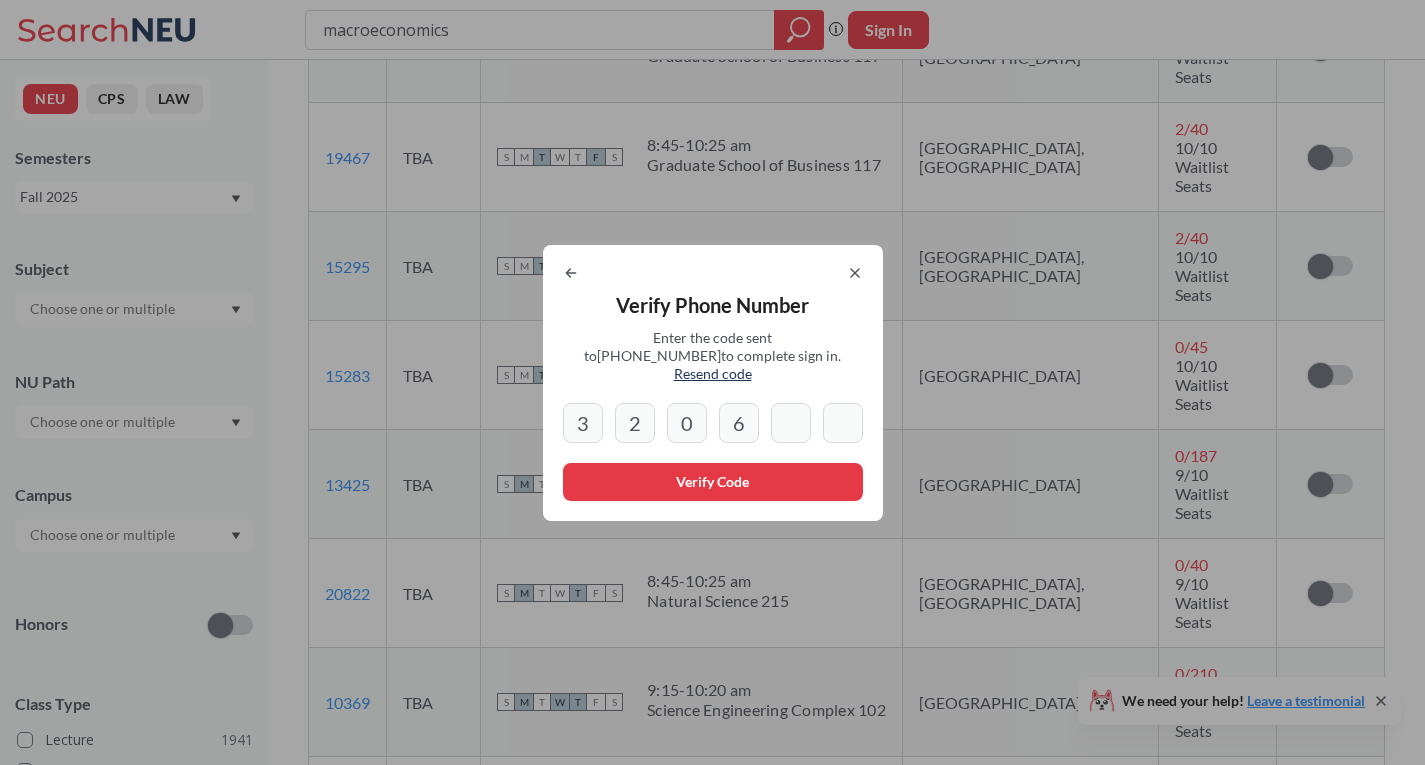 type on "5" 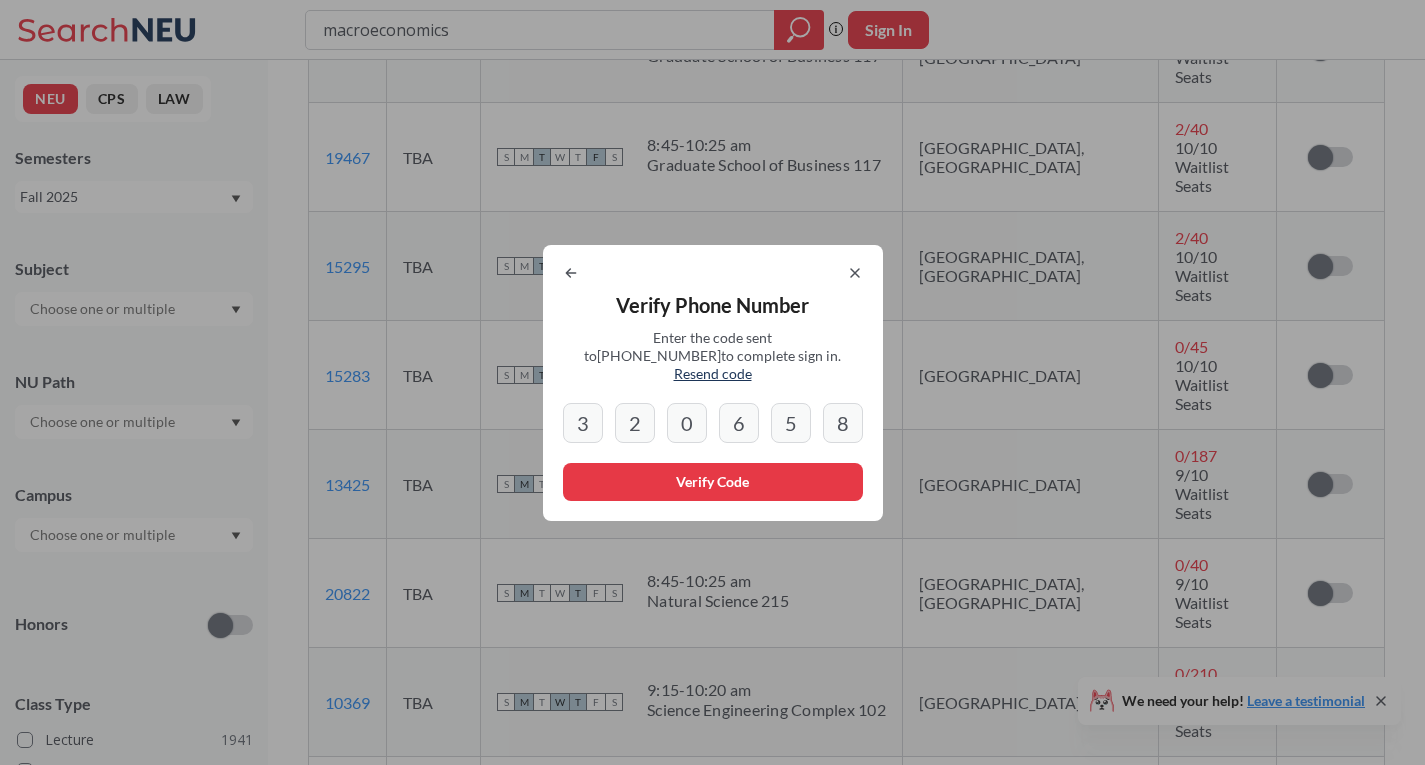type on "8" 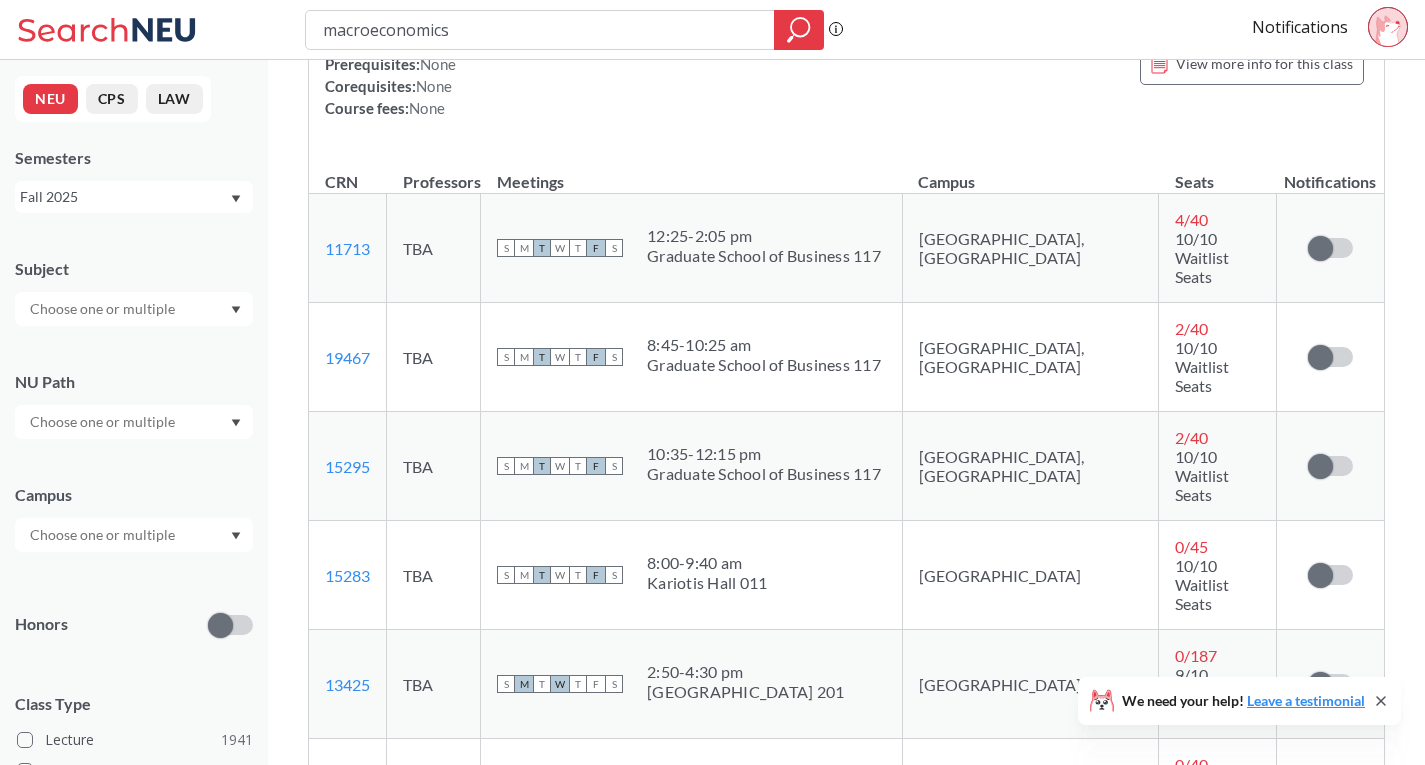 scroll, scrollTop: 900, scrollLeft: 0, axis: vertical 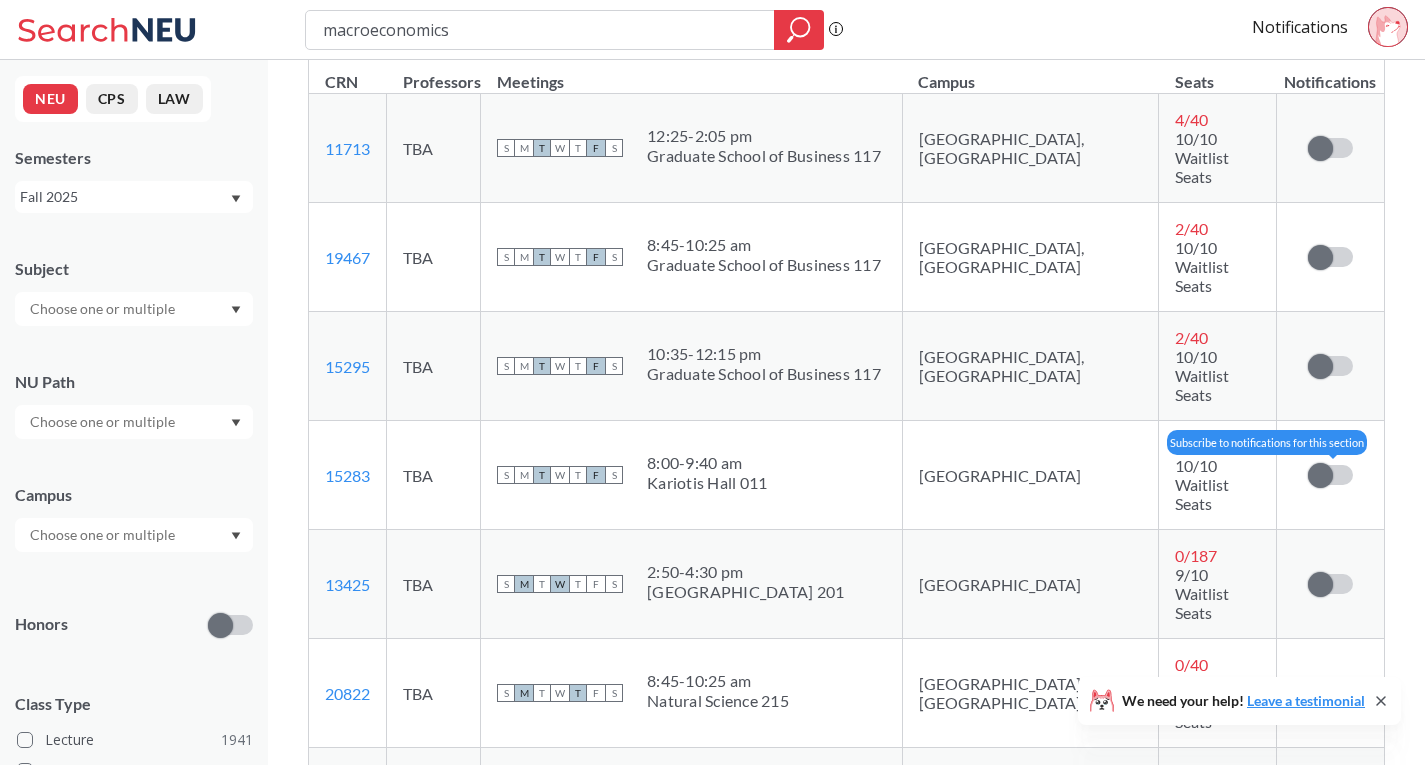 click at bounding box center [1320, 475] 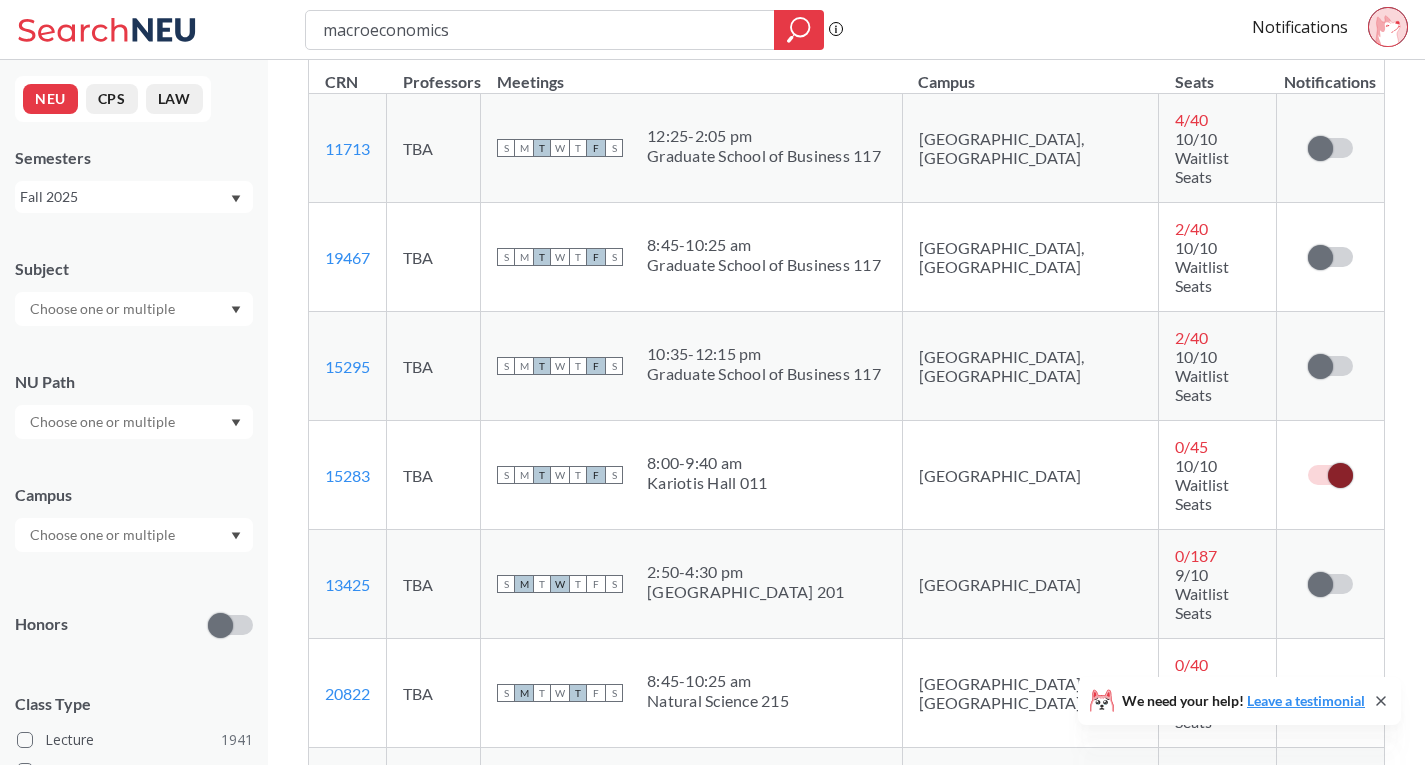 click at bounding box center (1330, 475) 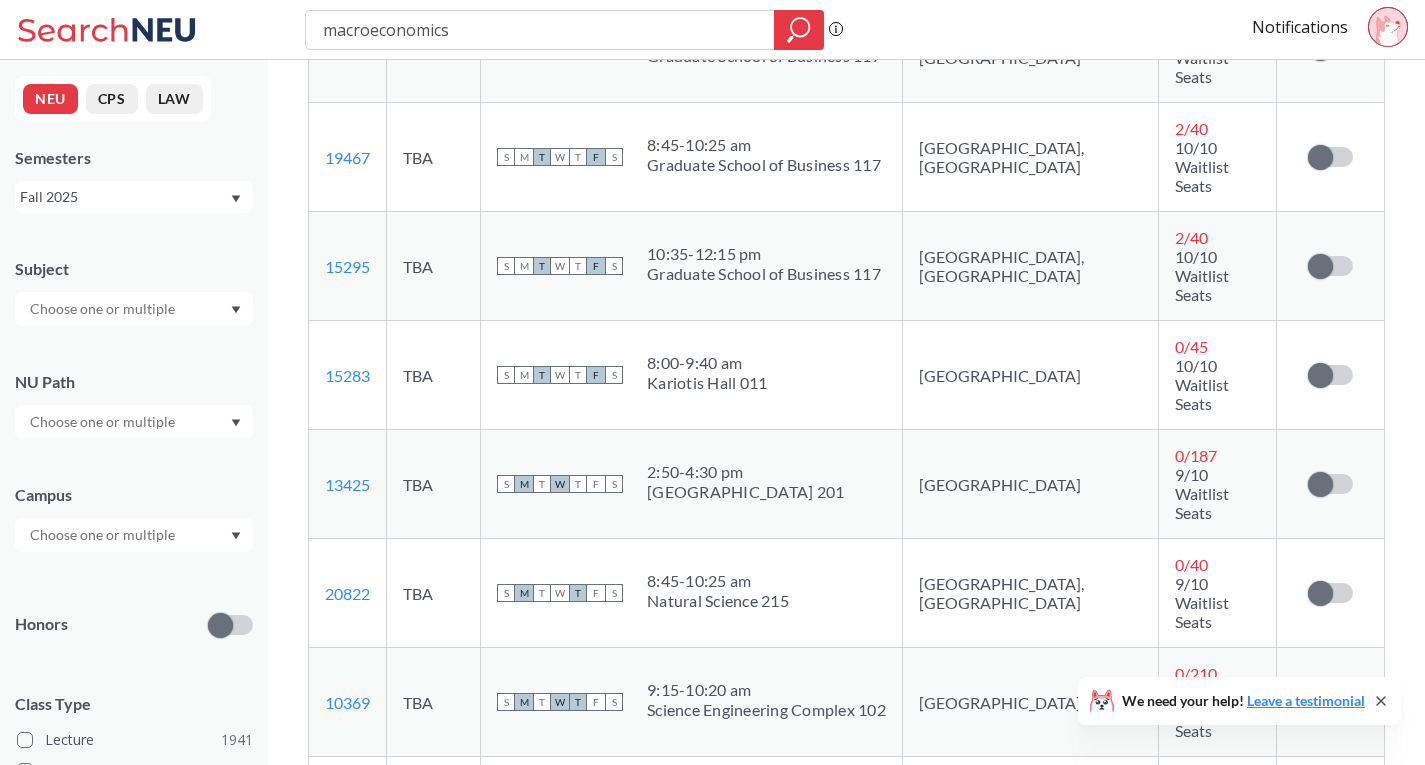 scroll, scrollTop: 900, scrollLeft: 0, axis: vertical 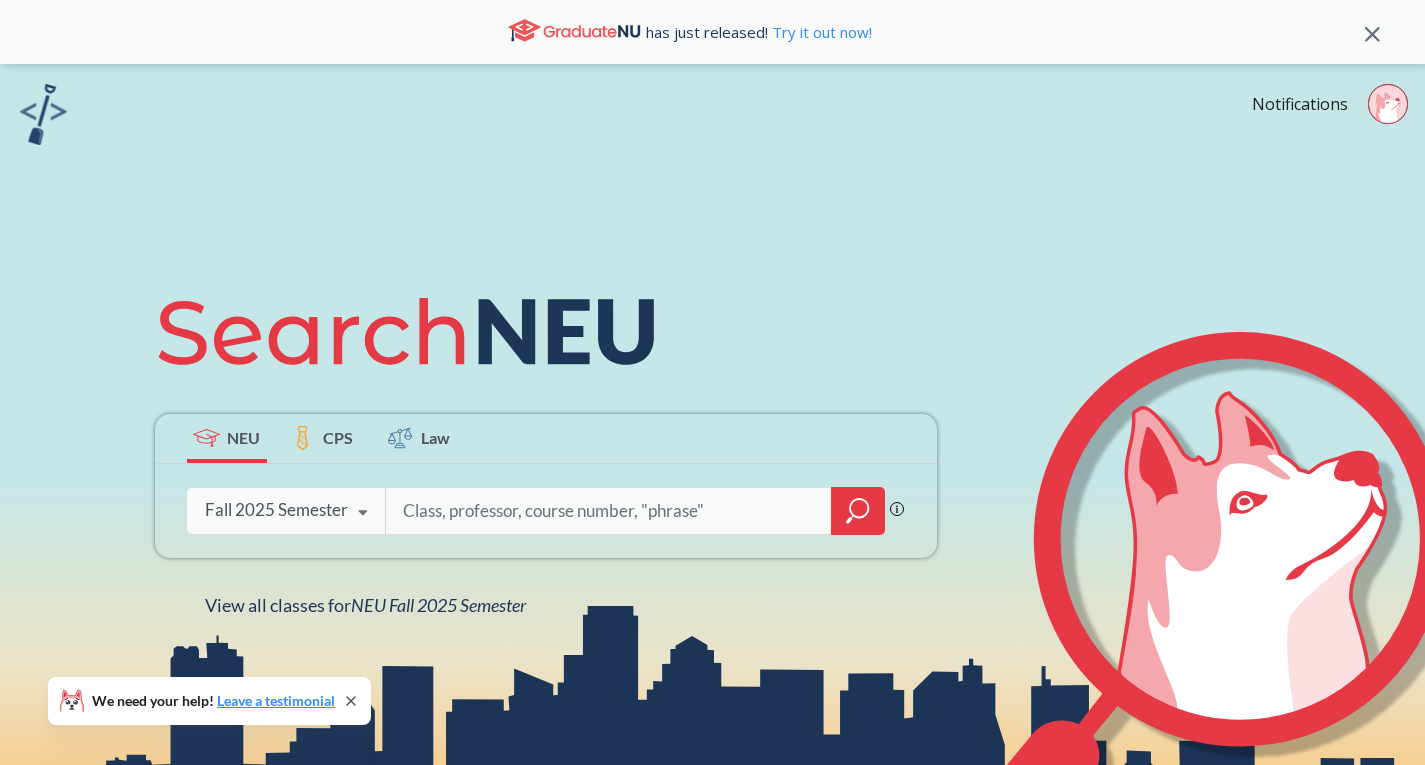 click on "Fall 2025 Semester" at bounding box center [276, 510] 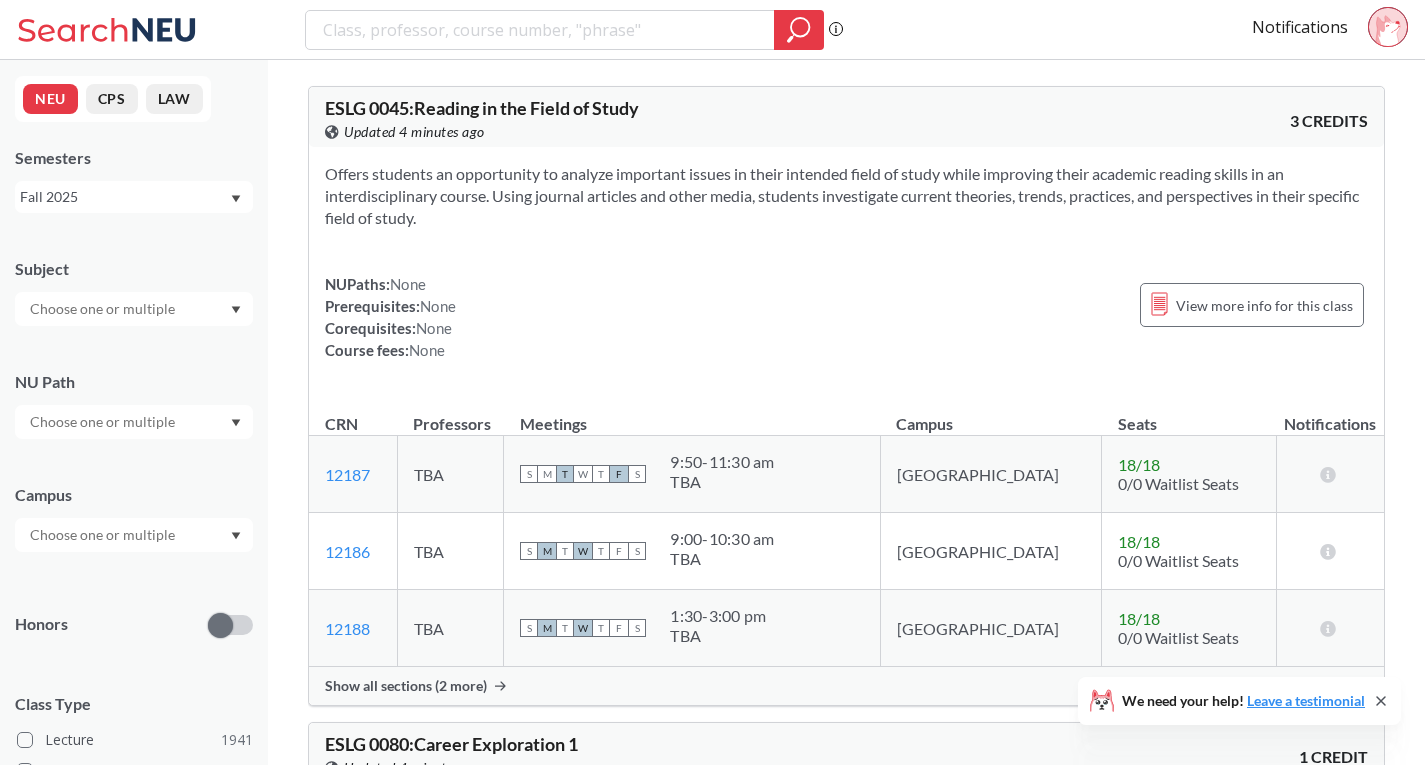 click at bounding box center [134, 422] 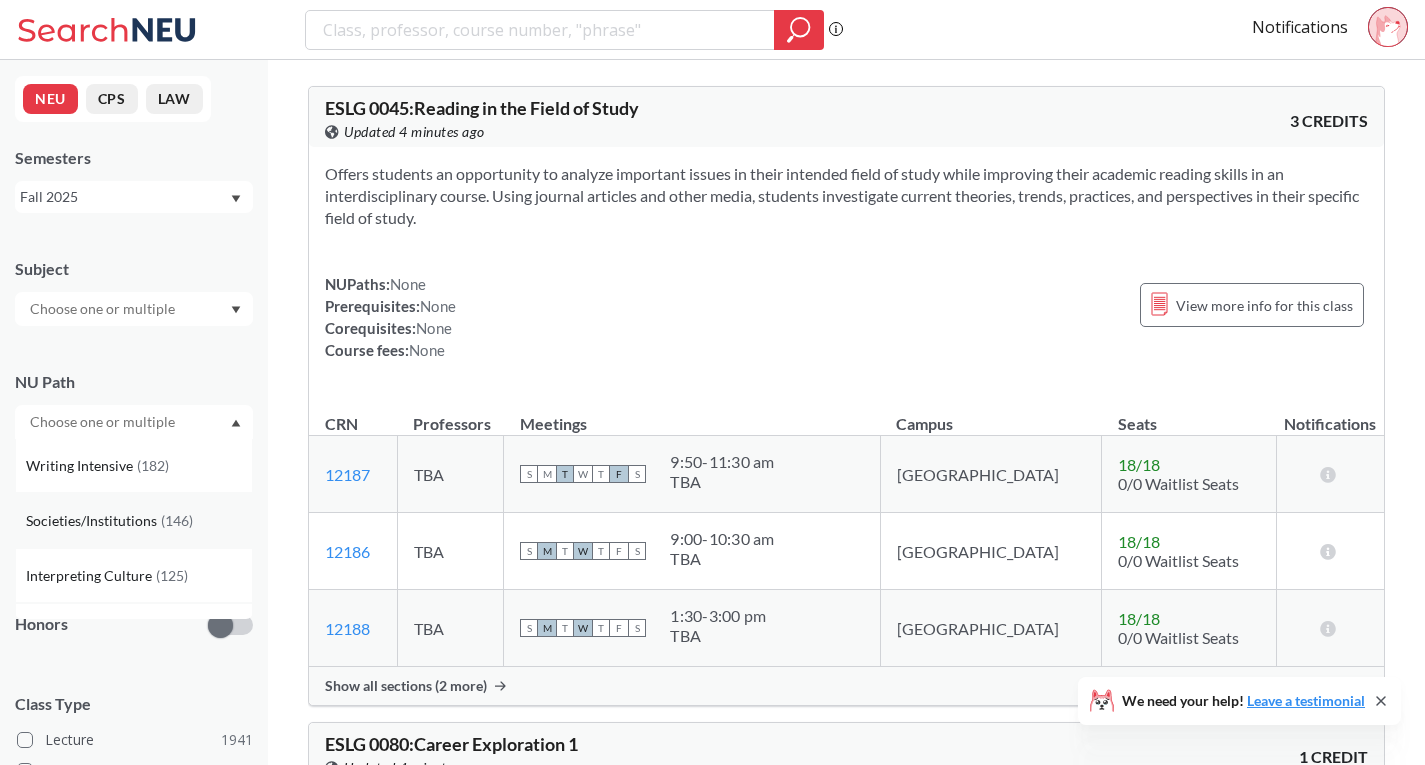 scroll, scrollTop: 0, scrollLeft: 0, axis: both 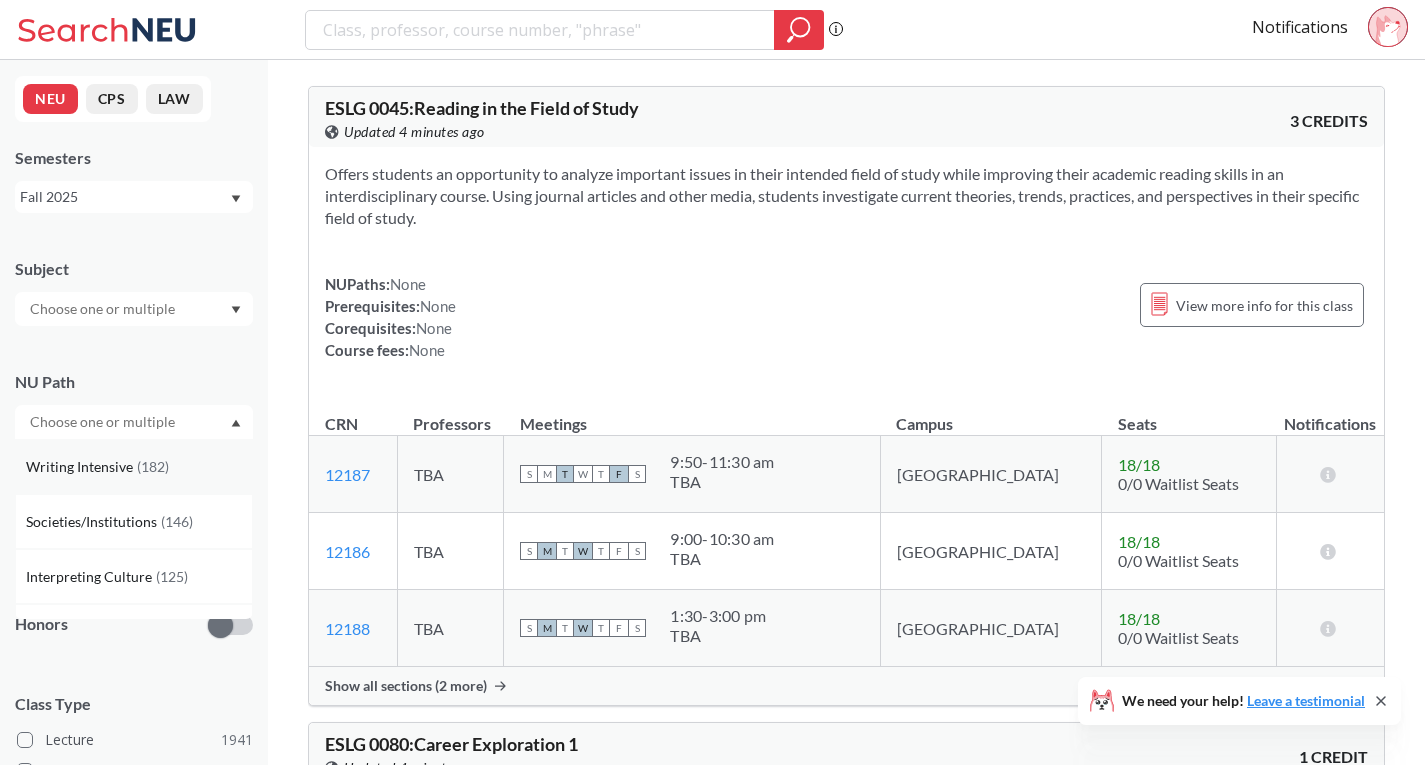 click on "( 182 )" at bounding box center [153, 466] 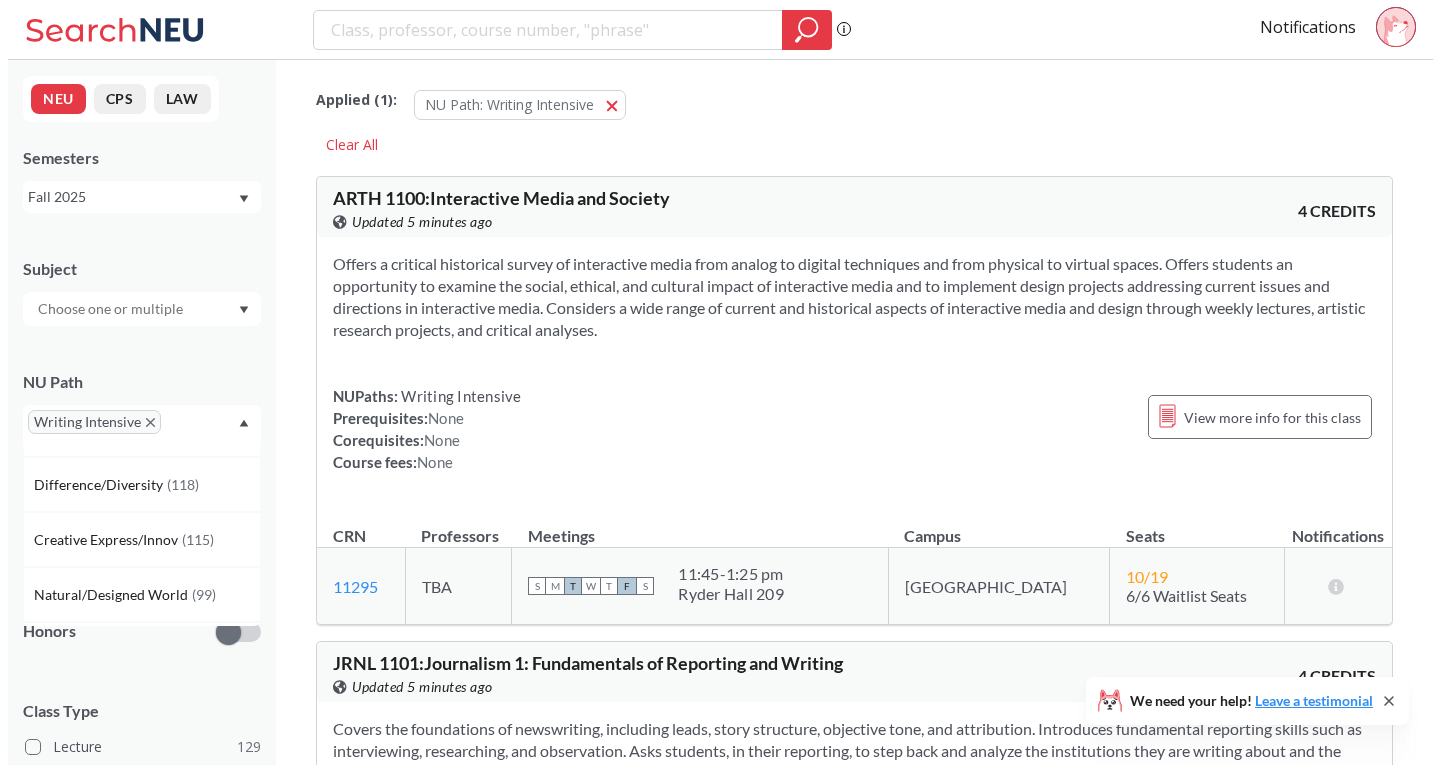 scroll, scrollTop: 100, scrollLeft: 0, axis: vertical 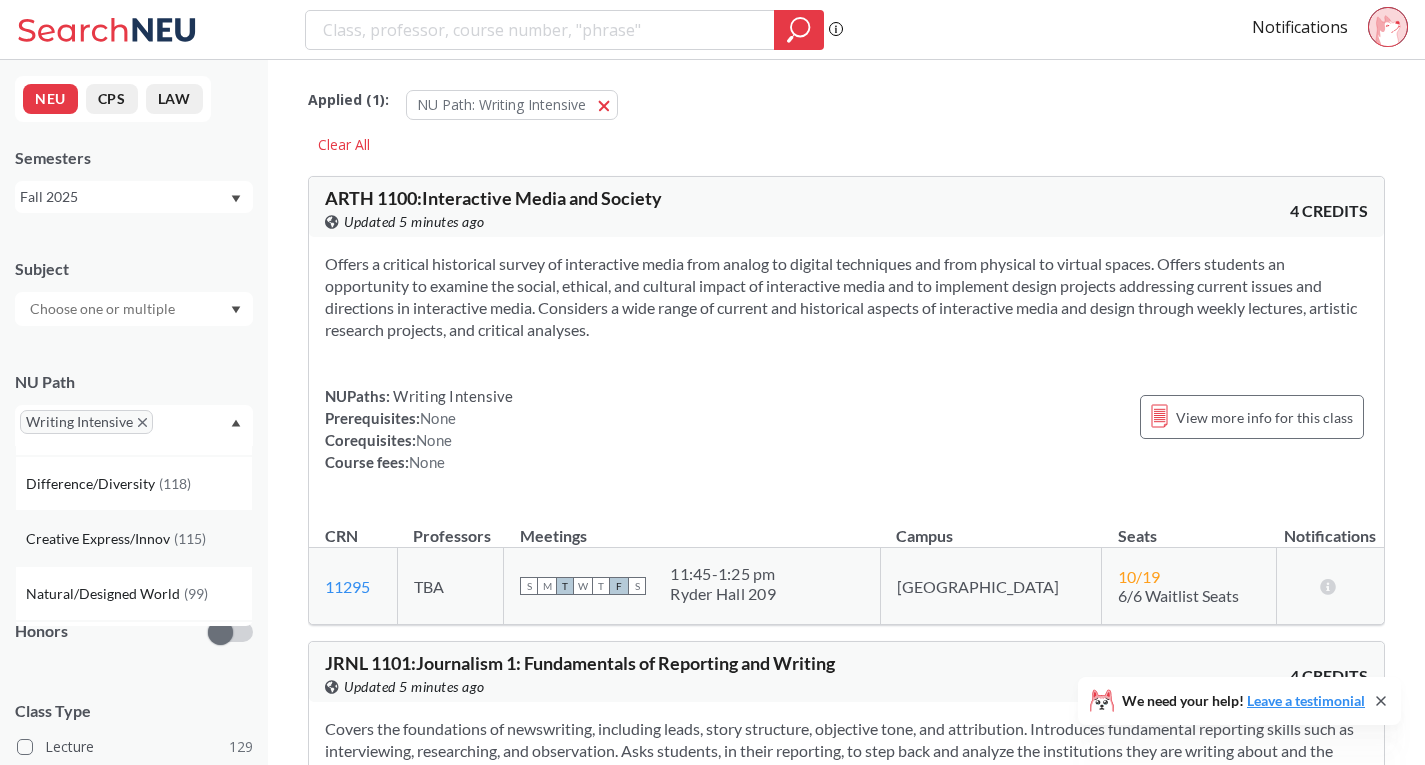 click on "Creative Express/Innov" at bounding box center (100, 539) 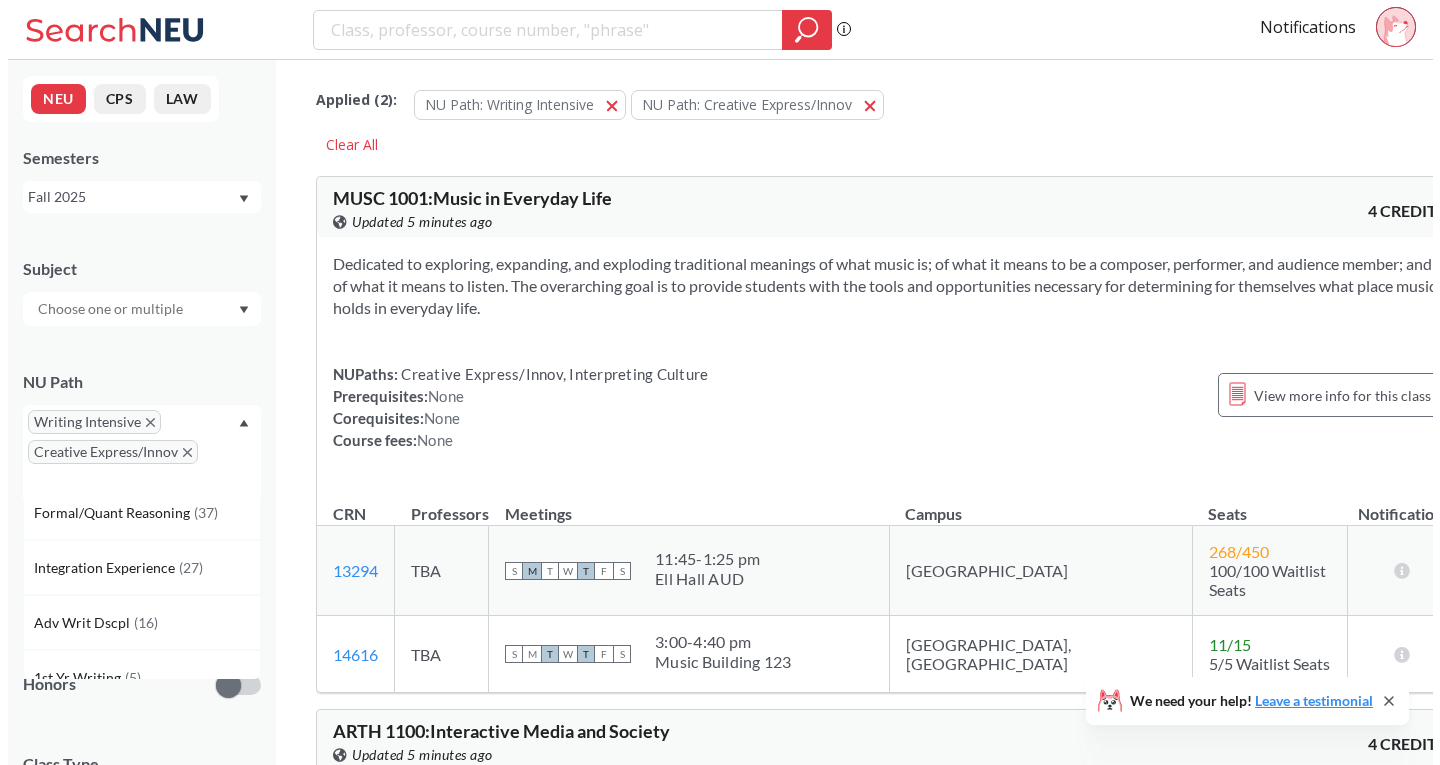 scroll, scrollTop: 400, scrollLeft: 0, axis: vertical 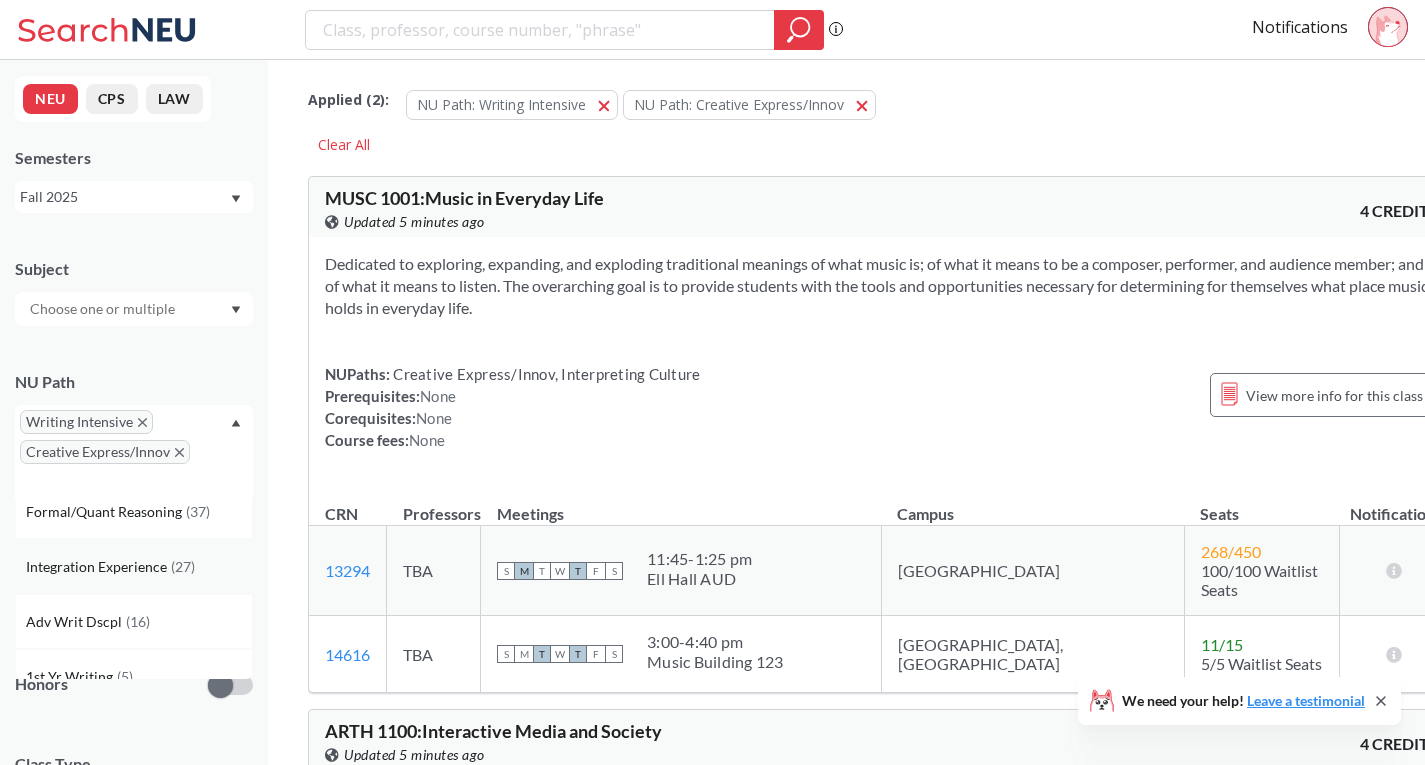 click on "Integration Experience" at bounding box center (98, 567) 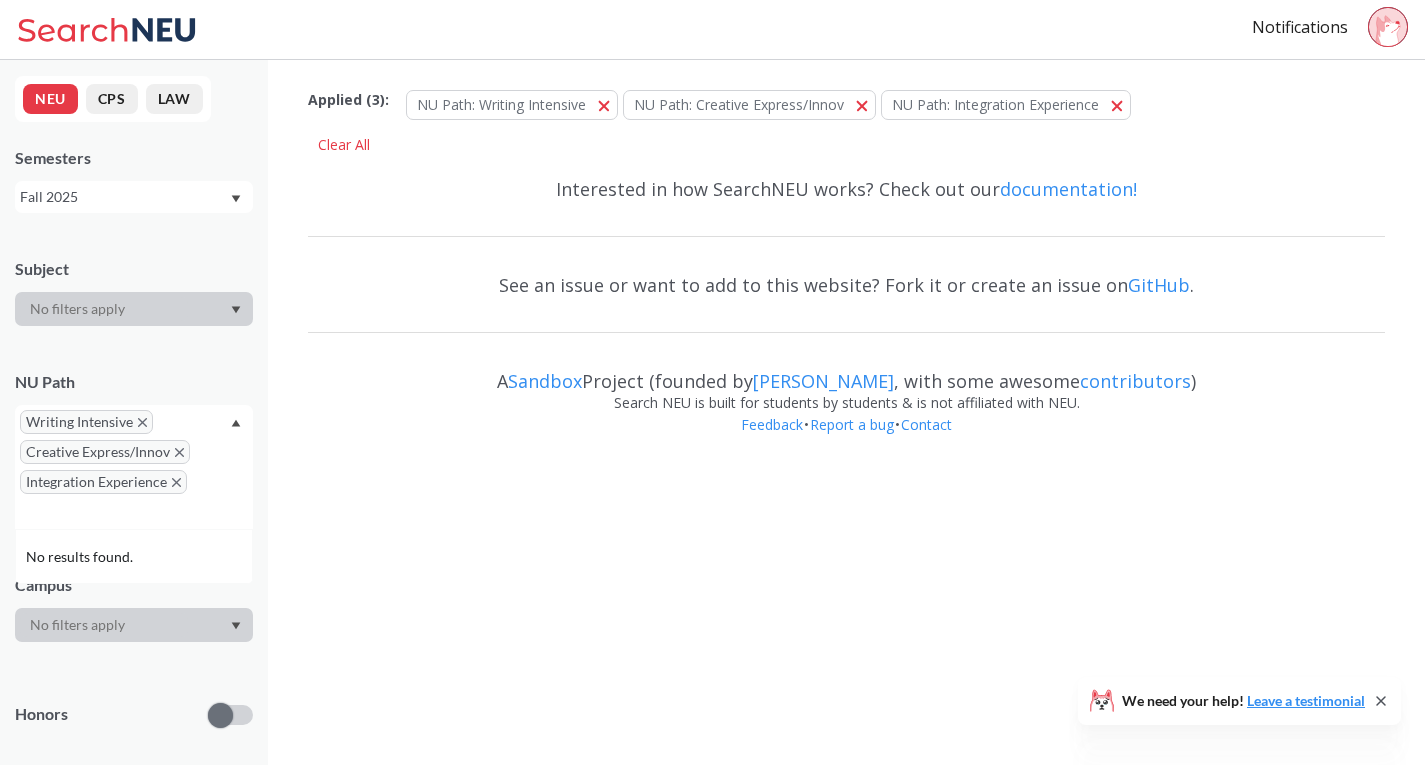 scroll, scrollTop: 0, scrollLeft: 0, axis: both 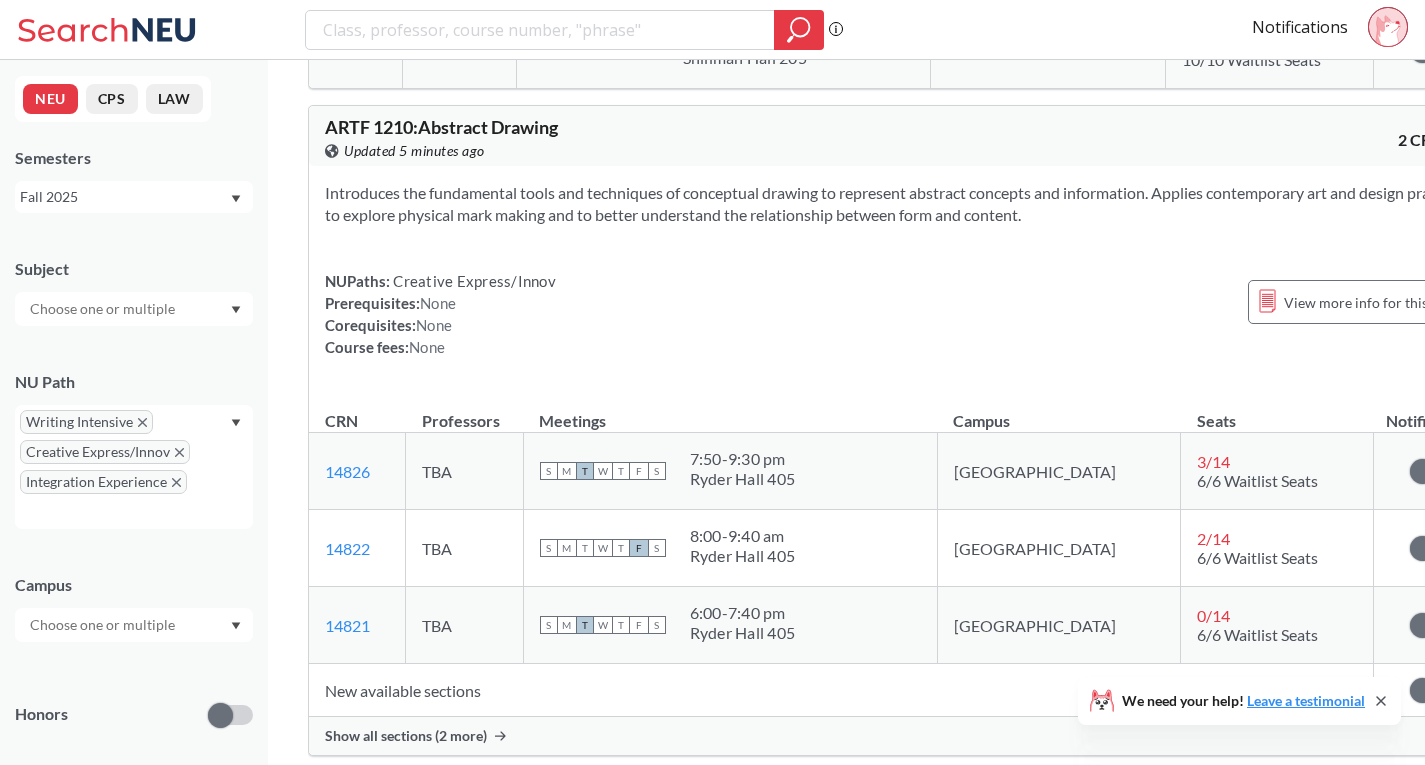 drag, startPoint x: 747, startPoint y: 140, endPoint x: 636, endPoint y: 206, distance: 129.13947 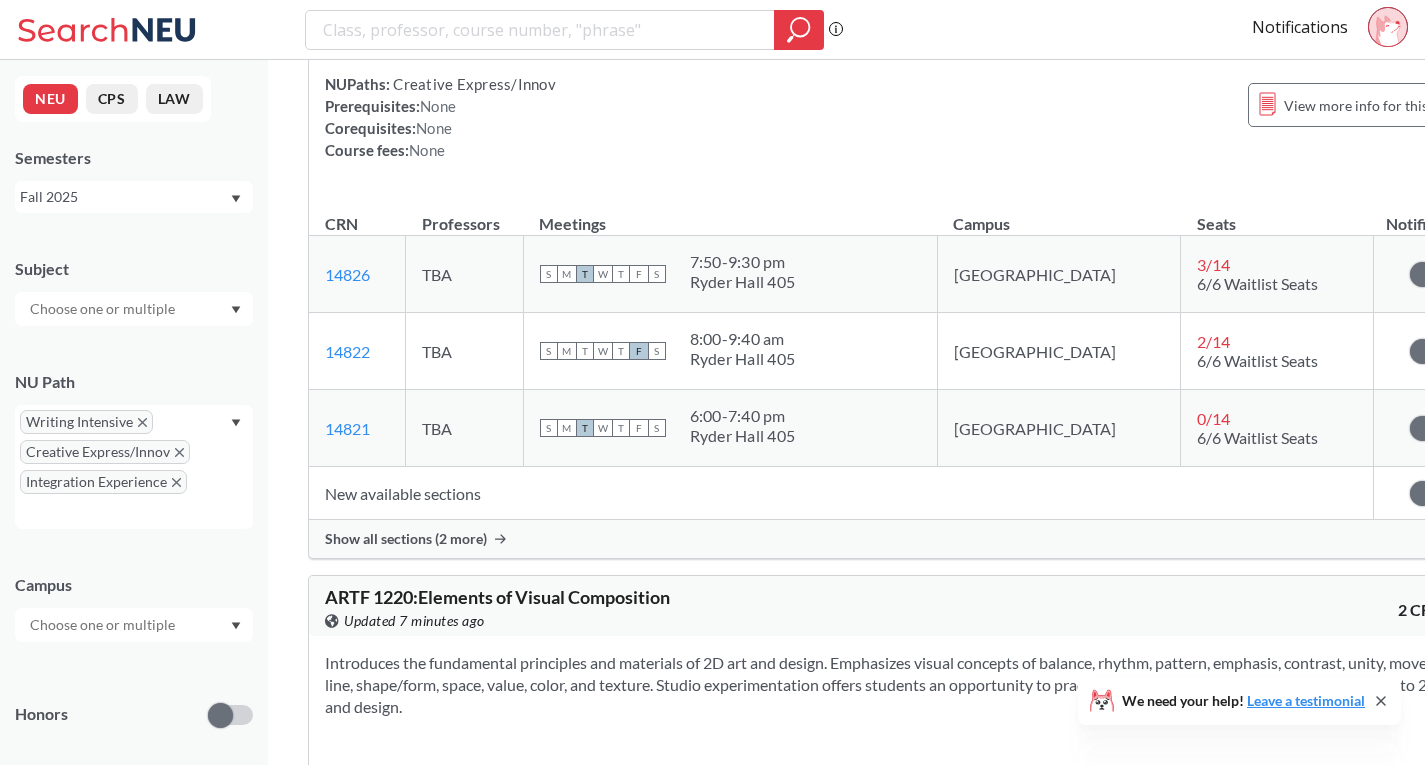 scroll, scrollTop: 15200, scrollLeft: 0, axis: vertical 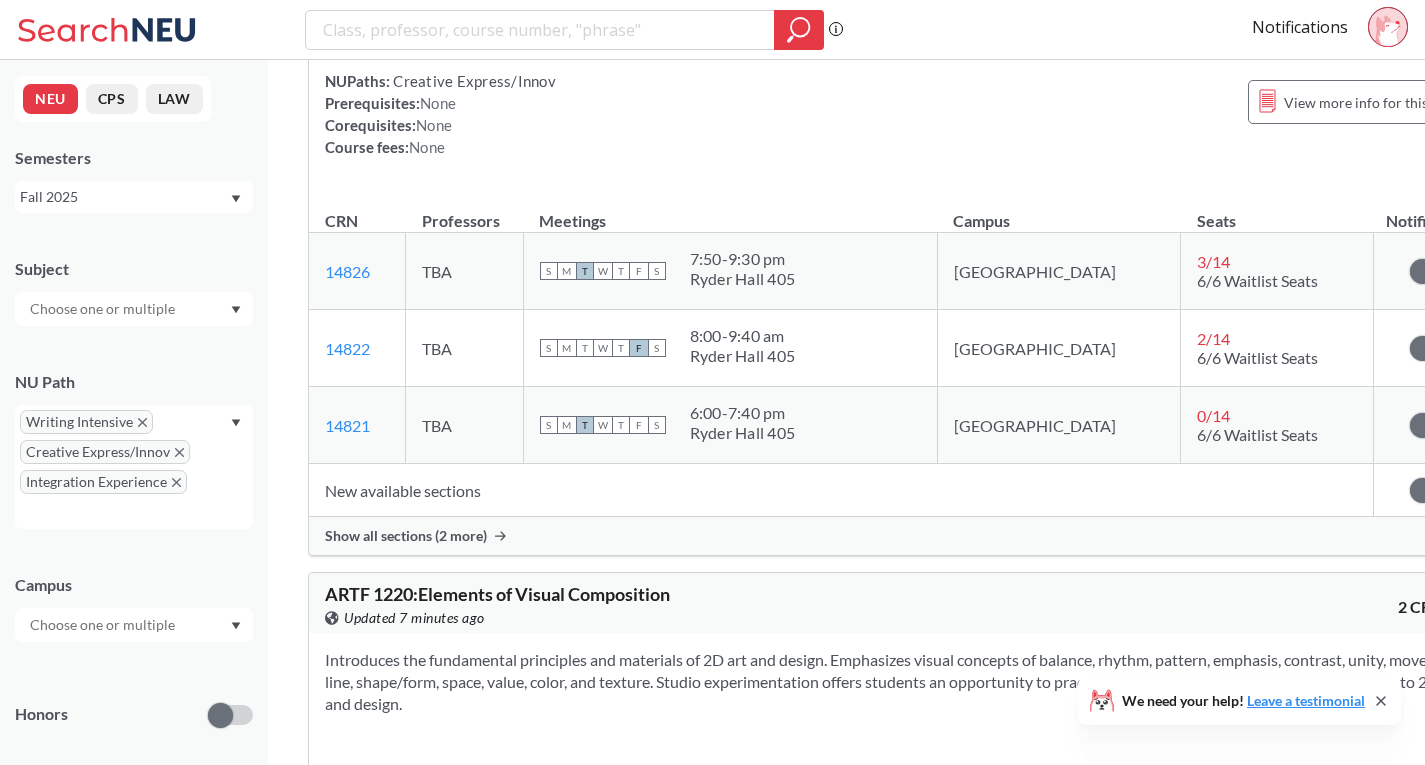 click on "Show all sections (2 more)" at bounding box center (900, 536) 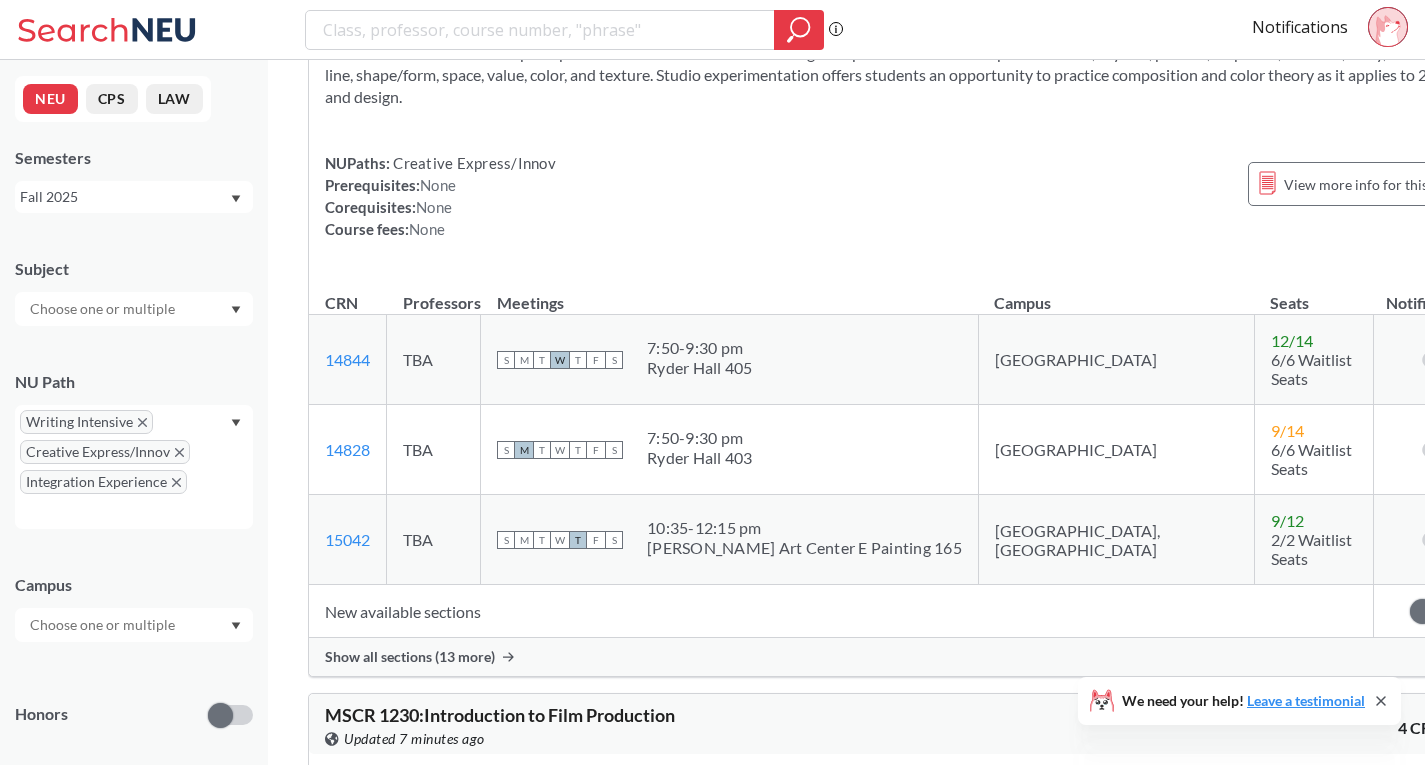 scroll, scrollTop: 16000, scrollLeft: 0, axis: vertical 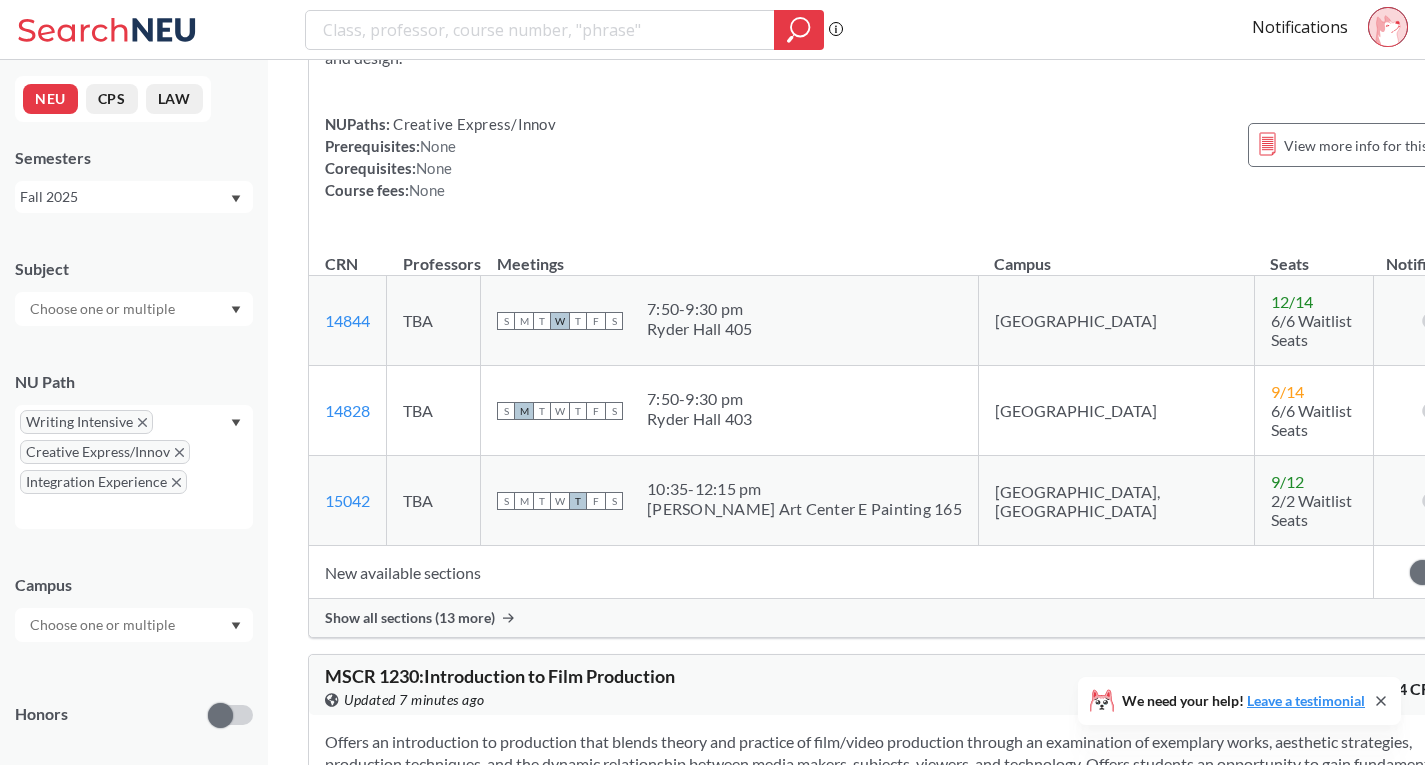 click on "Show all sections (13 more)" at bounding box center (410, 618) 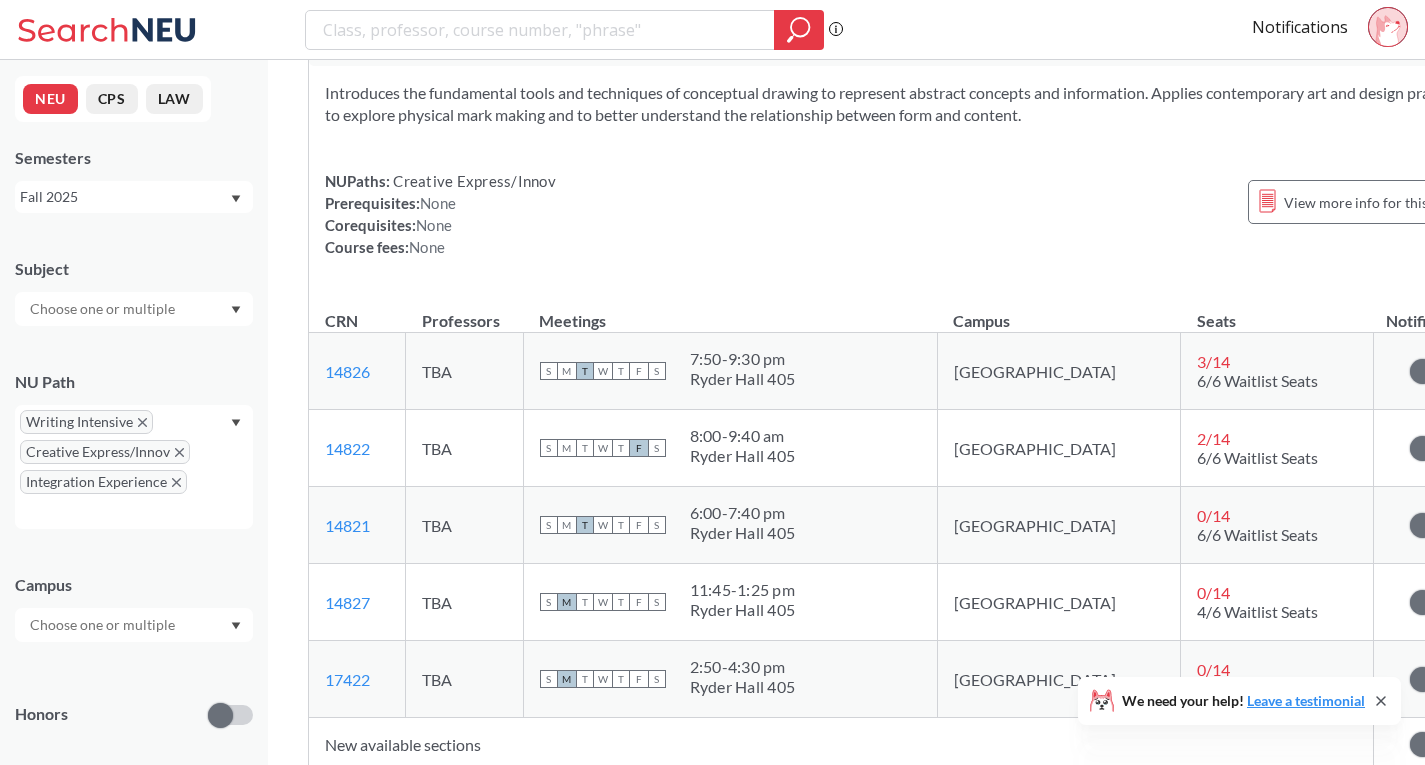 scroll, scrollTop: 15200, scrollLeft: 0, axis: vertical 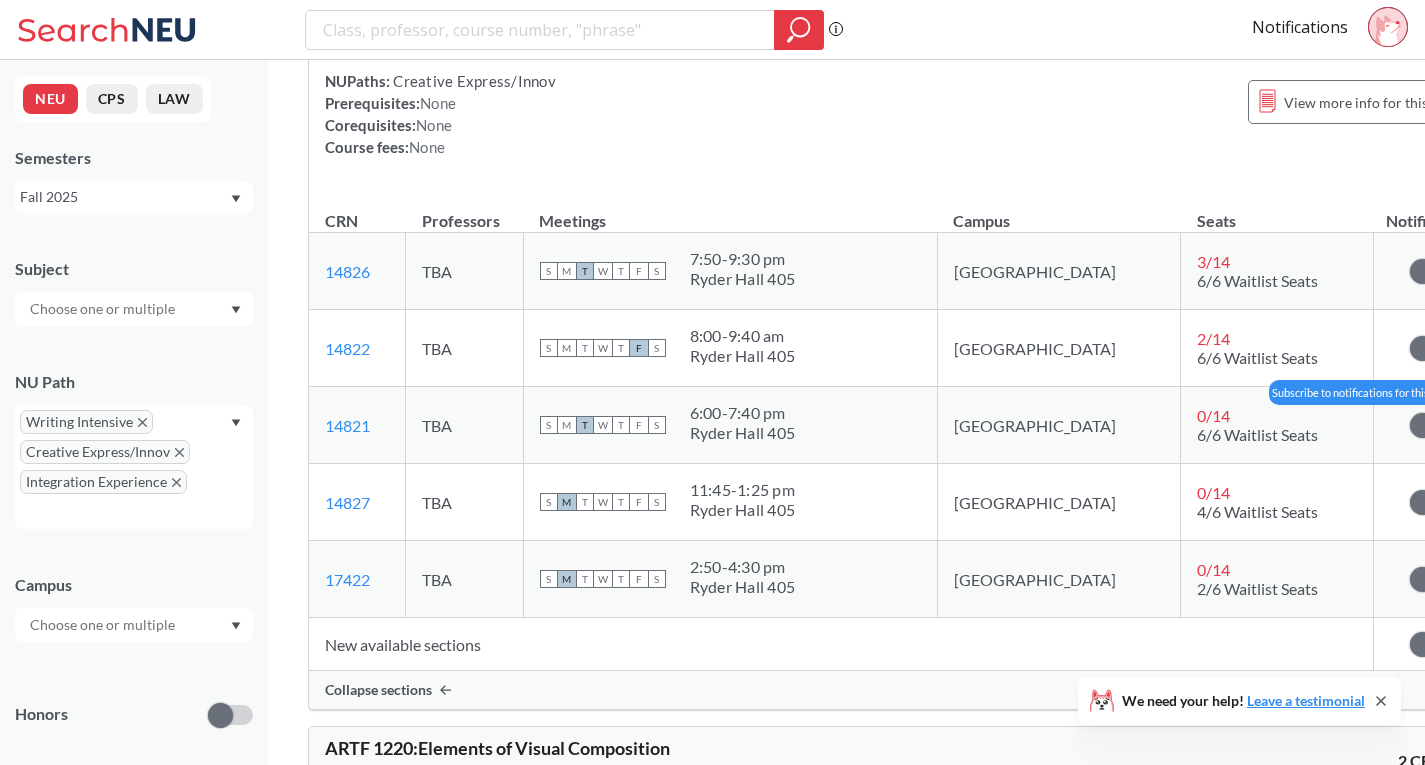 click at bounding box center [1422, 425] 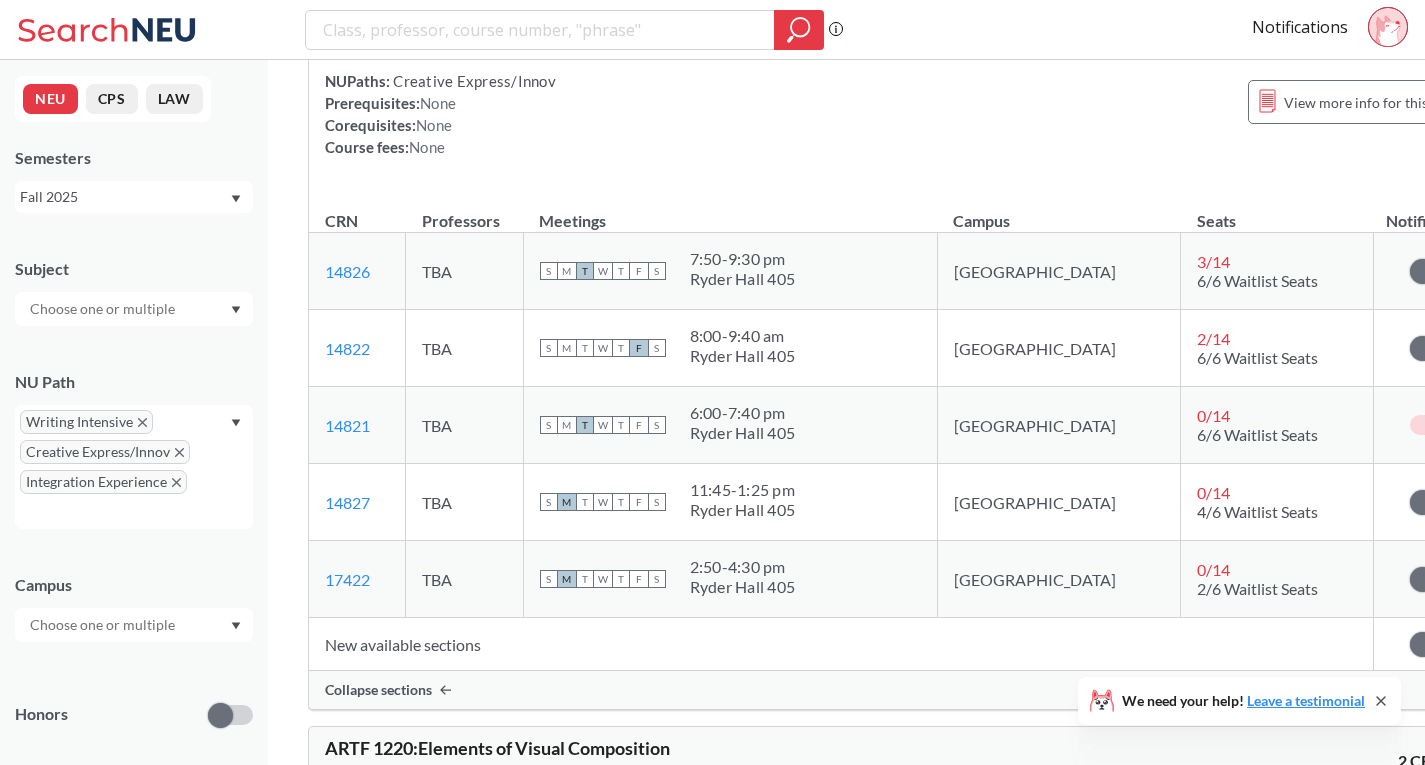 drag, startPoint x: 1203, startPoint y: 337, endPoint x: 1024, endPoint y: 198, distance: 226.63187 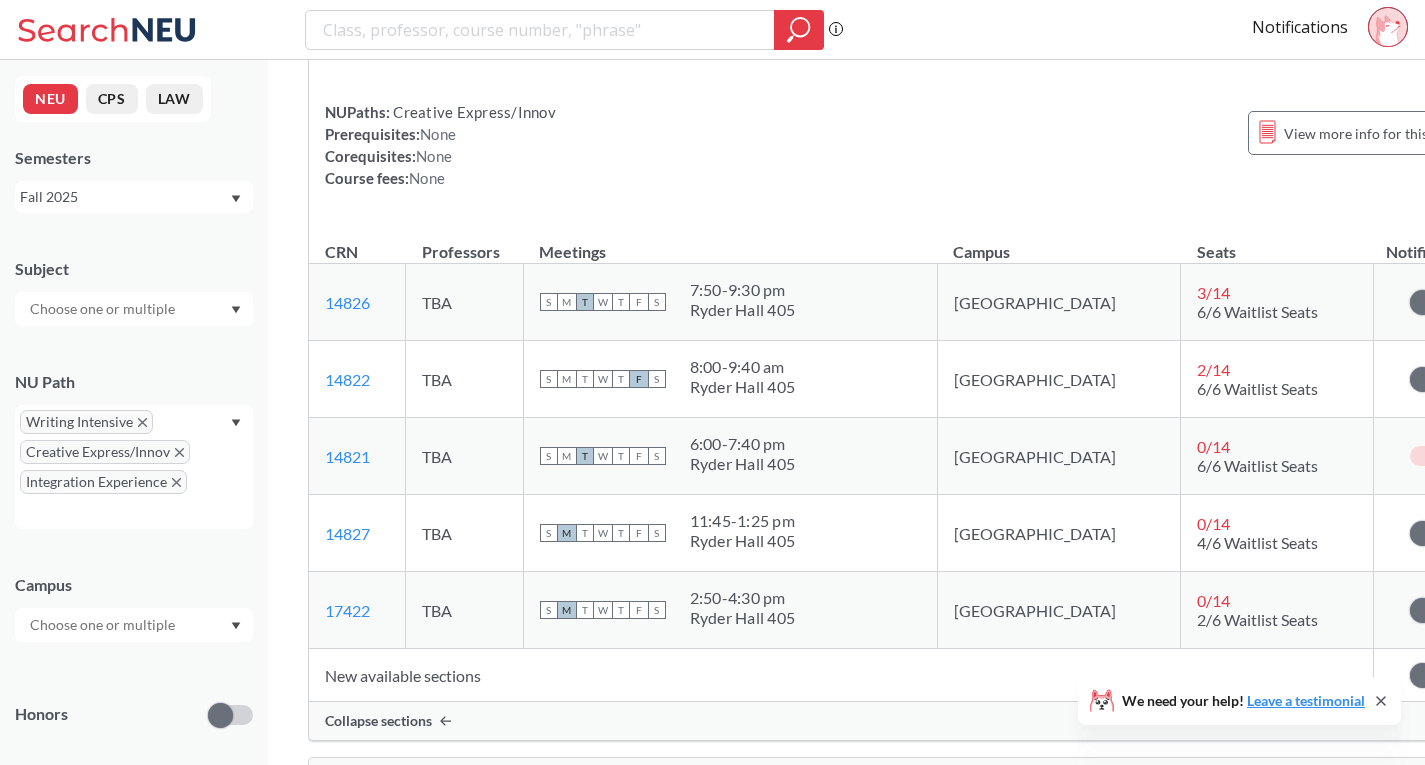 scroll, scrollTop: 15200, scrollLeft: 0, axis: vertical 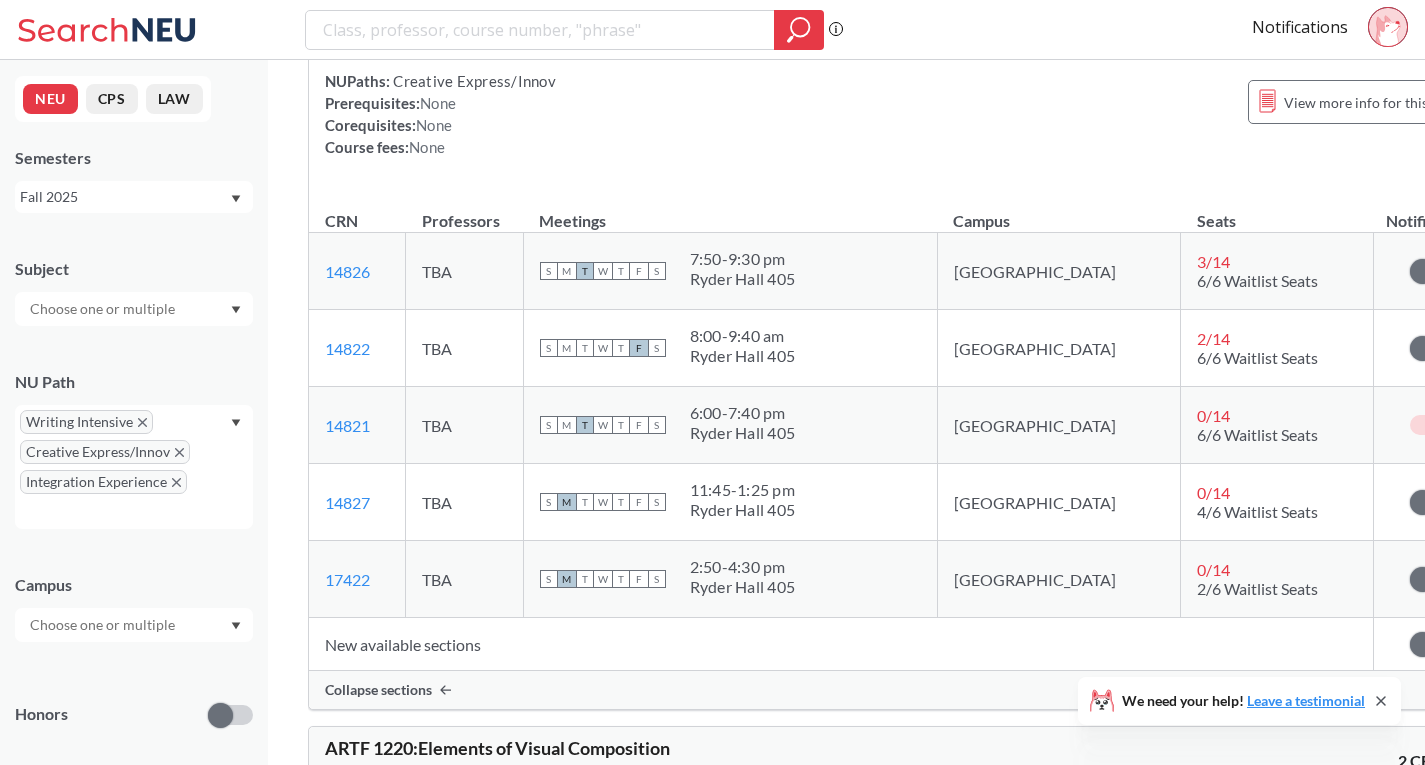 click 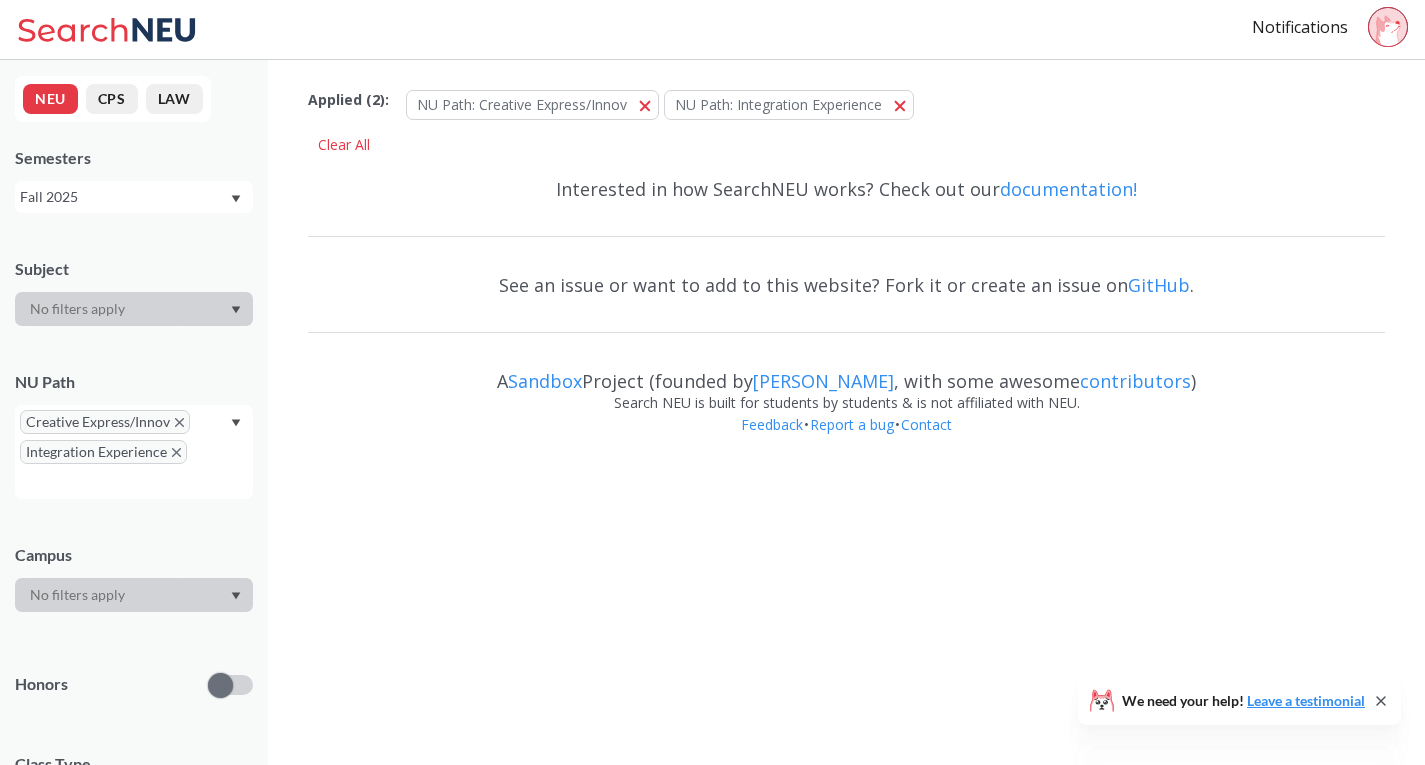 scroll, scrollTop: 0, scrollLeft: 0, axis: both 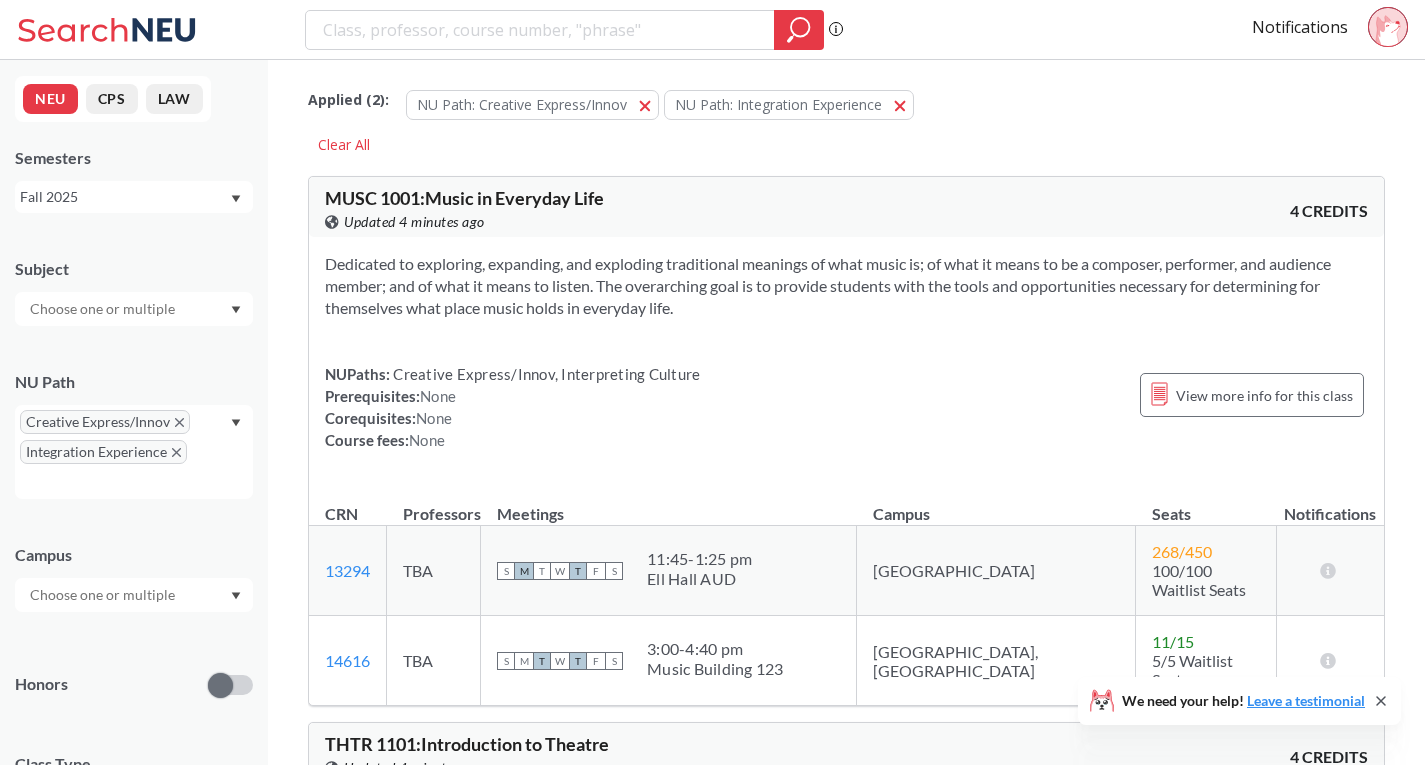 click on "Creative Express/Innov" at bounding box center (105, 422) 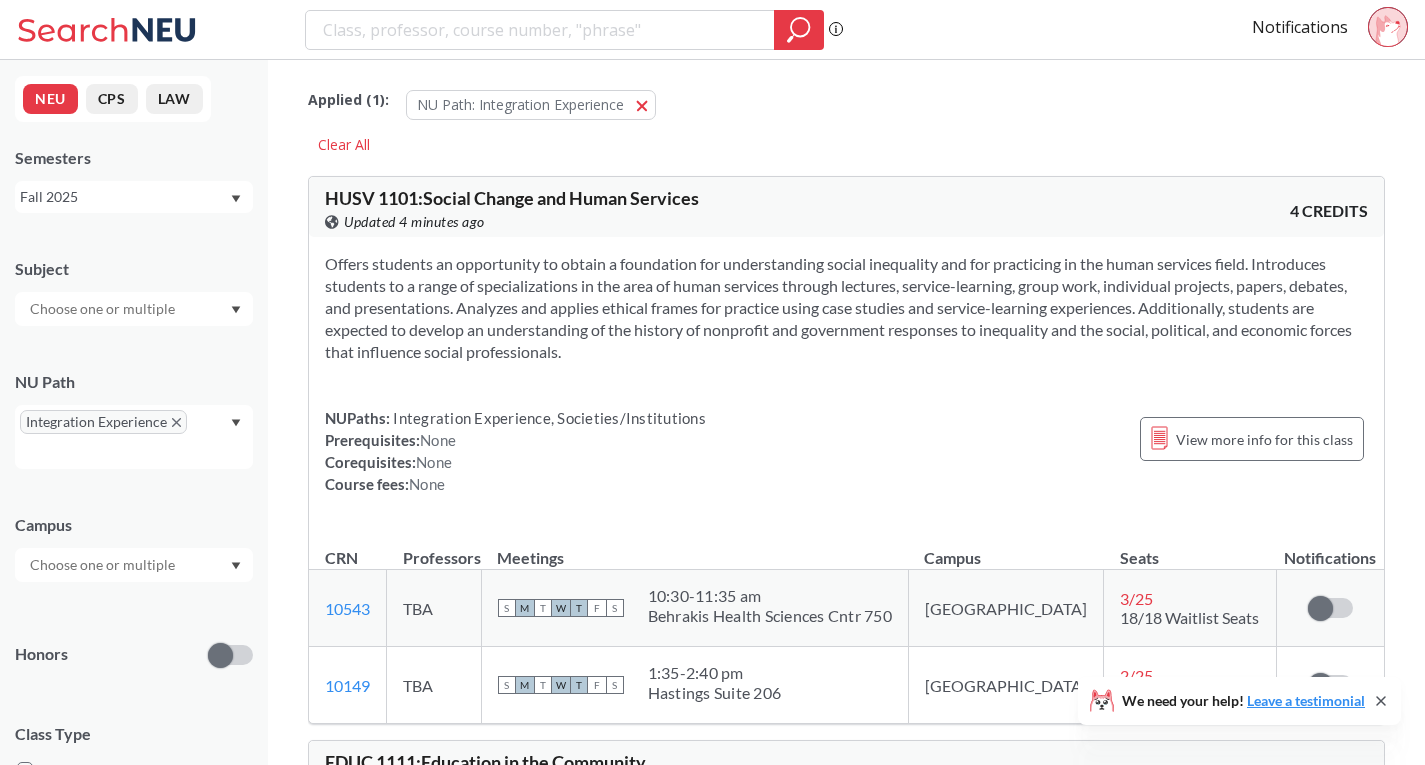 click on "Integration Experience" at bounding box center [103, 422] 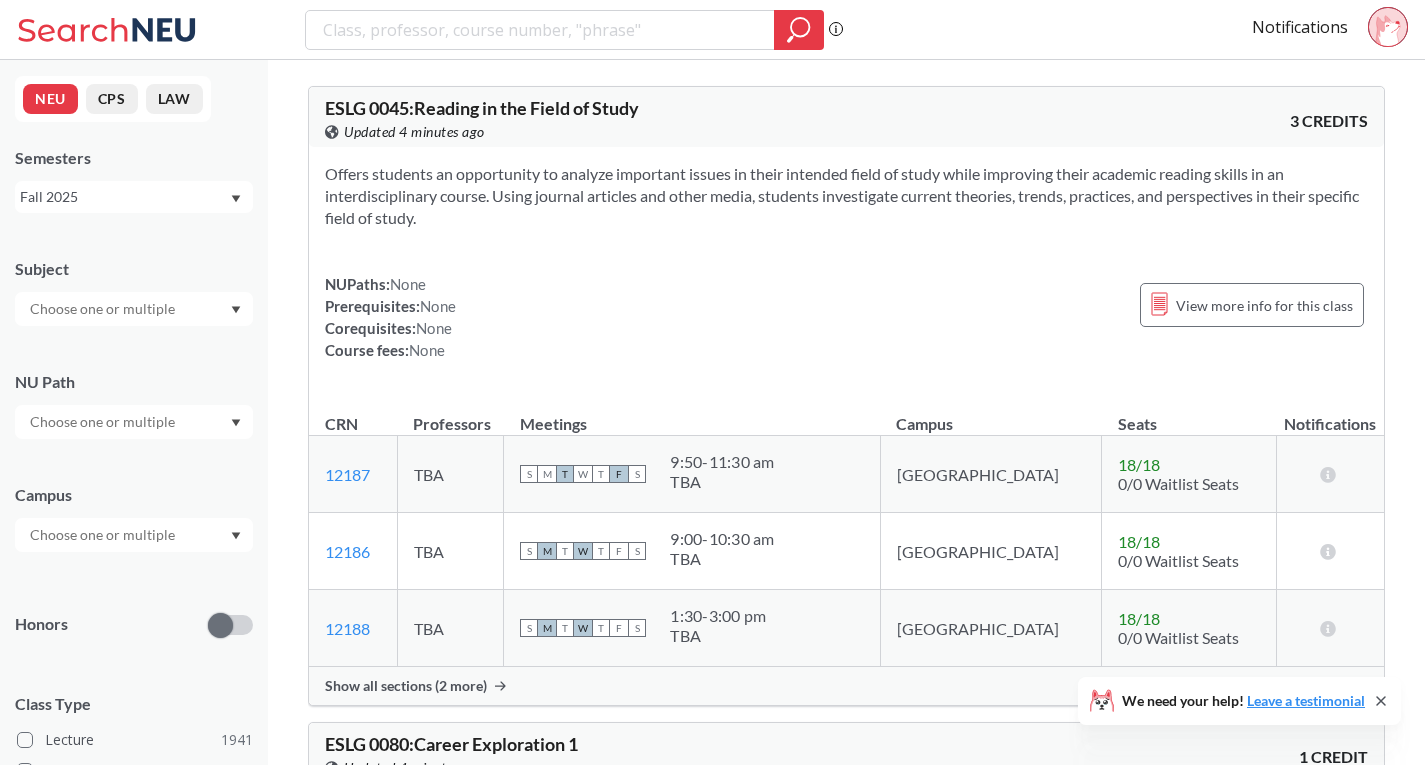 click at bounding box center [134, 309] 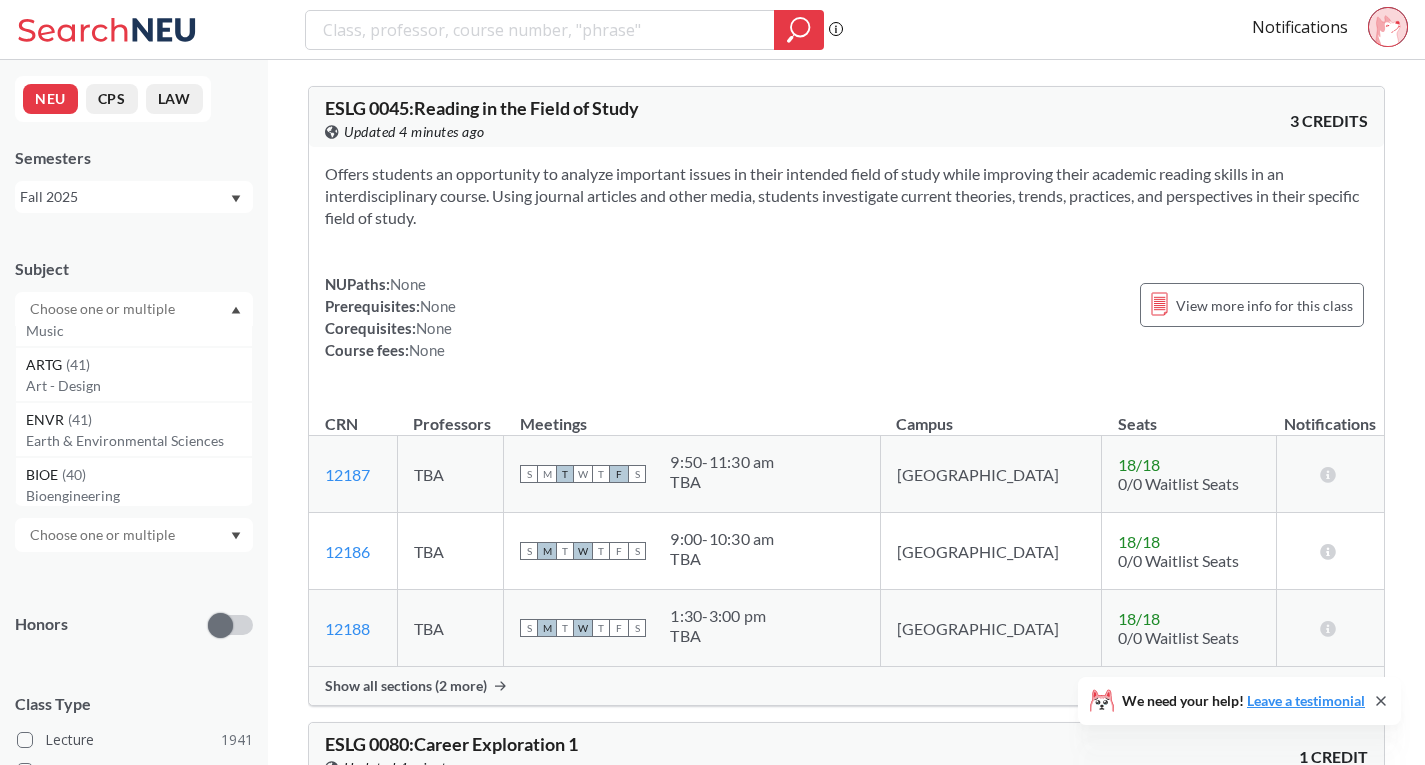 scroll, scrollTop: 1100, scrollLeft: 0, axis: vertical 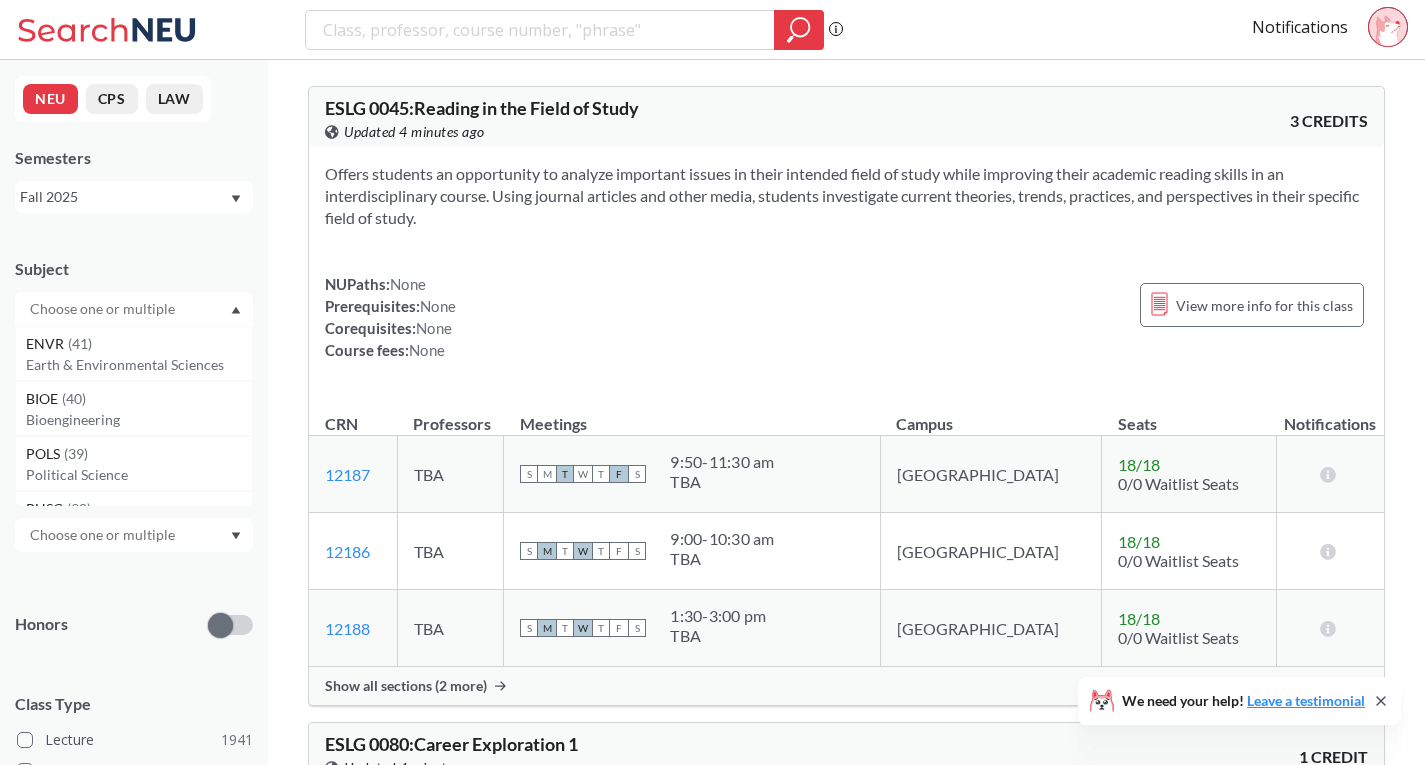 click at bounding box center (104, 309) 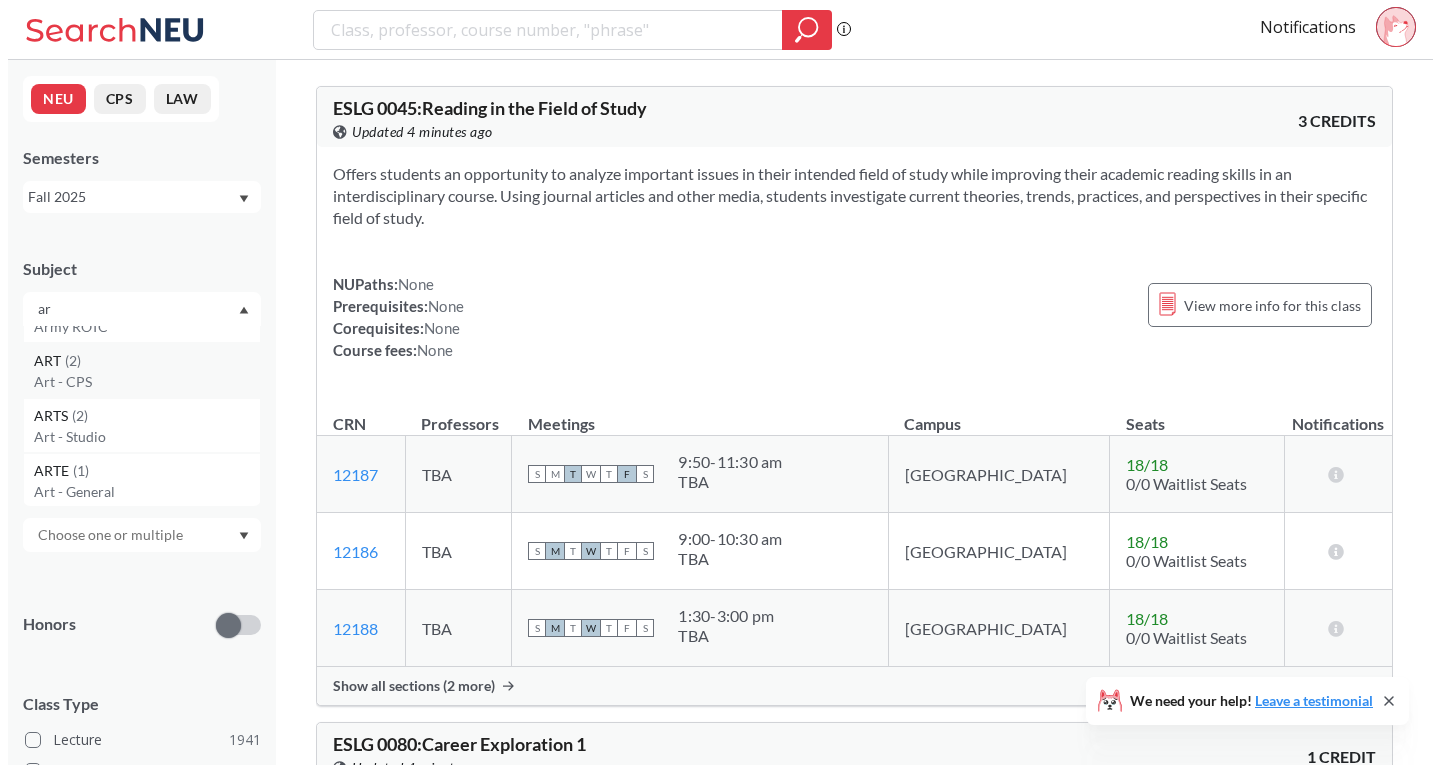 scroll, scrollTop: 425, scrollLeft: 0, axis: vertical 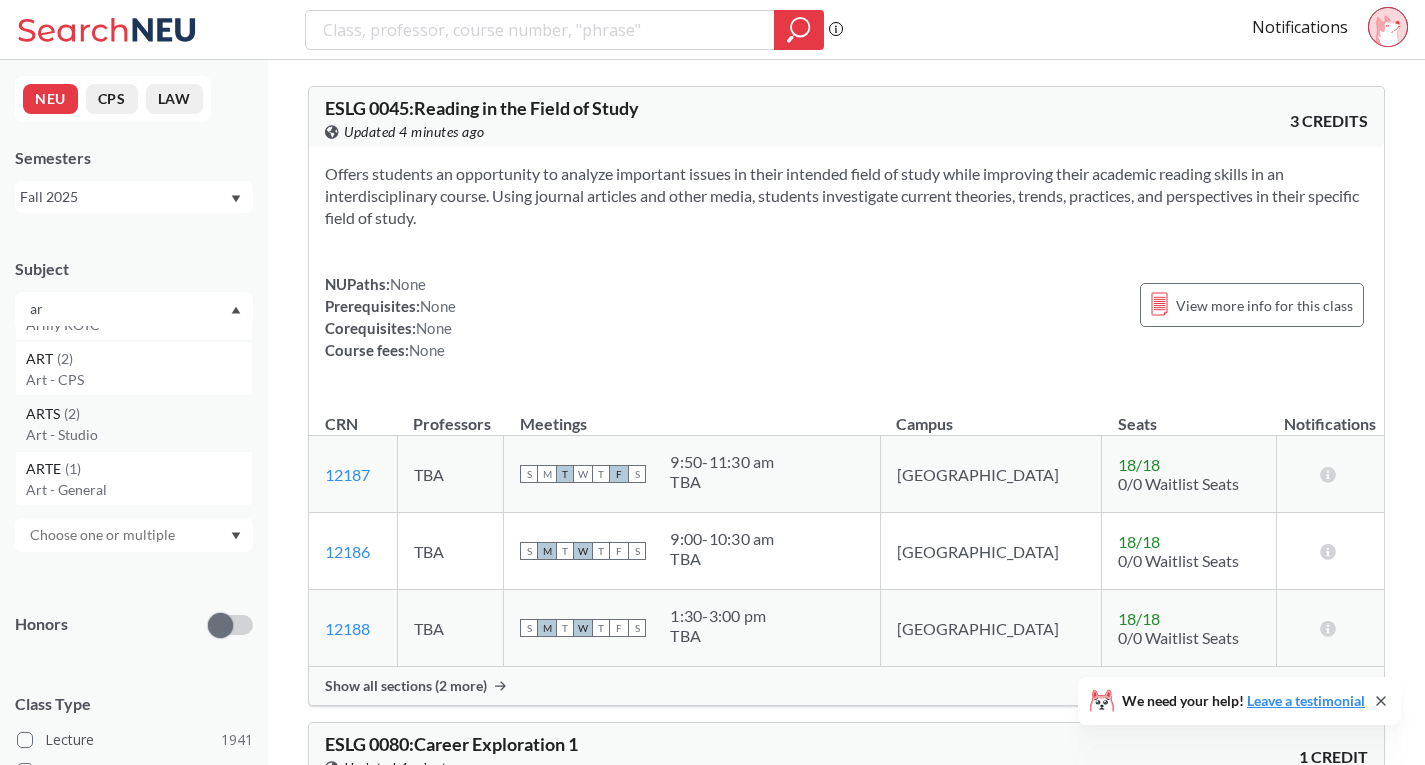 type on "ar" 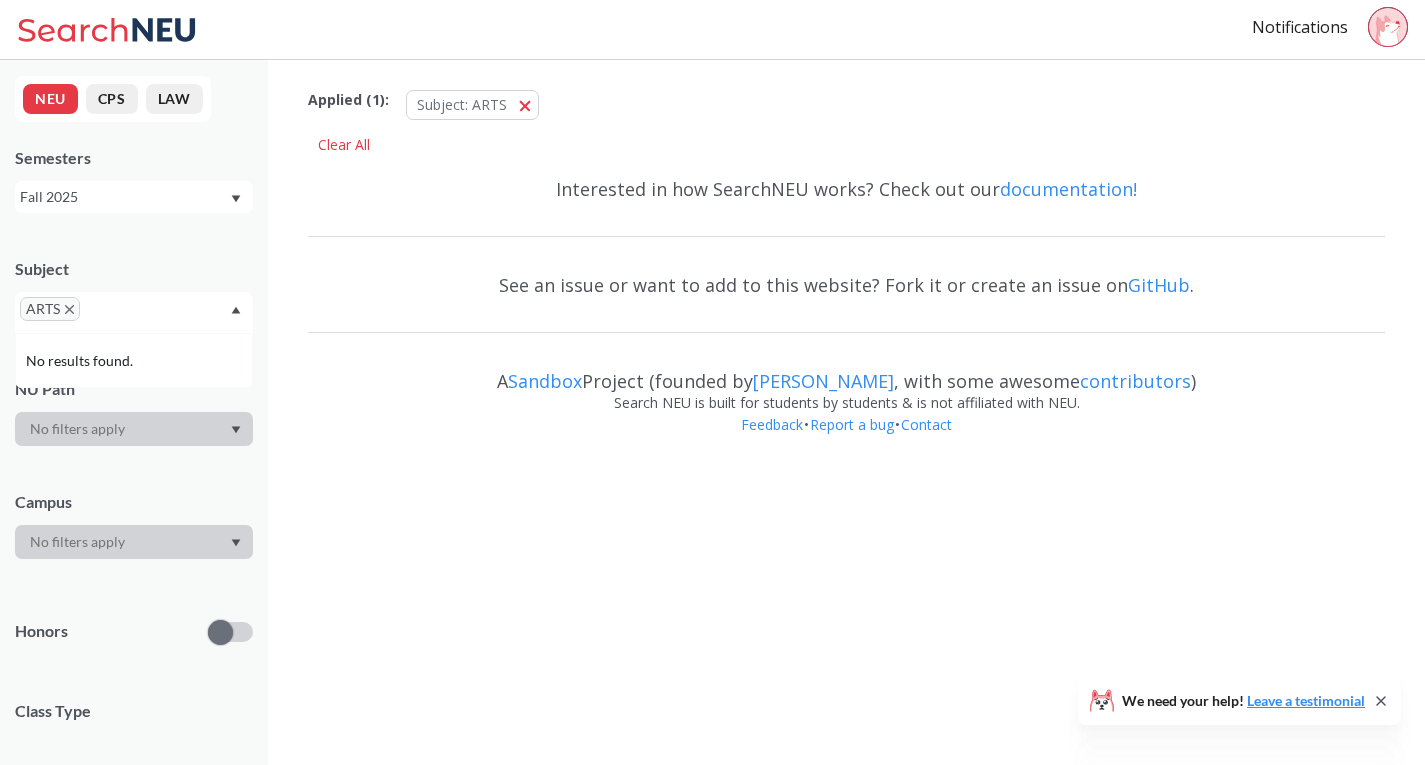 scroll, scrollTop: 0, scrollLeft: 0, axis: both 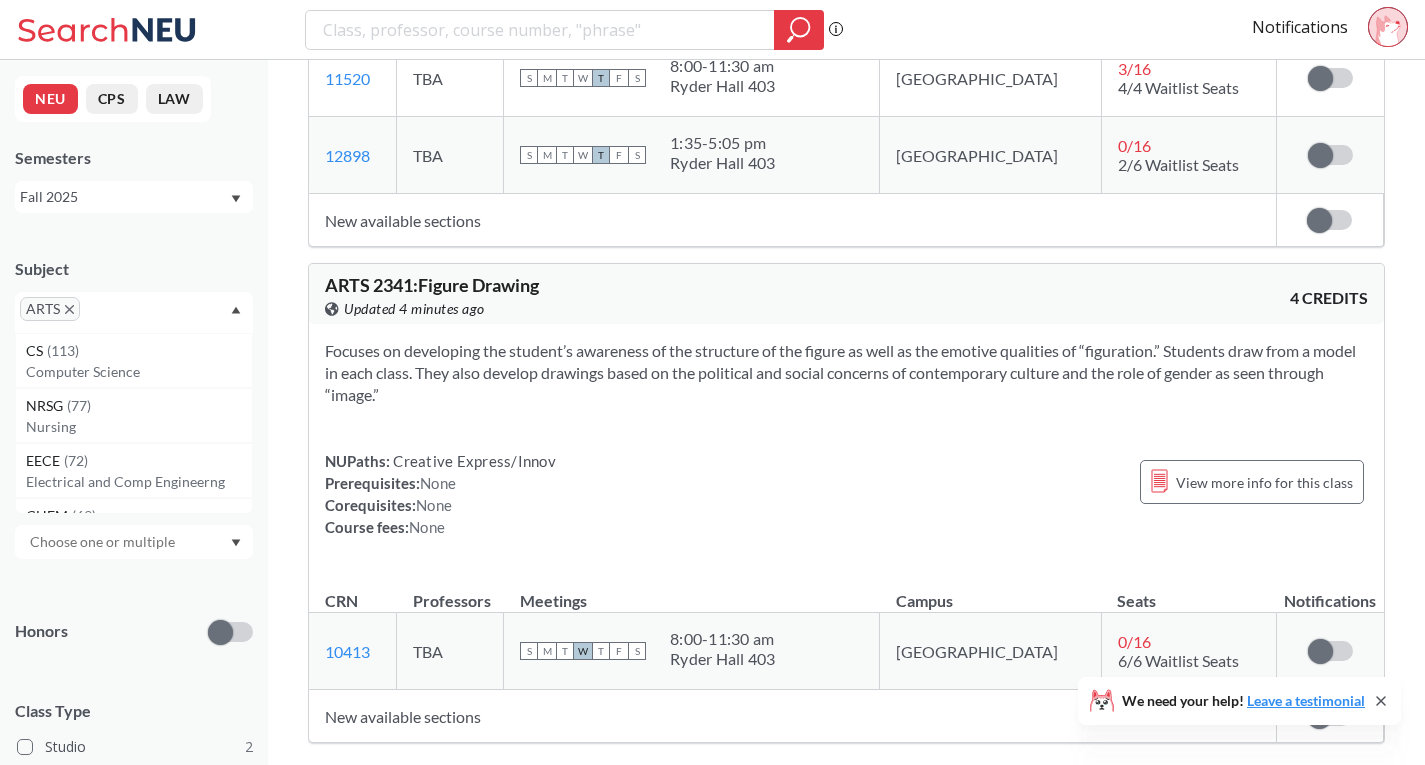 click on "ARTS" at bounding box center (134, 312) 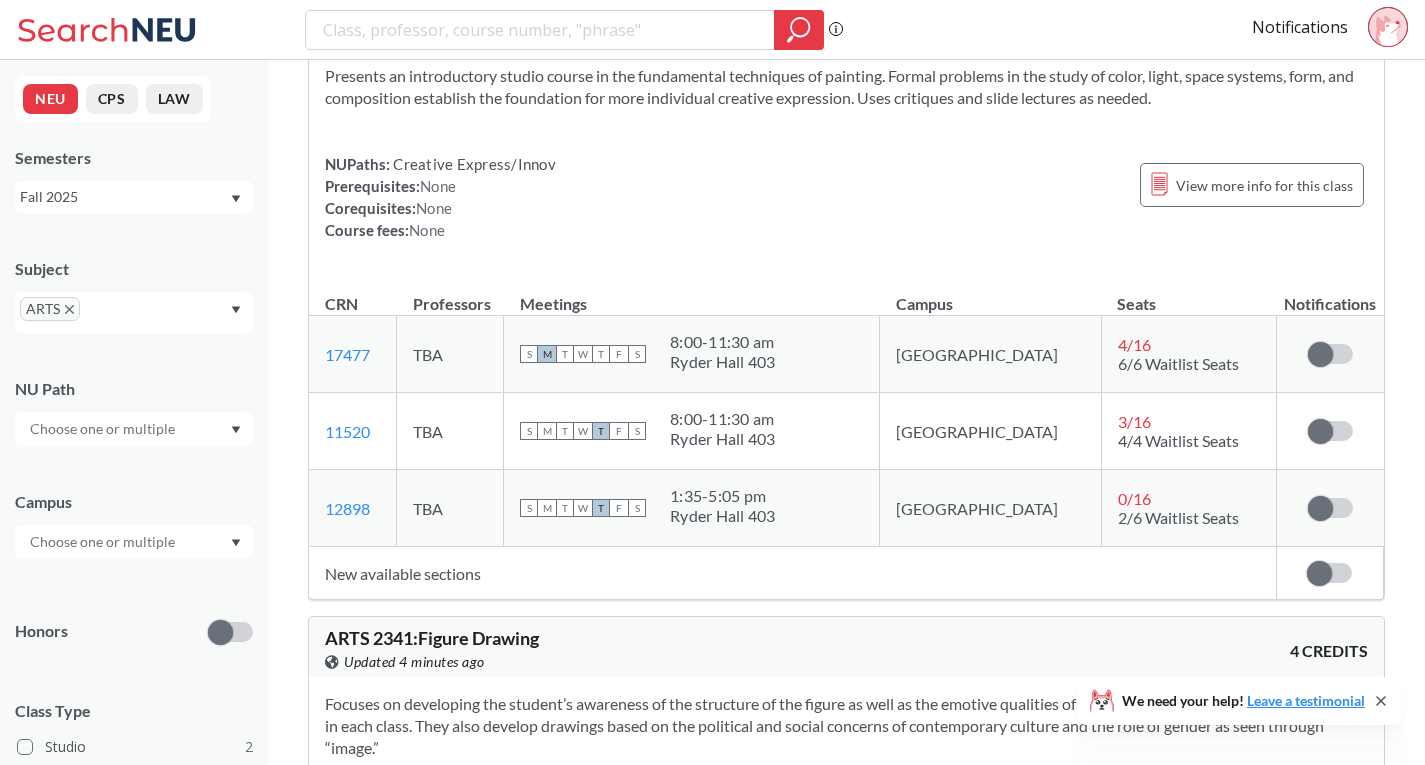 scroll, scrollTop: 0, scrollLeft: 0, axis: both 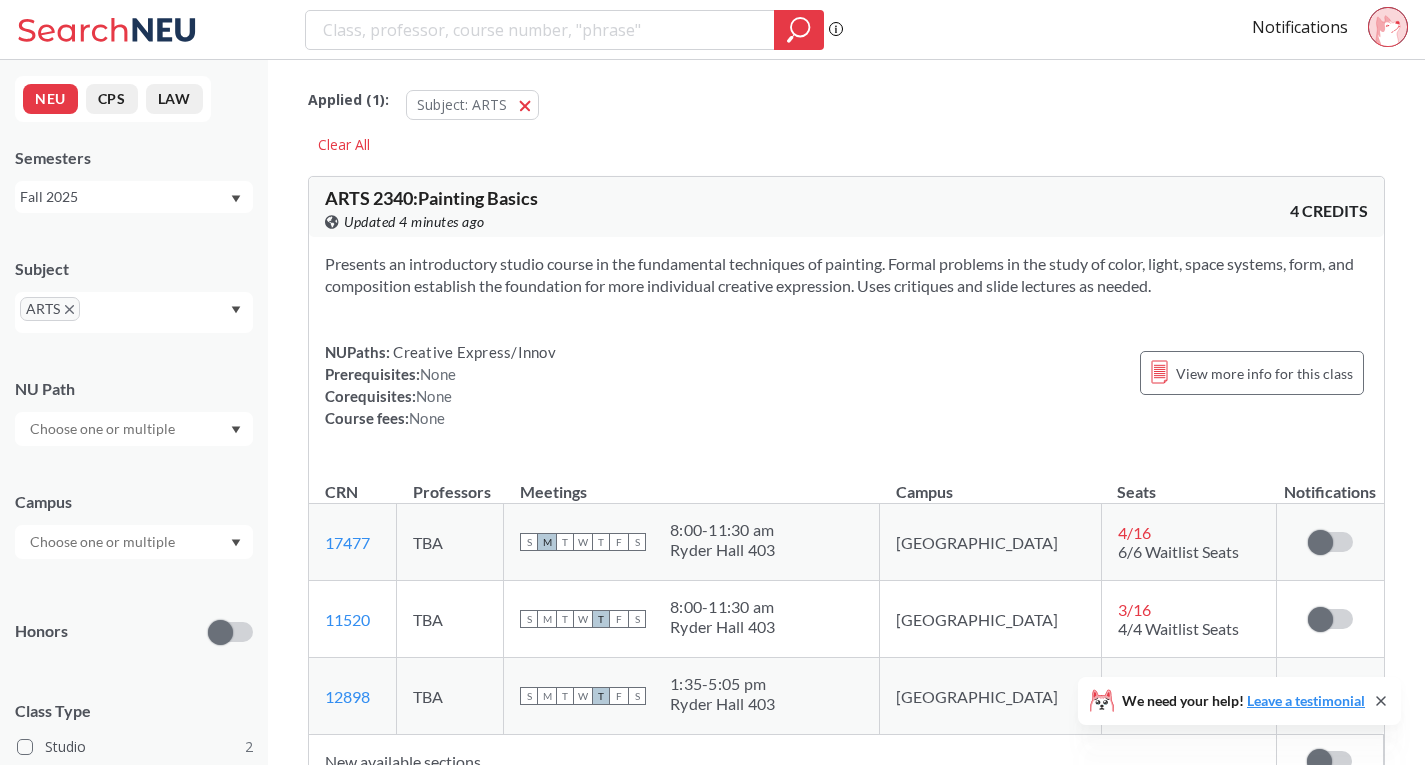 click on "NUPaths:   Creative Express/Innov Prerequisites:  None Corequisites:  None Course fees:  None View more info for this class" at bounding box center [846, 385] 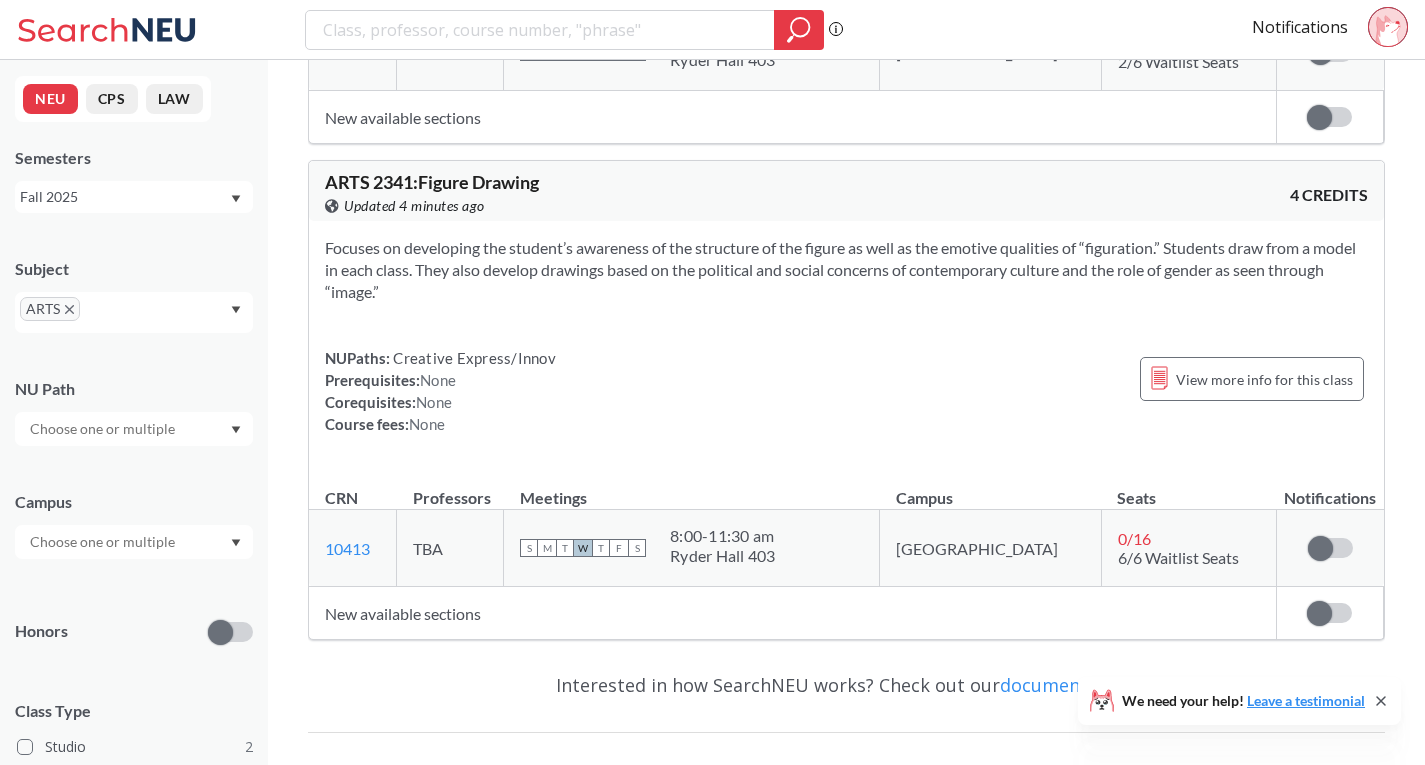 scroll, scrollTop: 641, scrollLeft: 0, axis: vertical 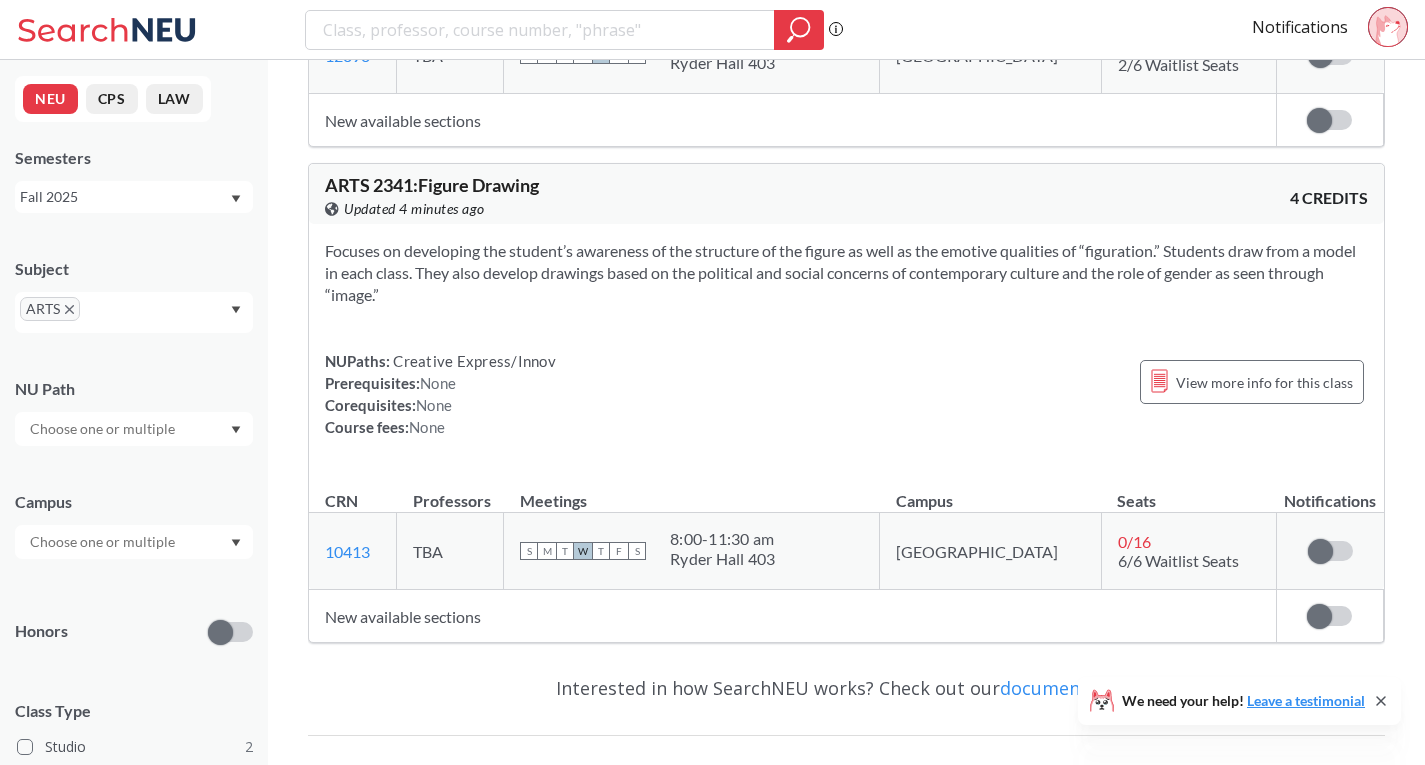 click 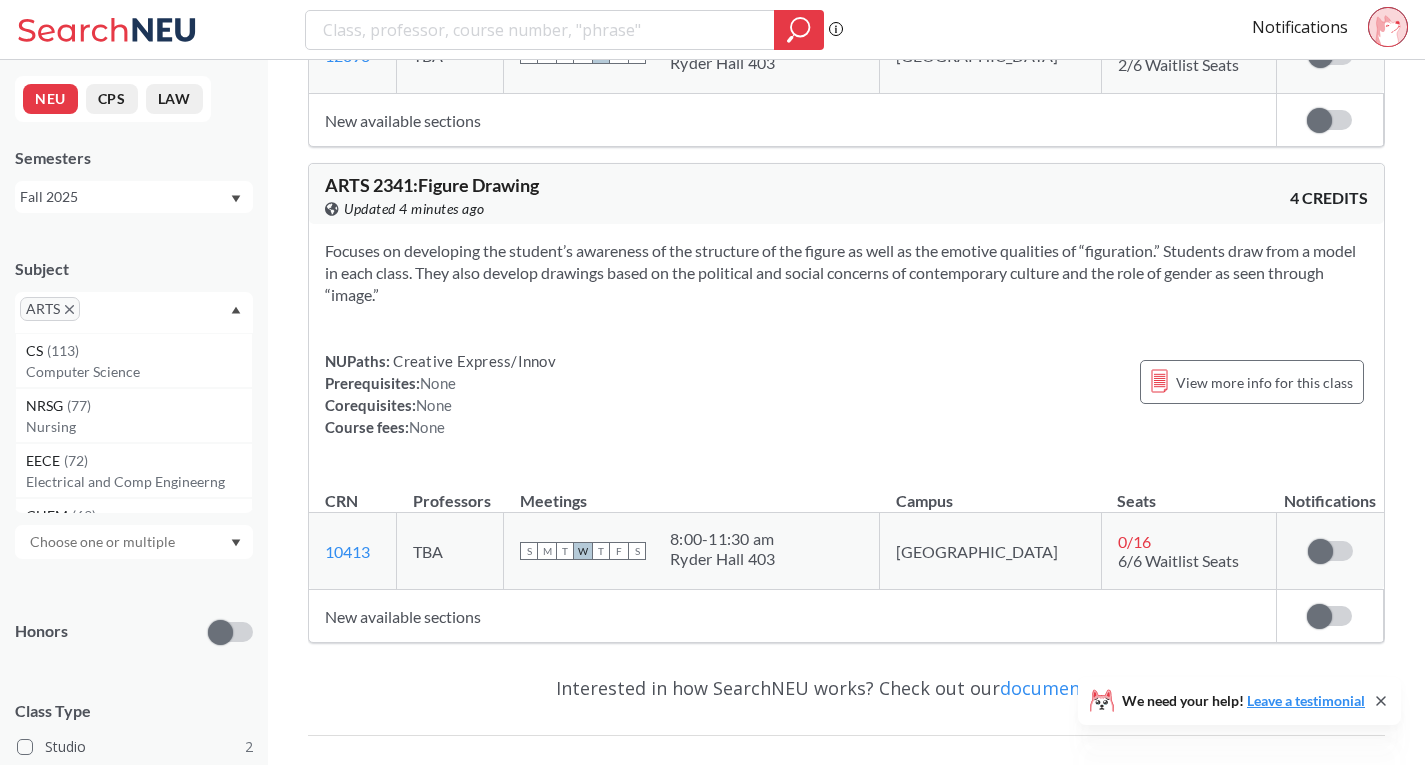 click on "ARTS" at bounding box center (50, 309) 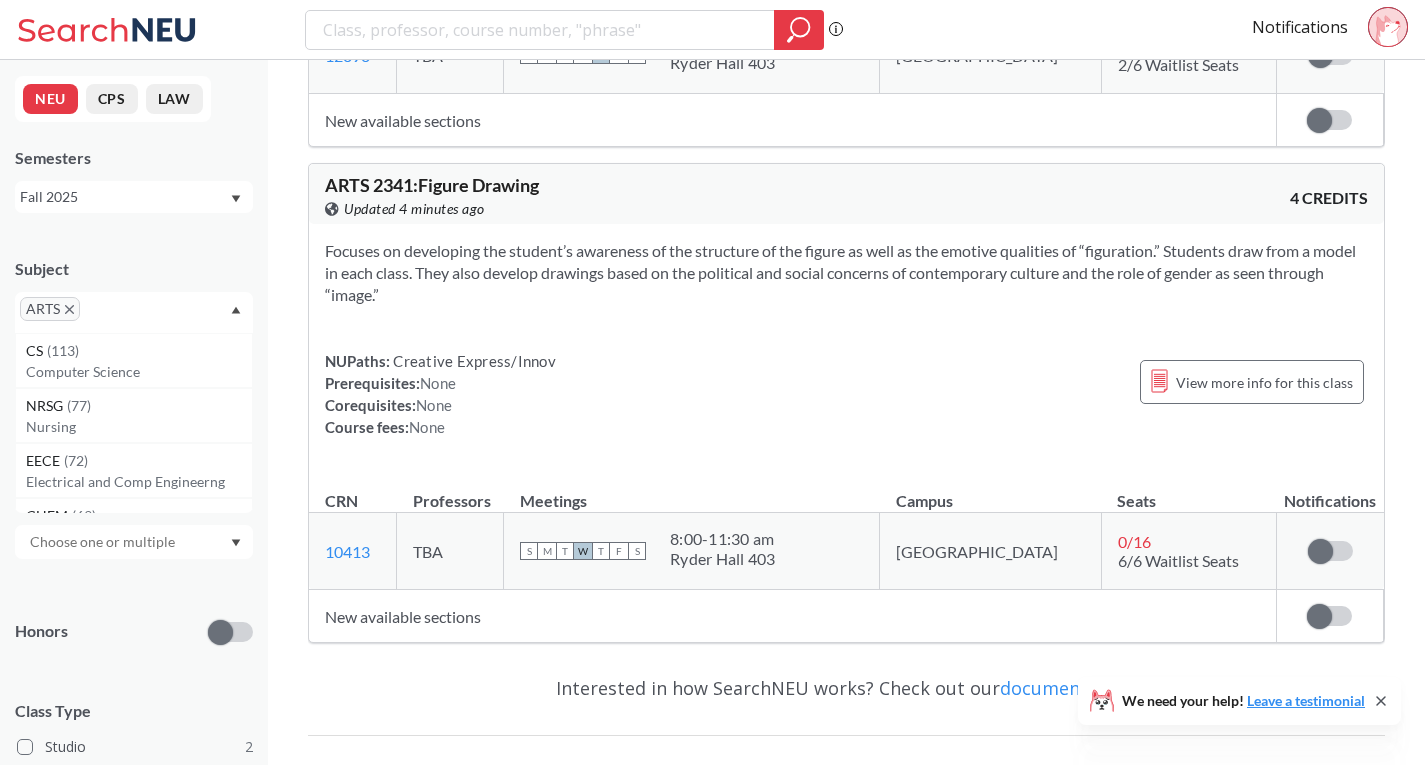 click 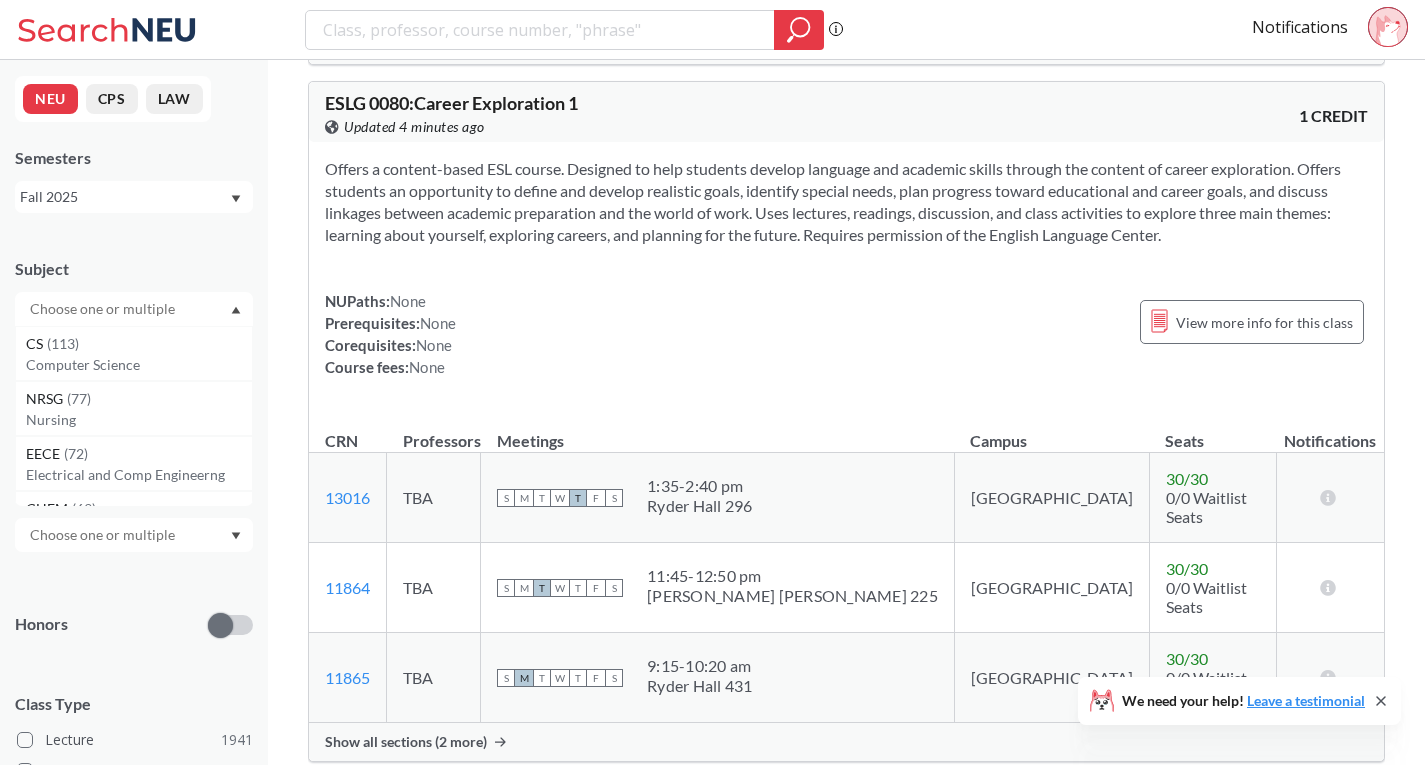 click at bounding box center [104, 309] 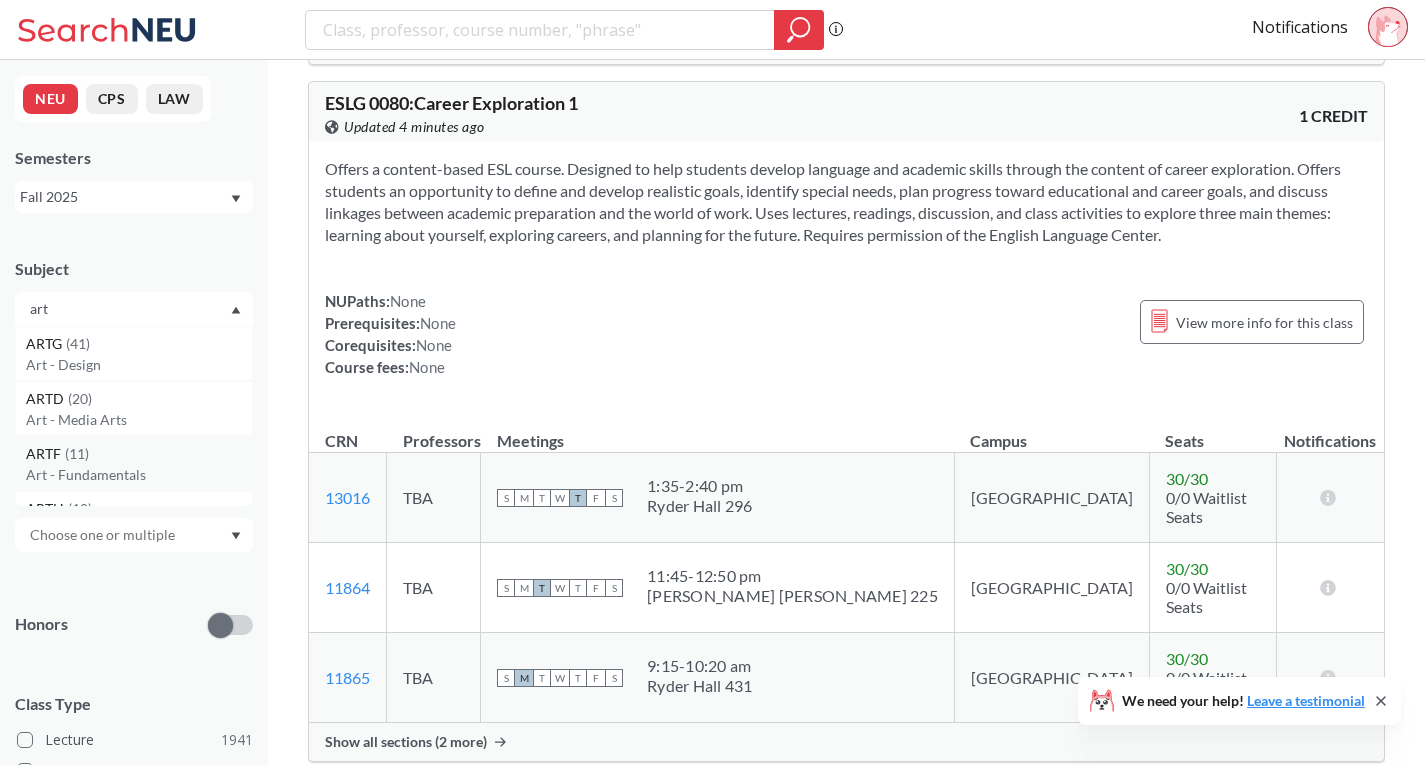 type on "art" 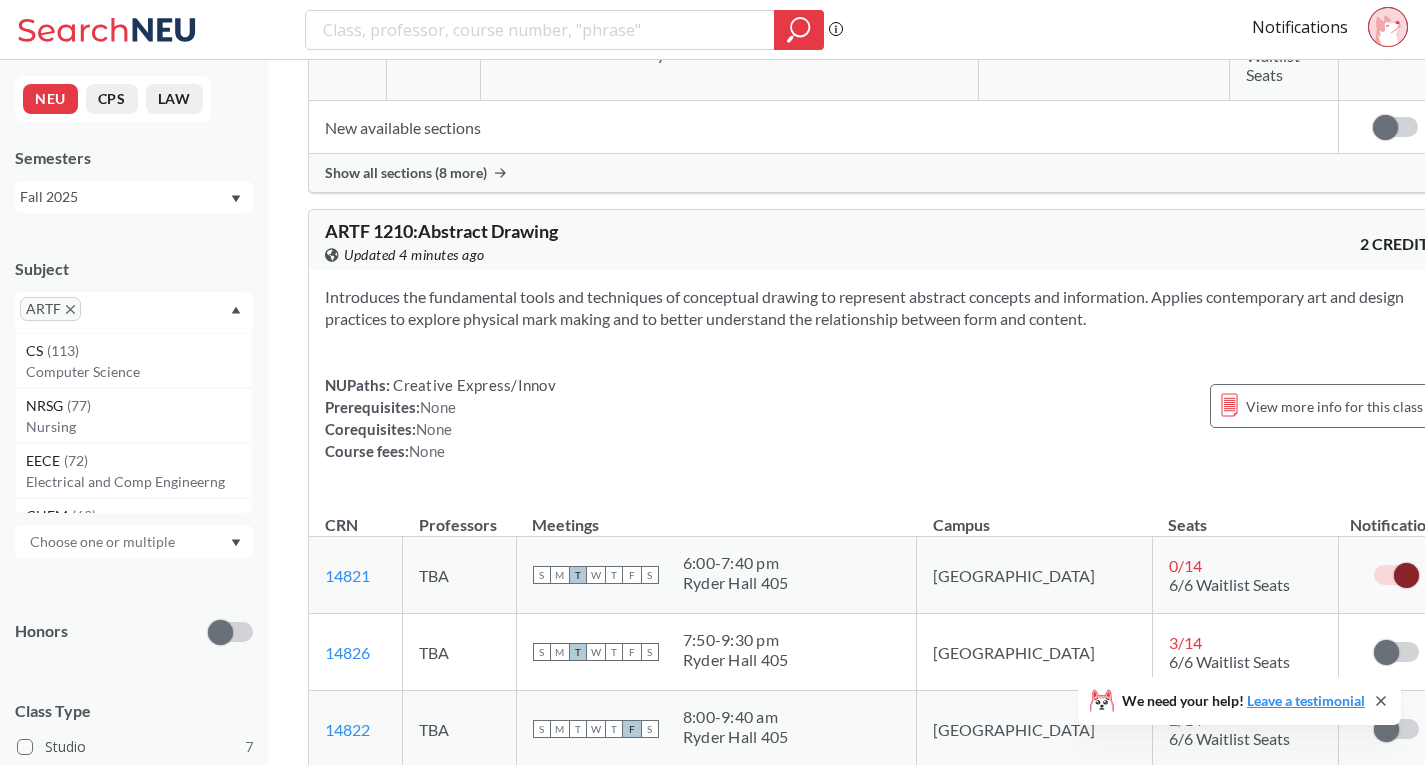 scroll, scrollTop: 1200, scrollLeft: 0, axis: vertical 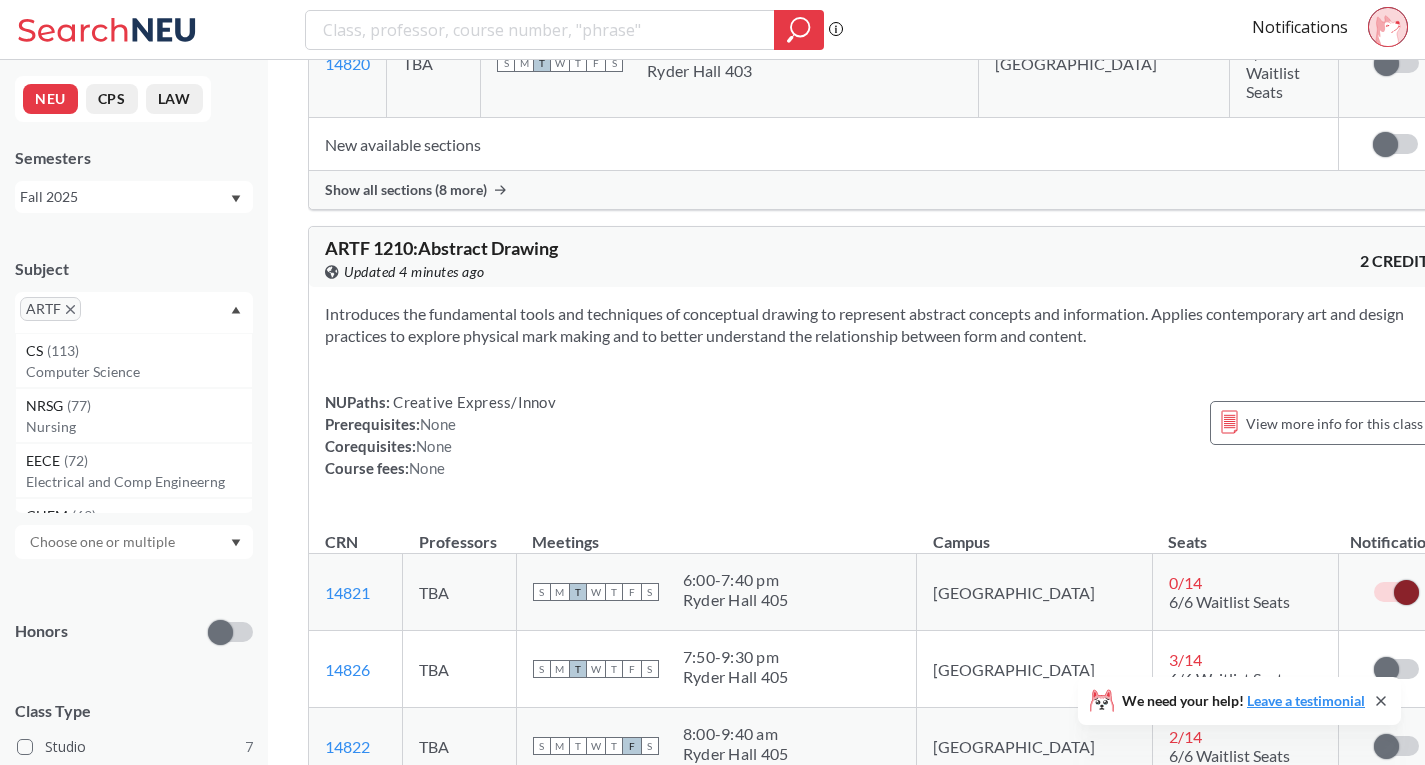 click at bounding box center [1406, 592] 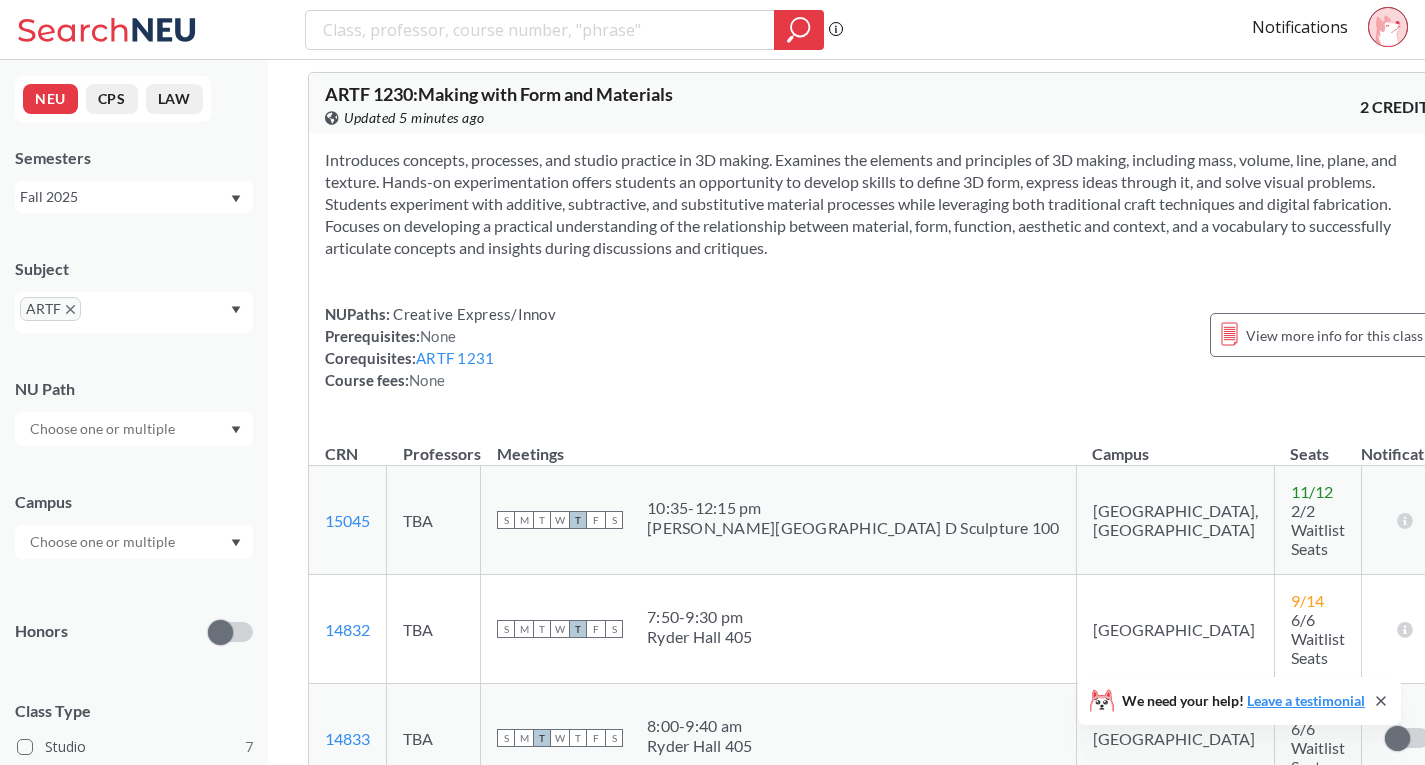 scroll, scrollTop: 3200, scrollLeft: 0, axis: vertical 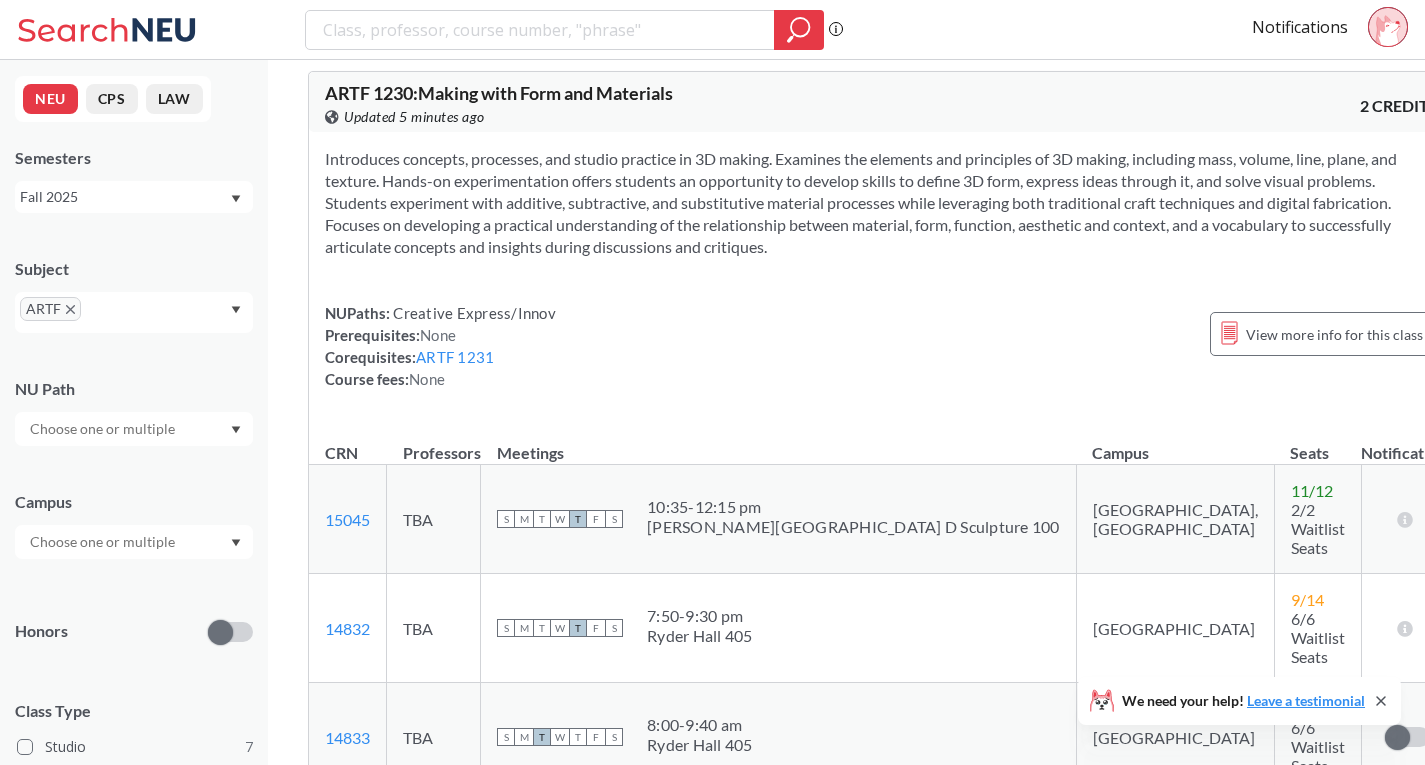 click on "Show all sections (5 more)" at bounding box center [406, 864] 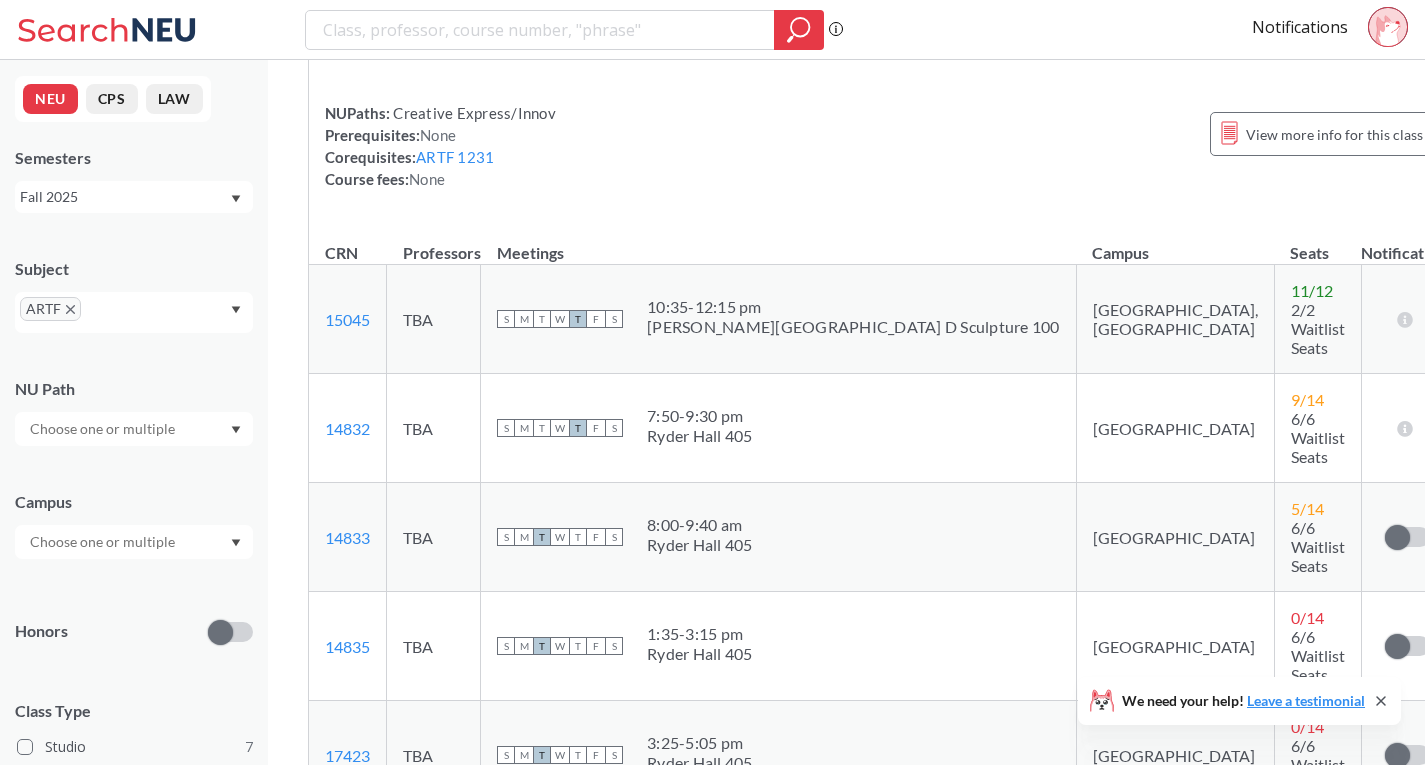 scroll, scrollTop: 3500, scrollLeft: 0, axis: vertical 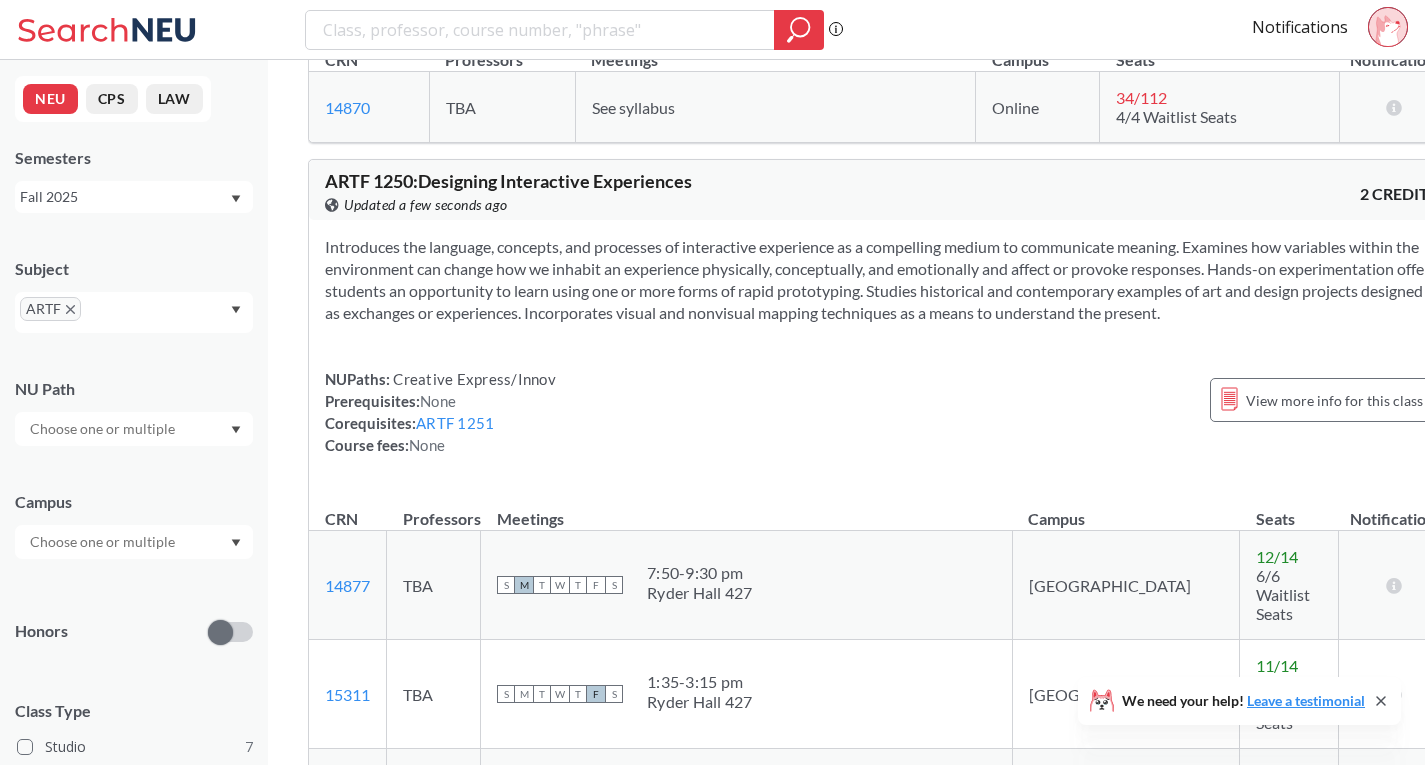 click on "ARTF" at bounding box center [50, 309] 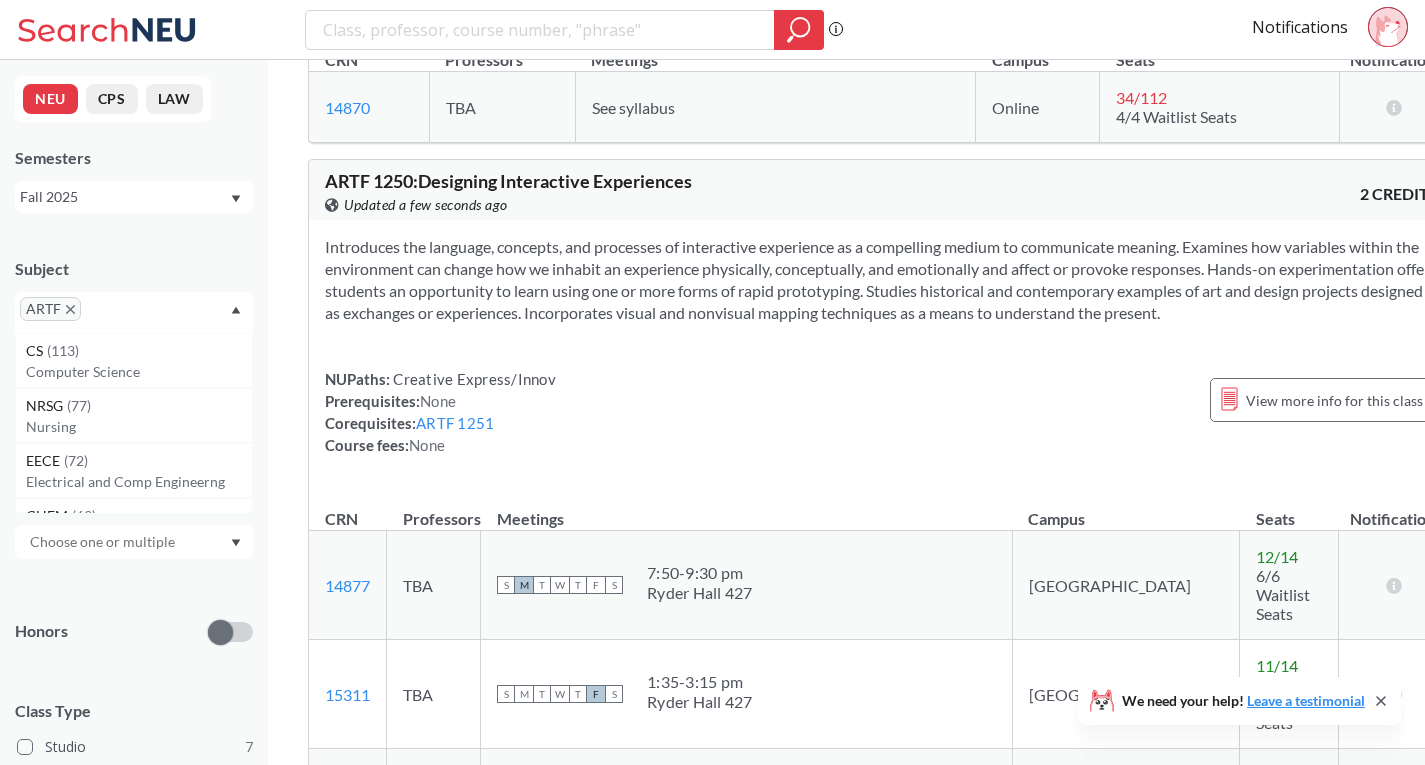 click on "ARTF" at bounding box center [134, 312] 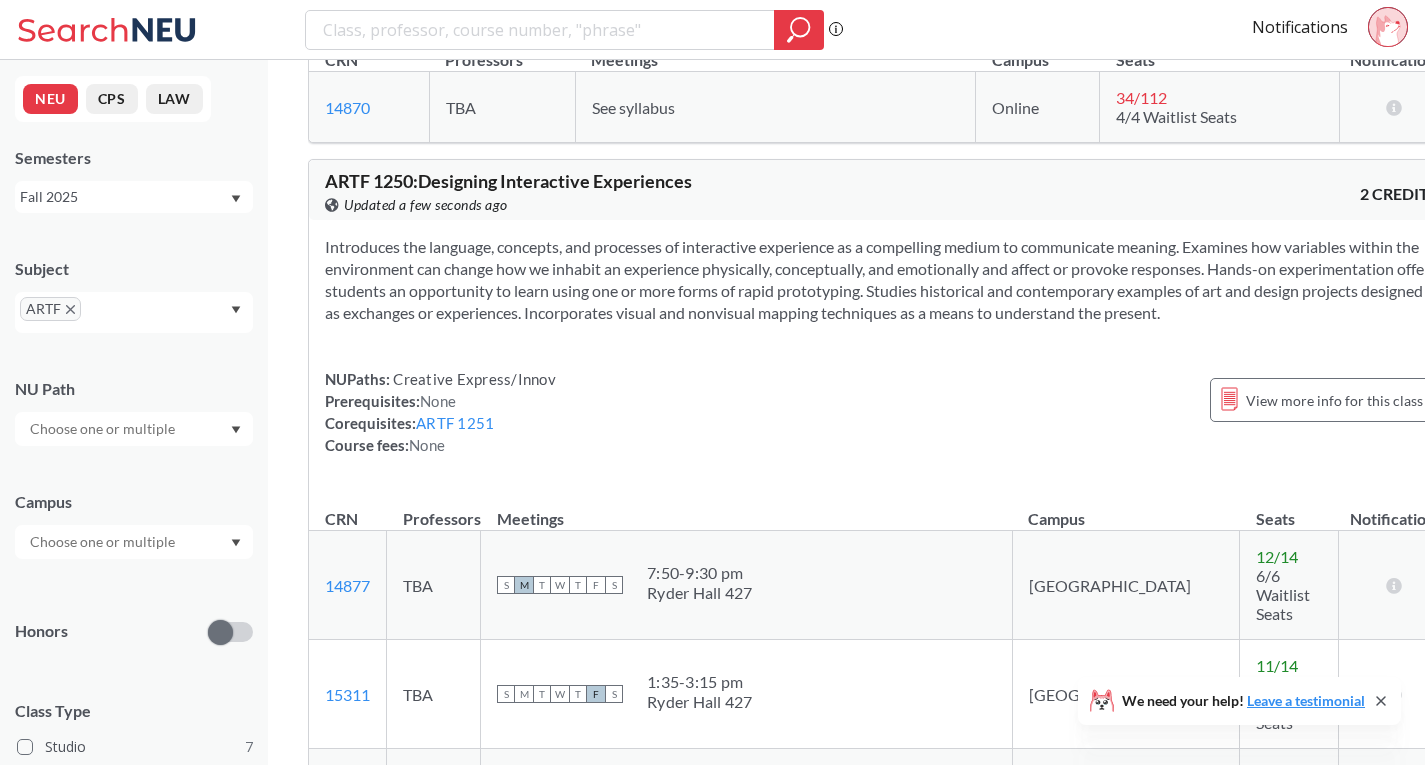 click at bounding box center [115, 316] 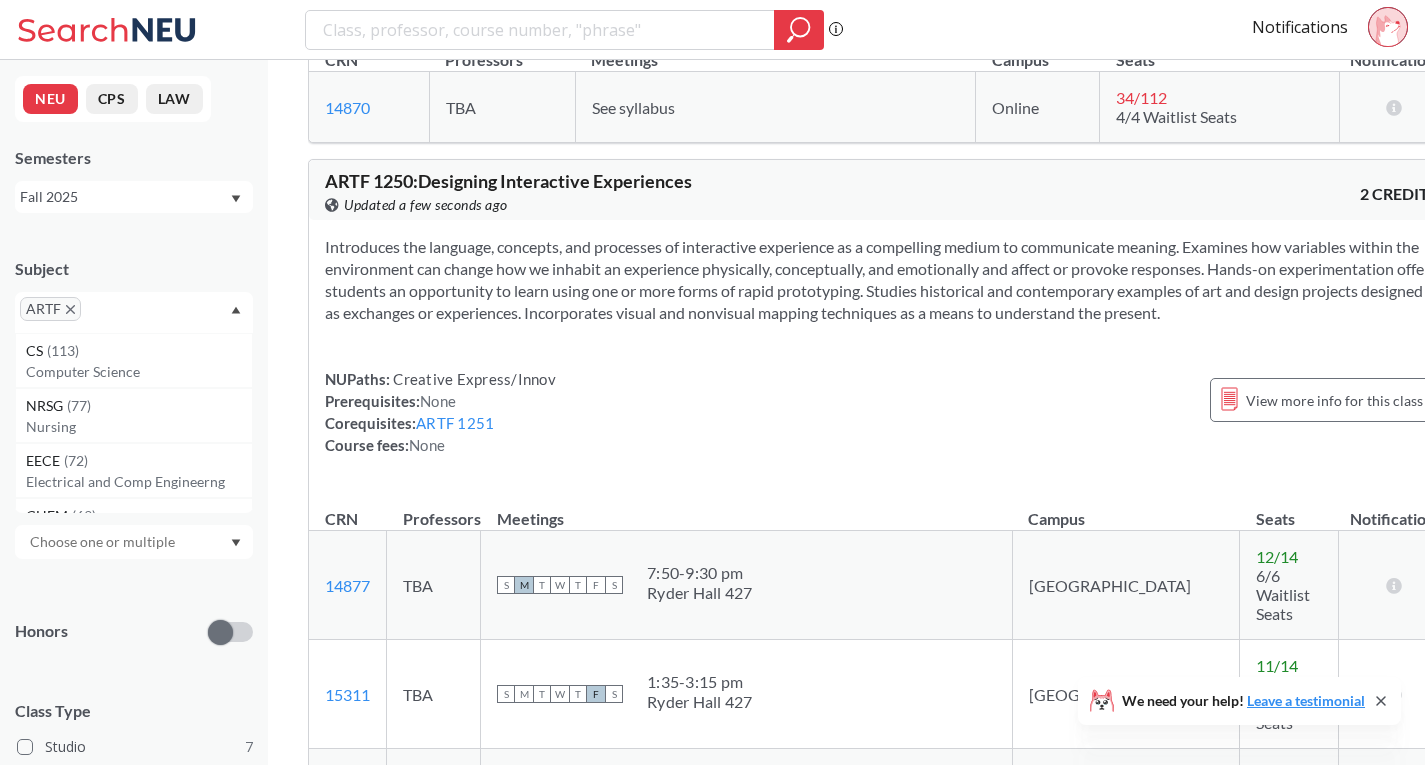 click on "ARTF" at bounding box center [50, 309] 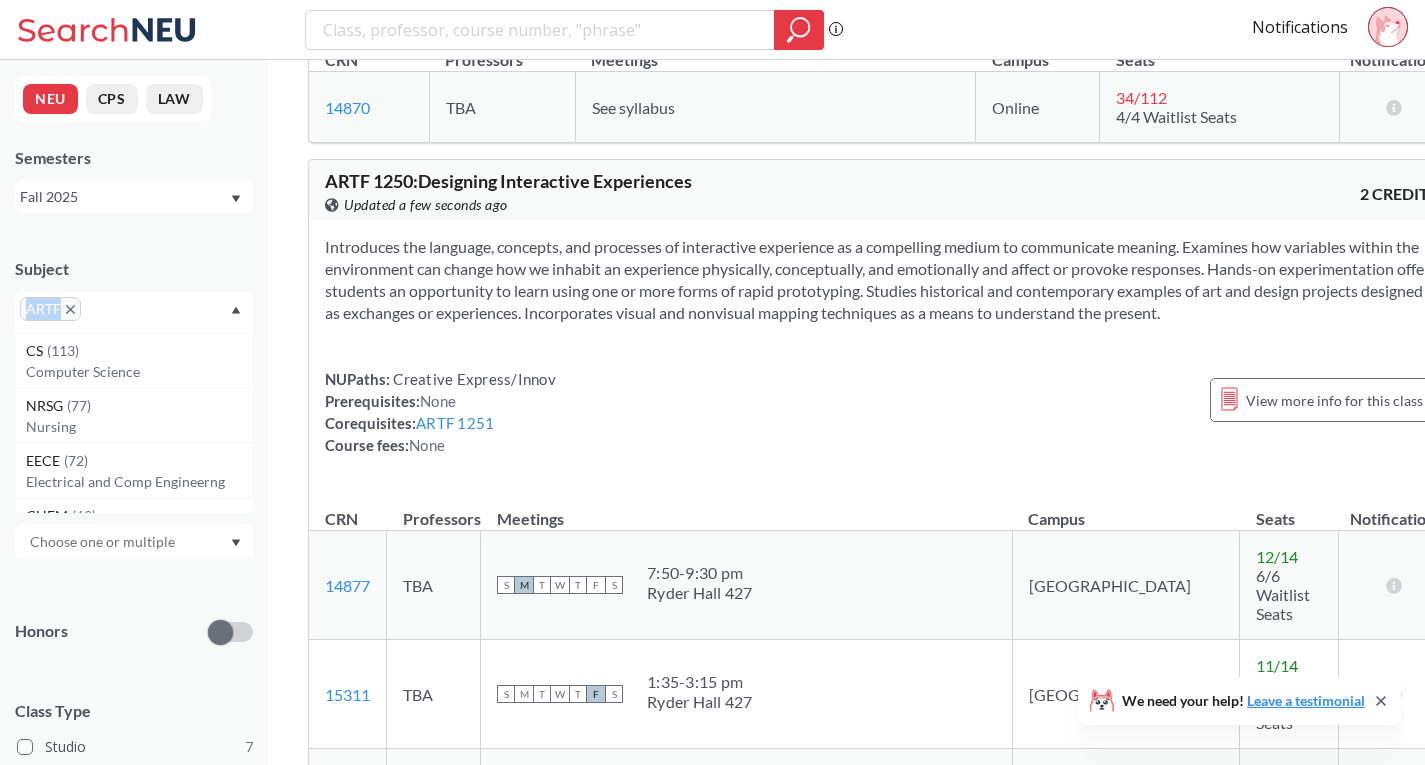 click on "ARTF" at bounding box center (50, 309) 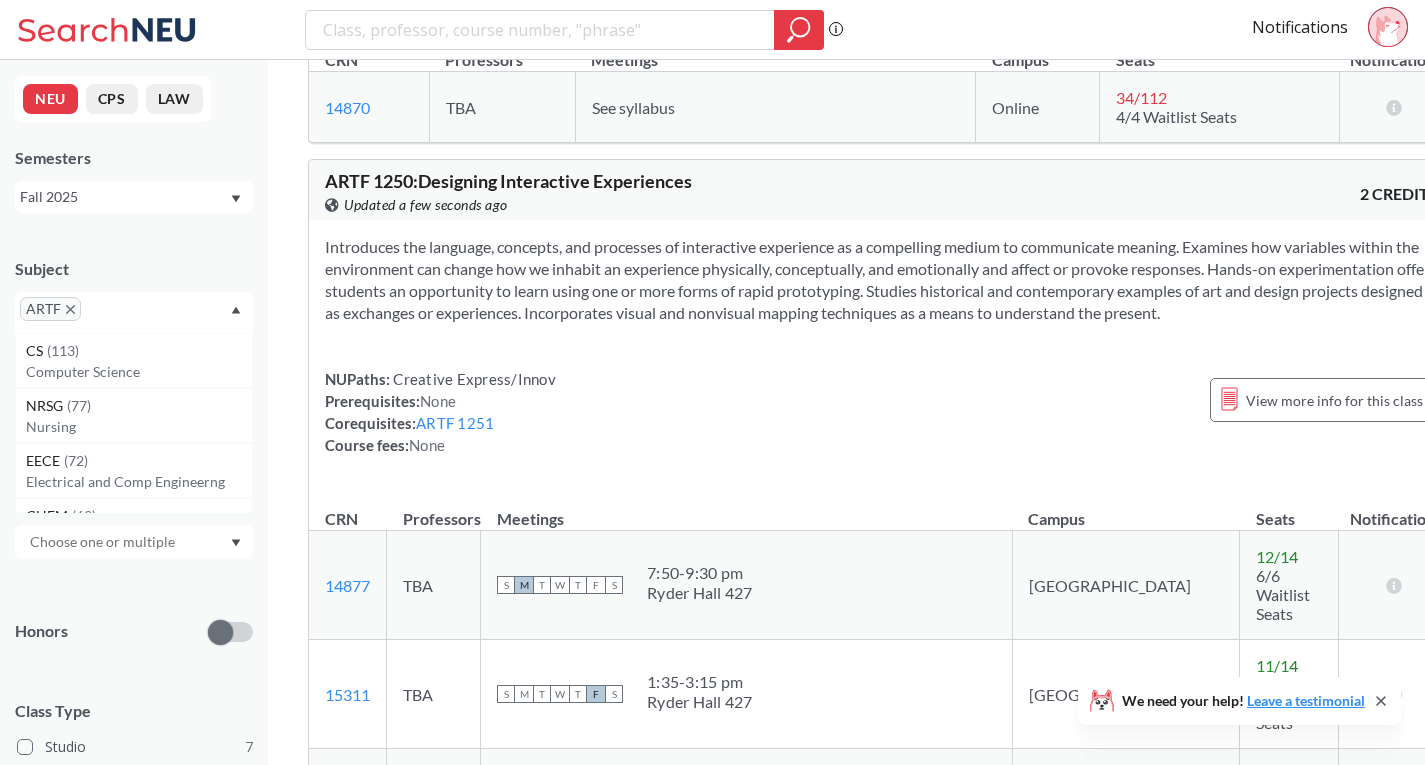 click on "ARTF" at bounding box center [50, 309] 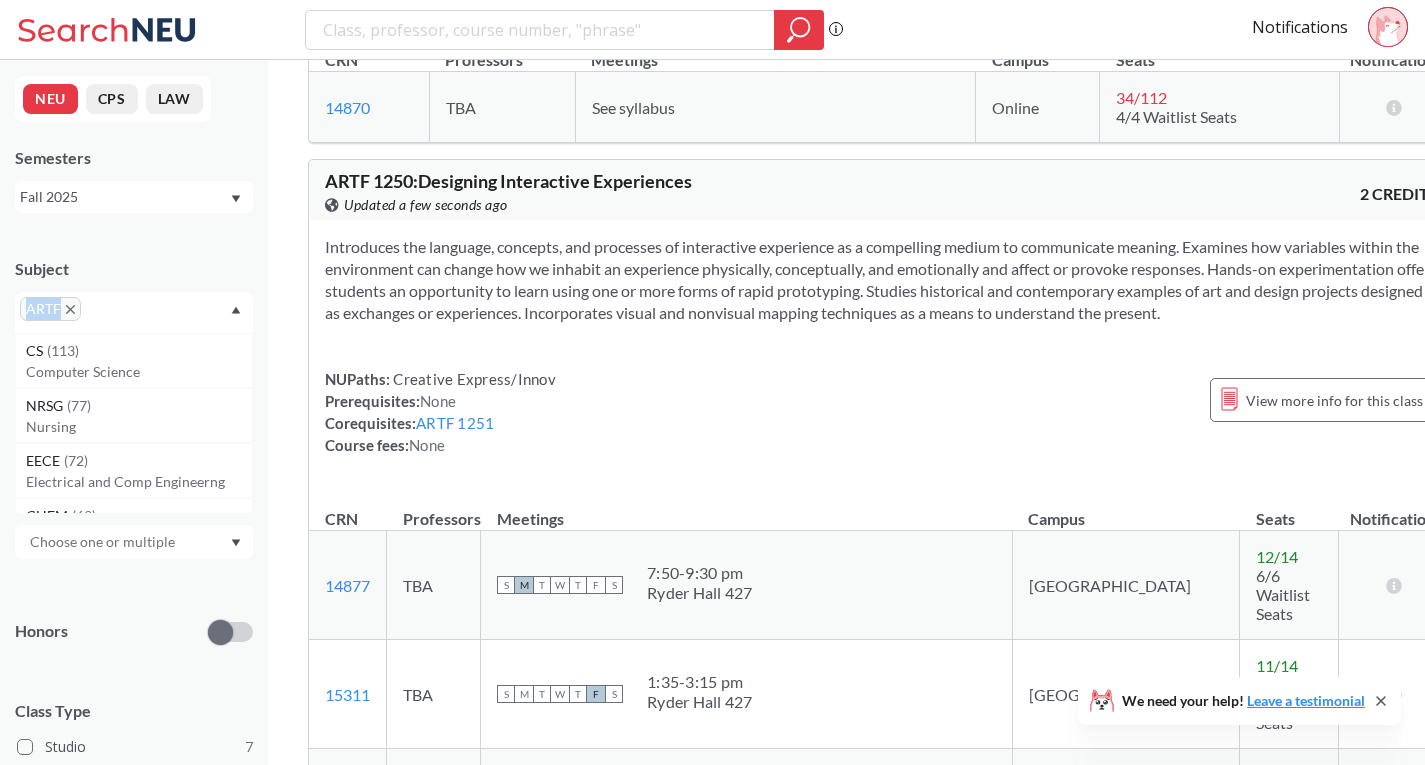 click on "ARTF" at bounding box center [50, 309] 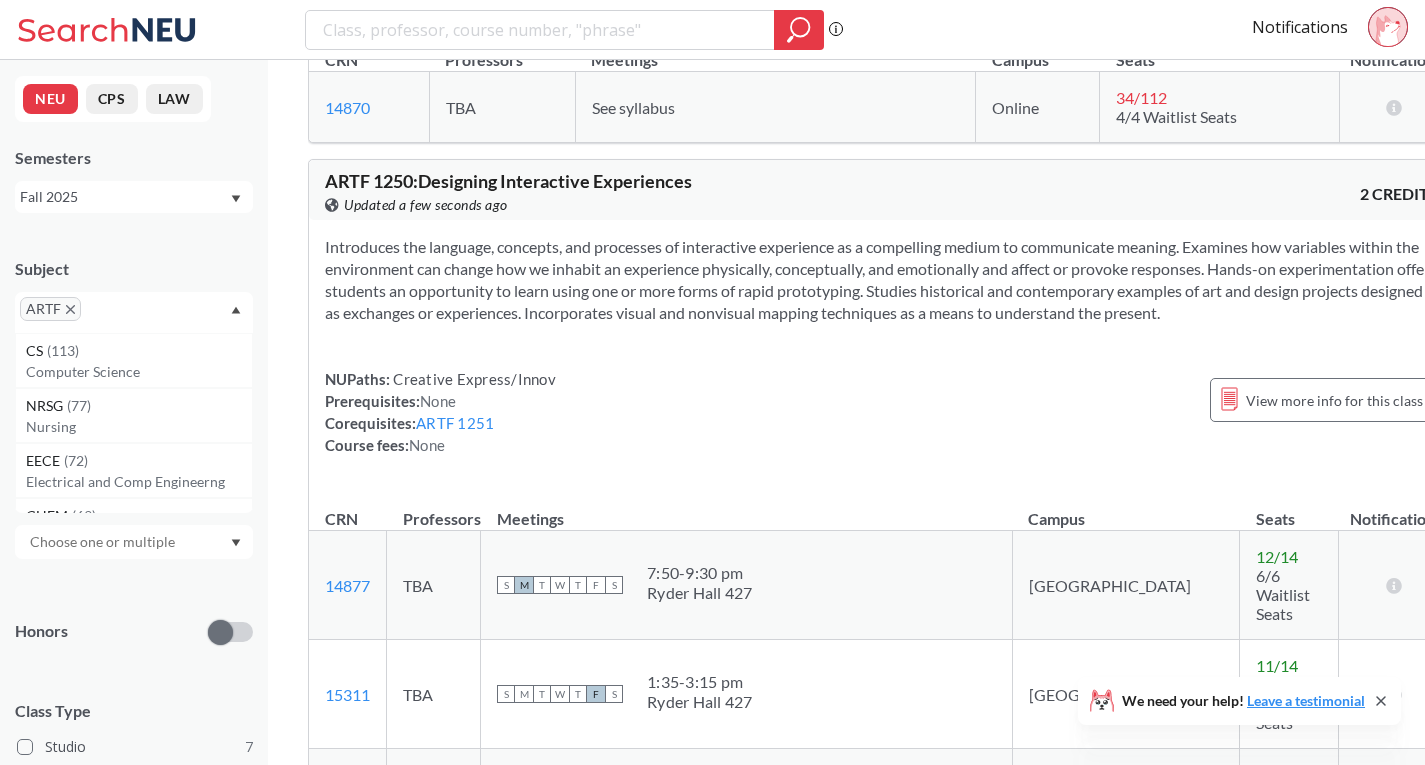 click on "ARTF" at bounding box center [50, 309] 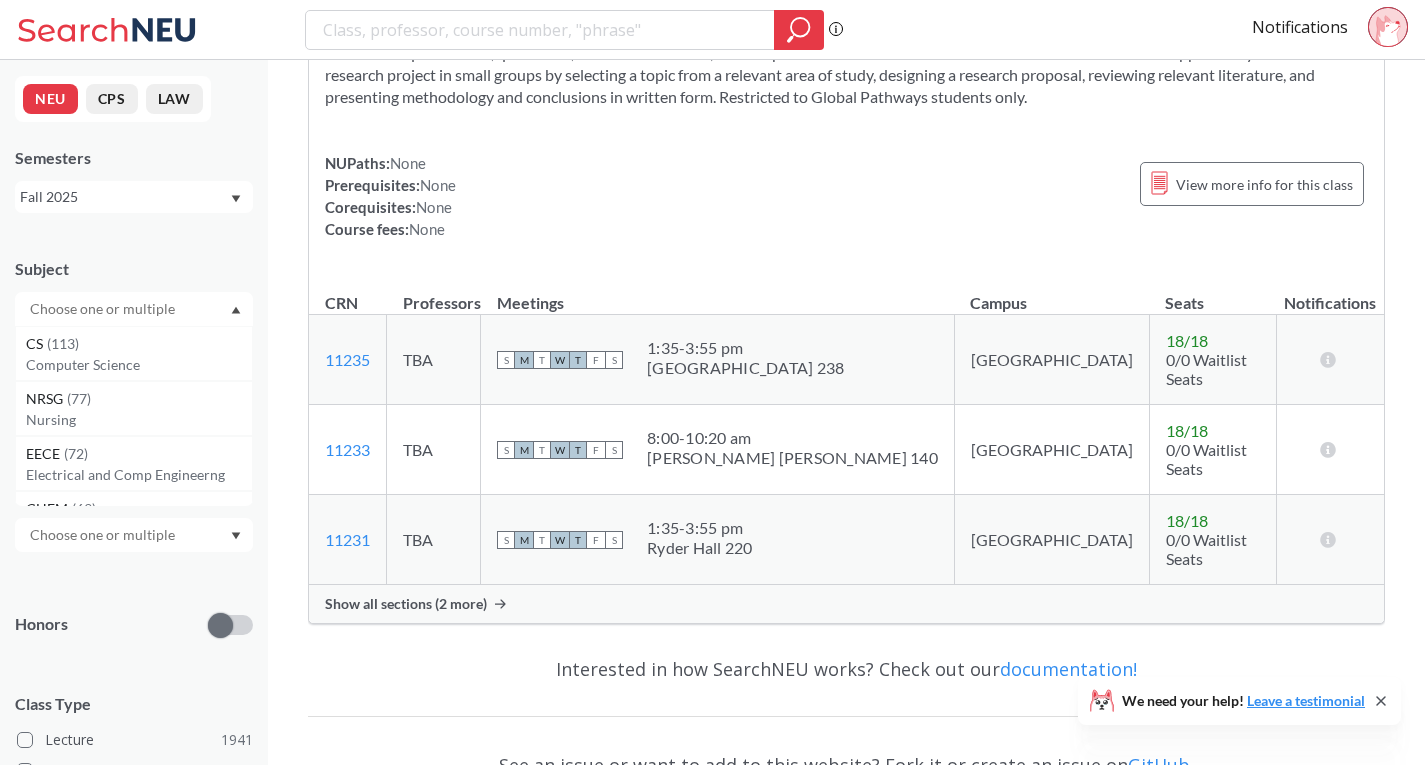 click at bounding box center [104, 309] 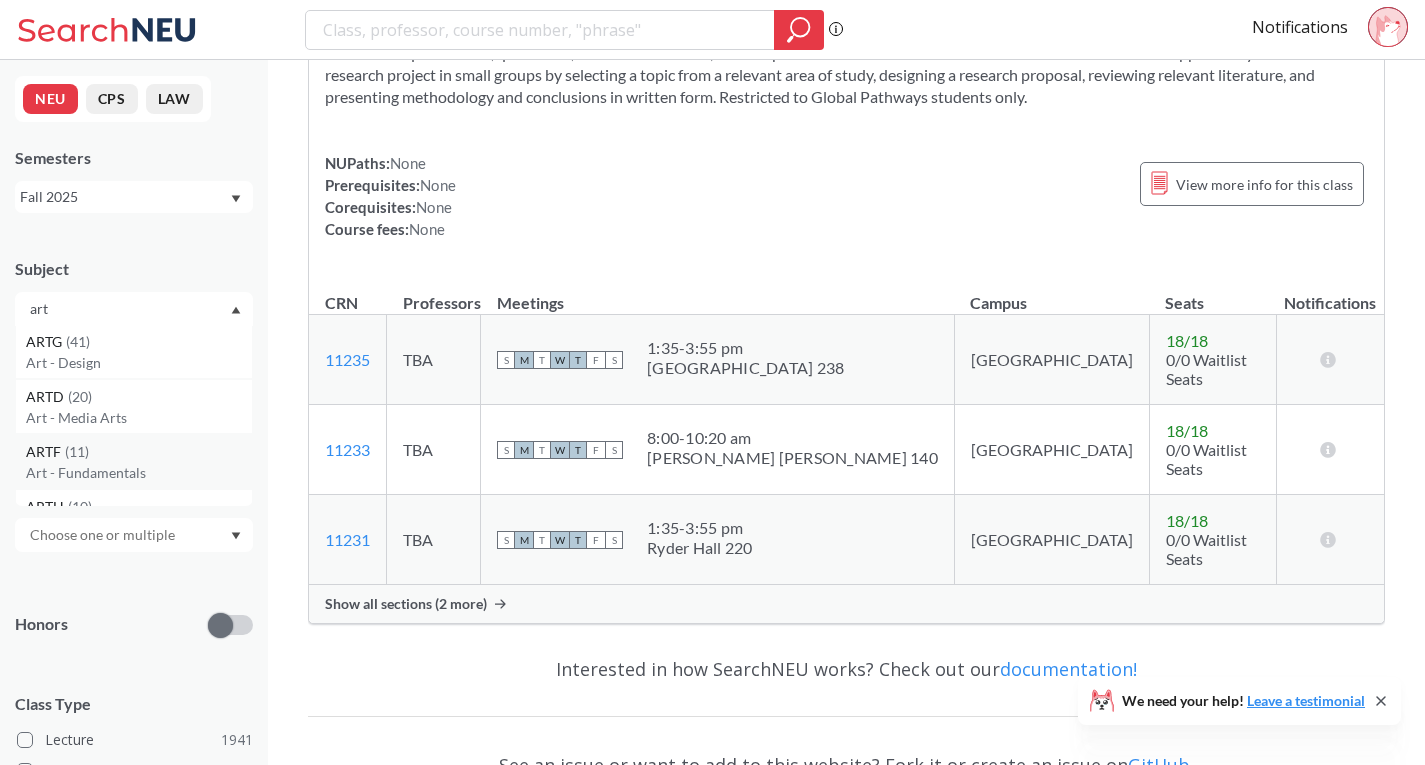 scroll, scrollTop: 0, scrollLeft: 0, axis: both 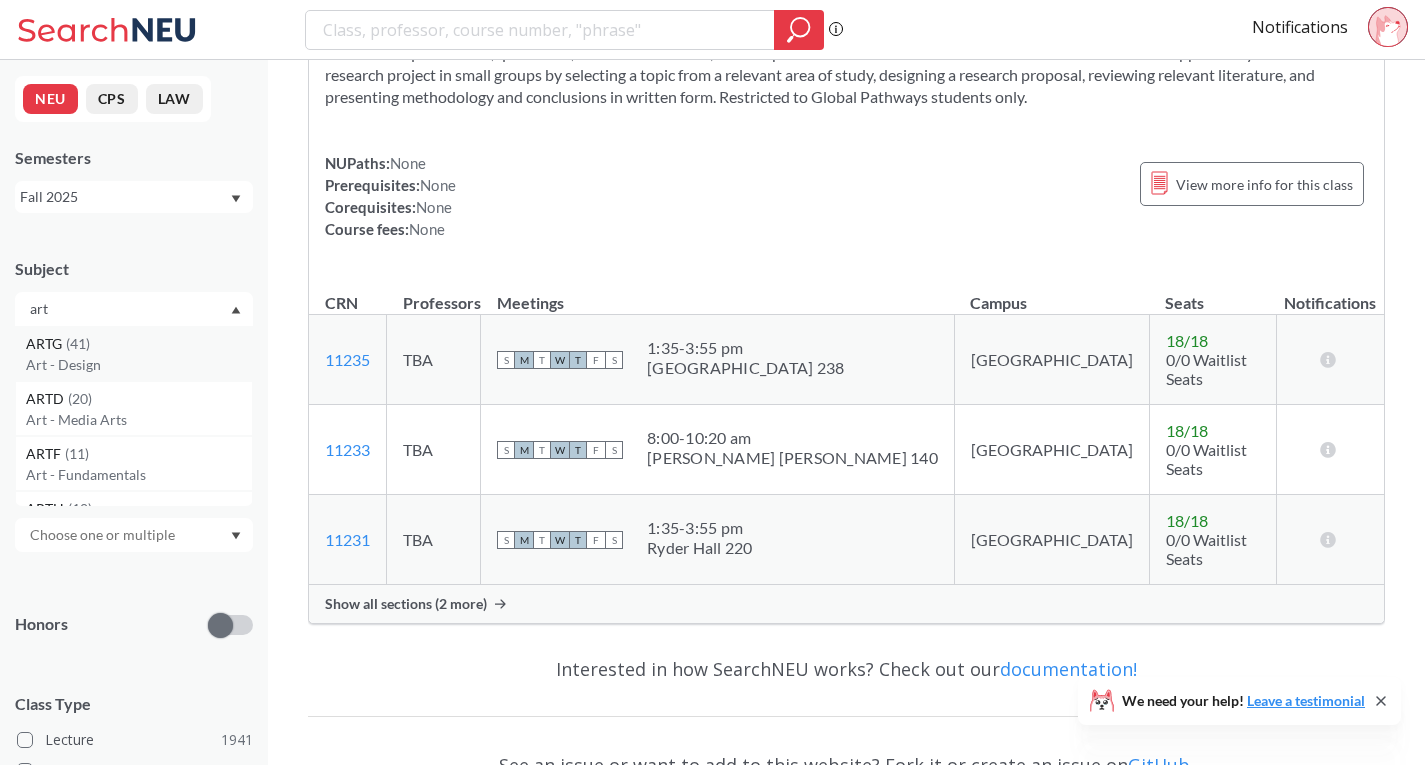 type on "art" 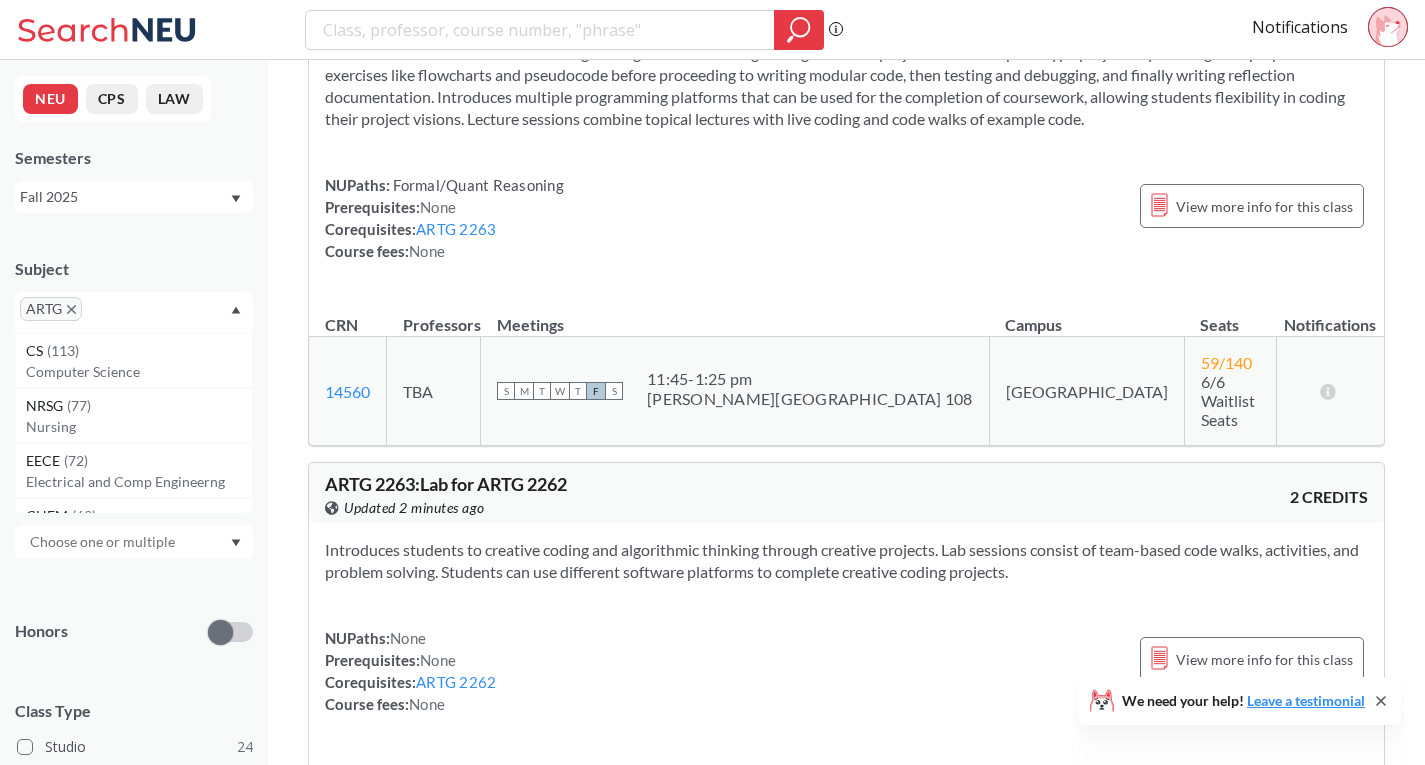 scroll, scrollTop: 5200, scrollLeft: 0, axis: vertical 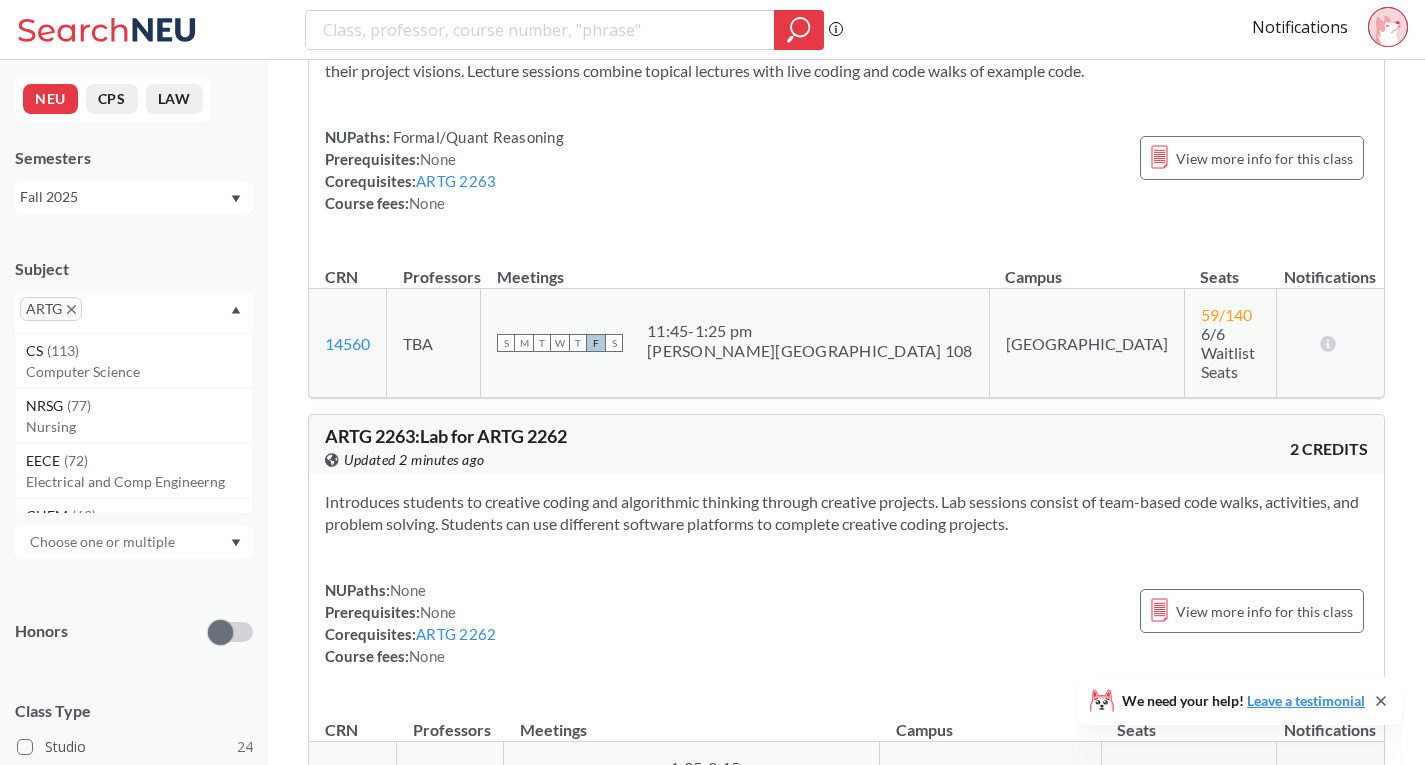 click at bounding box center (116, 316) 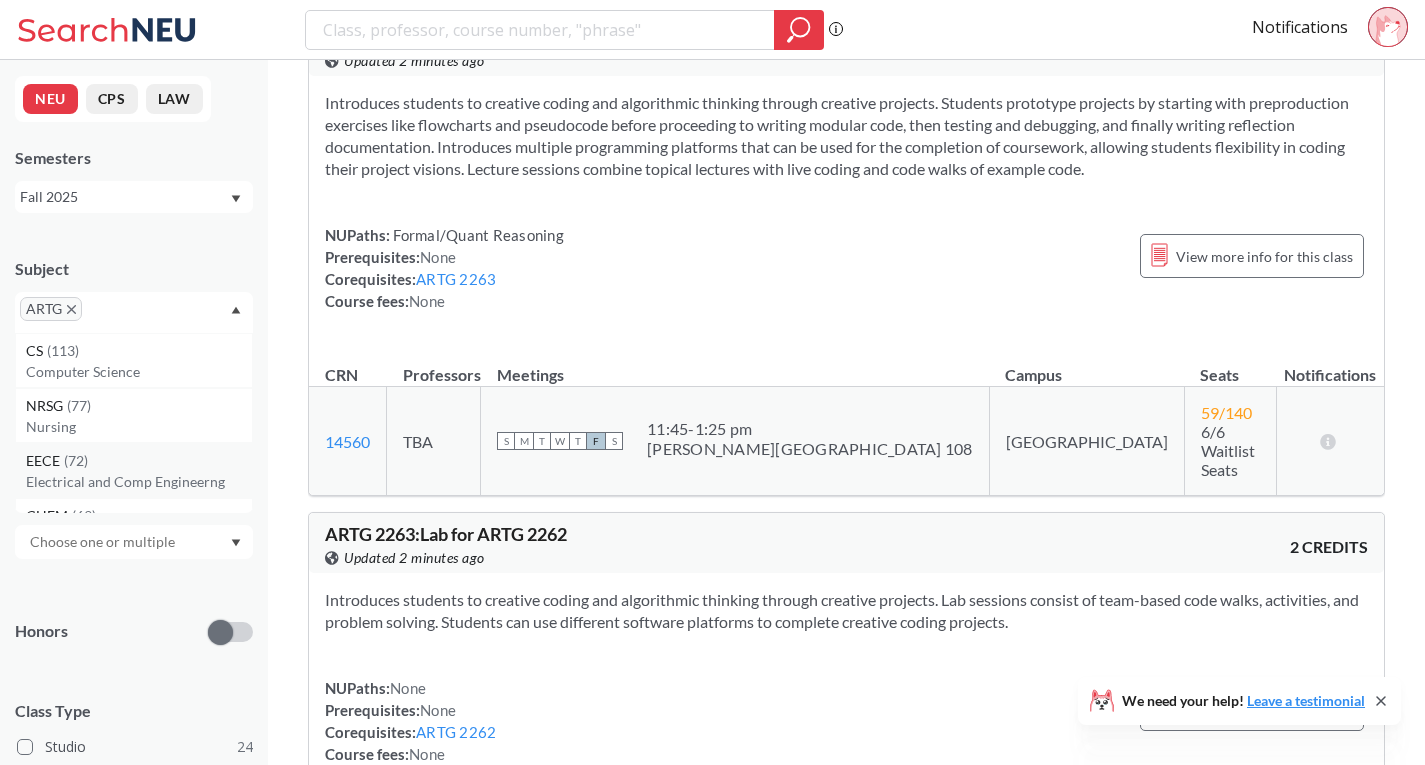 scroll, scrollTop: 5000, scrollLeft: 0, axis: vertical 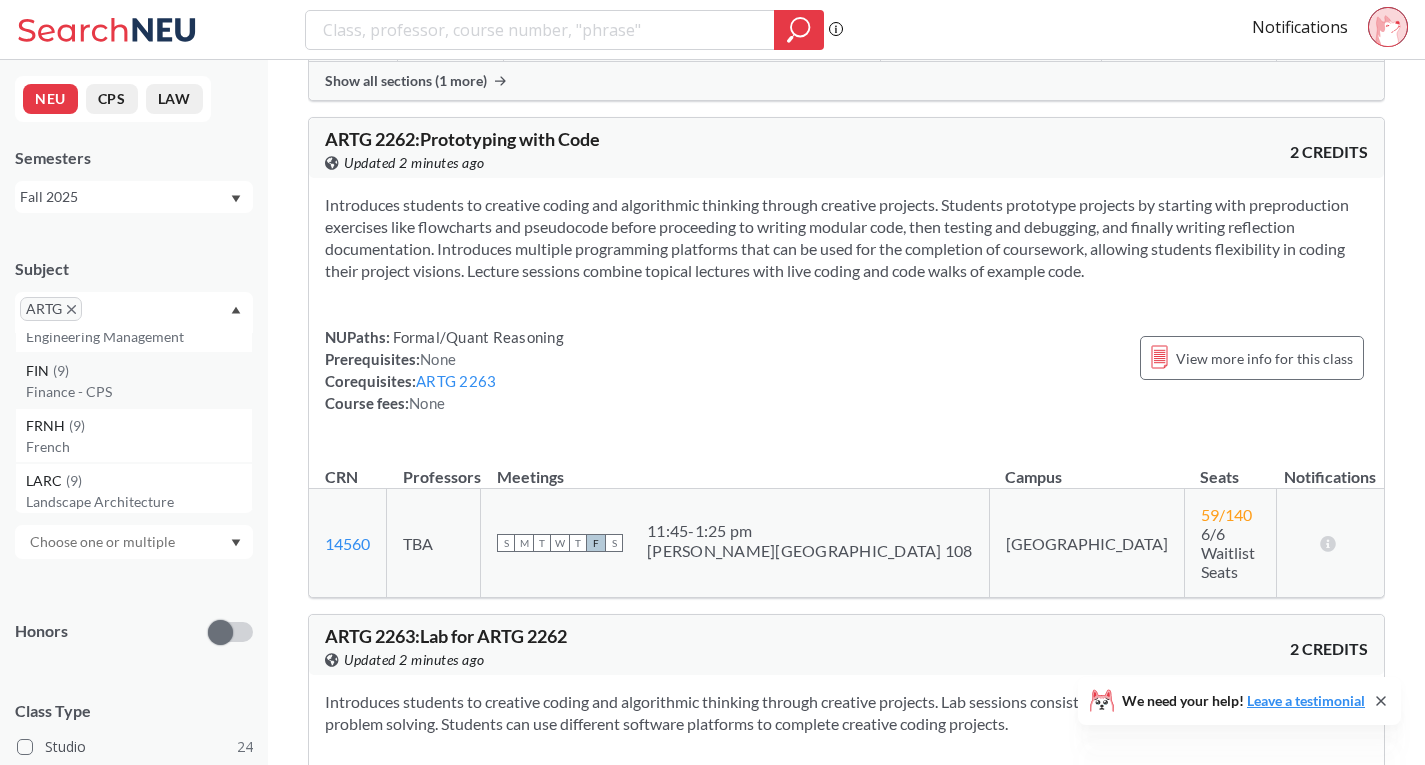 click on "Finance - CPS" at bounding box center [139, 392] 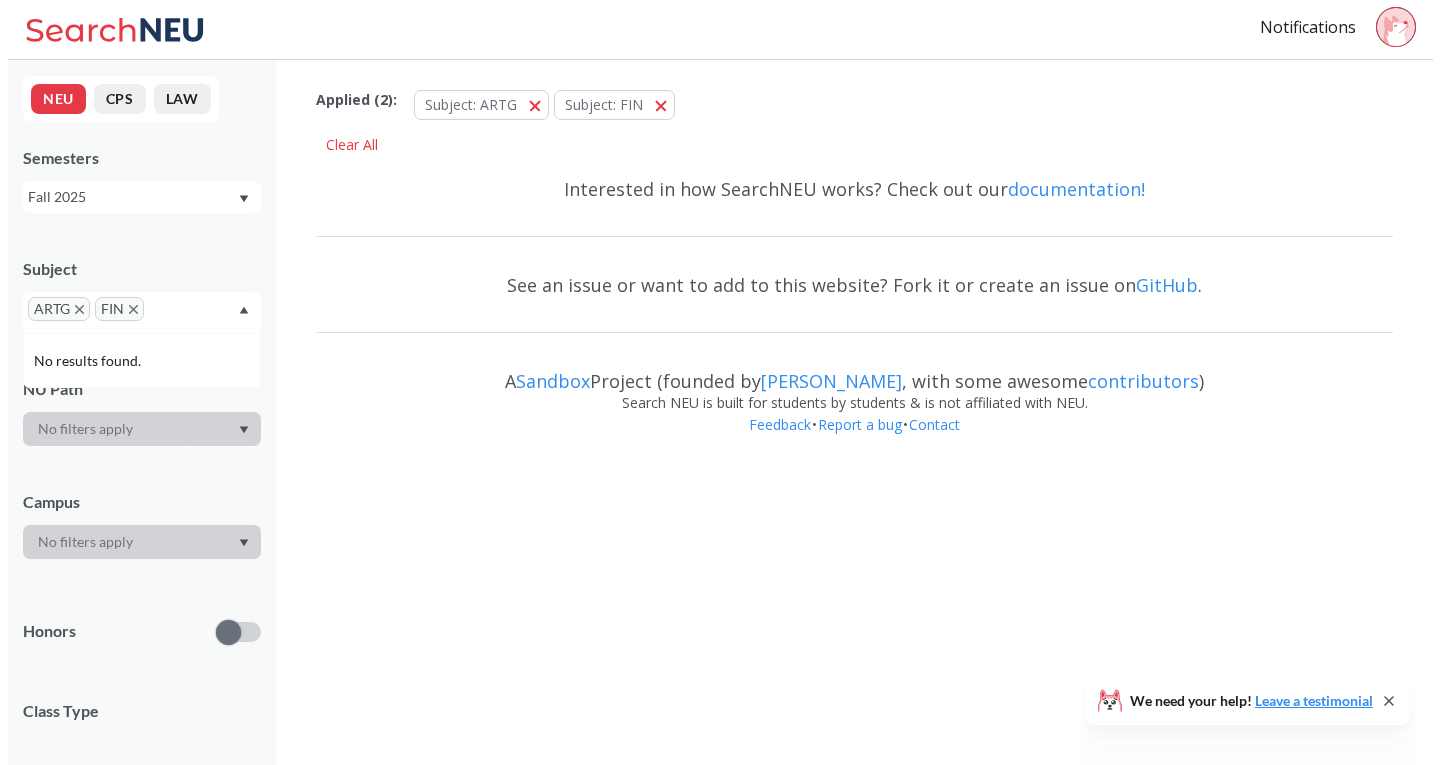 scroll, scrollTop: 0, scrollLeft: 0, axis: both 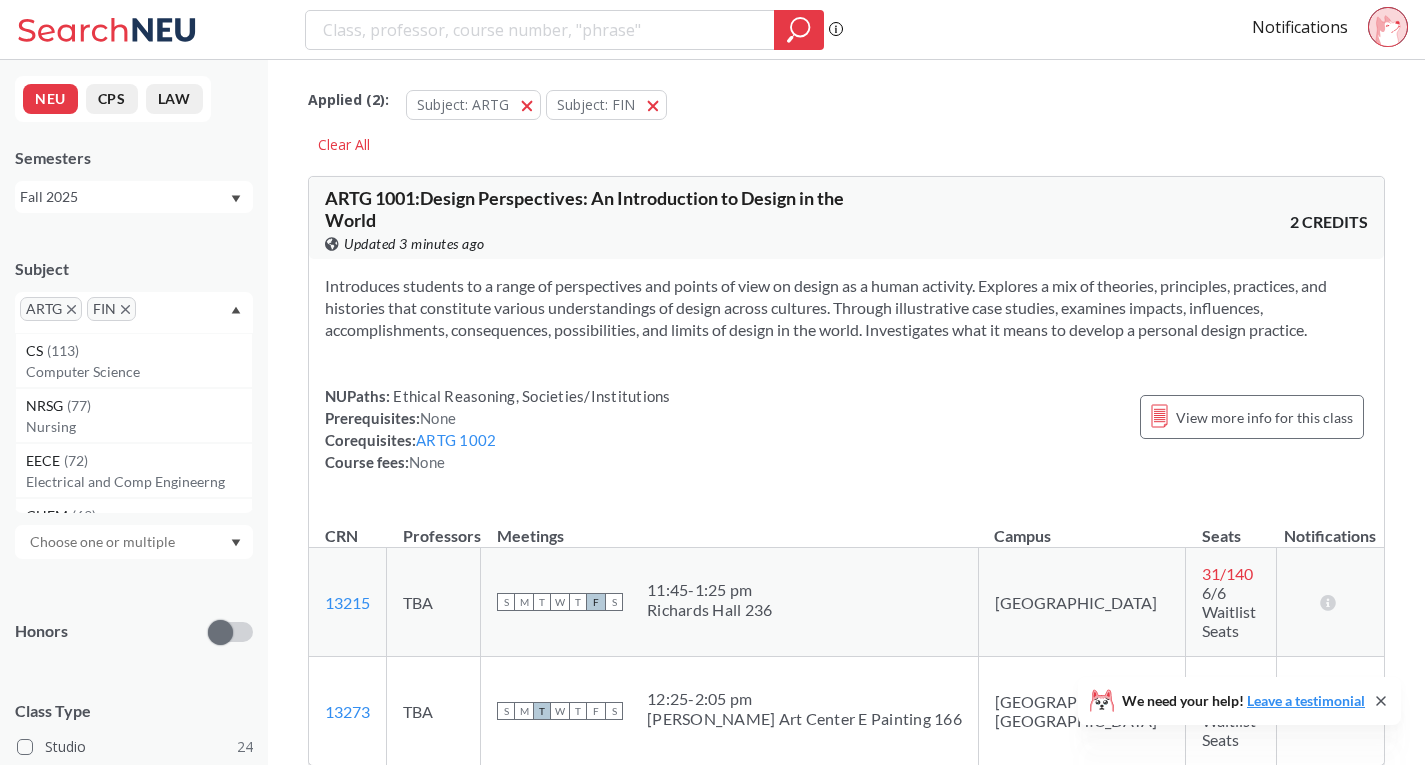 click on "ARTG" at bounding box center [51, 309] 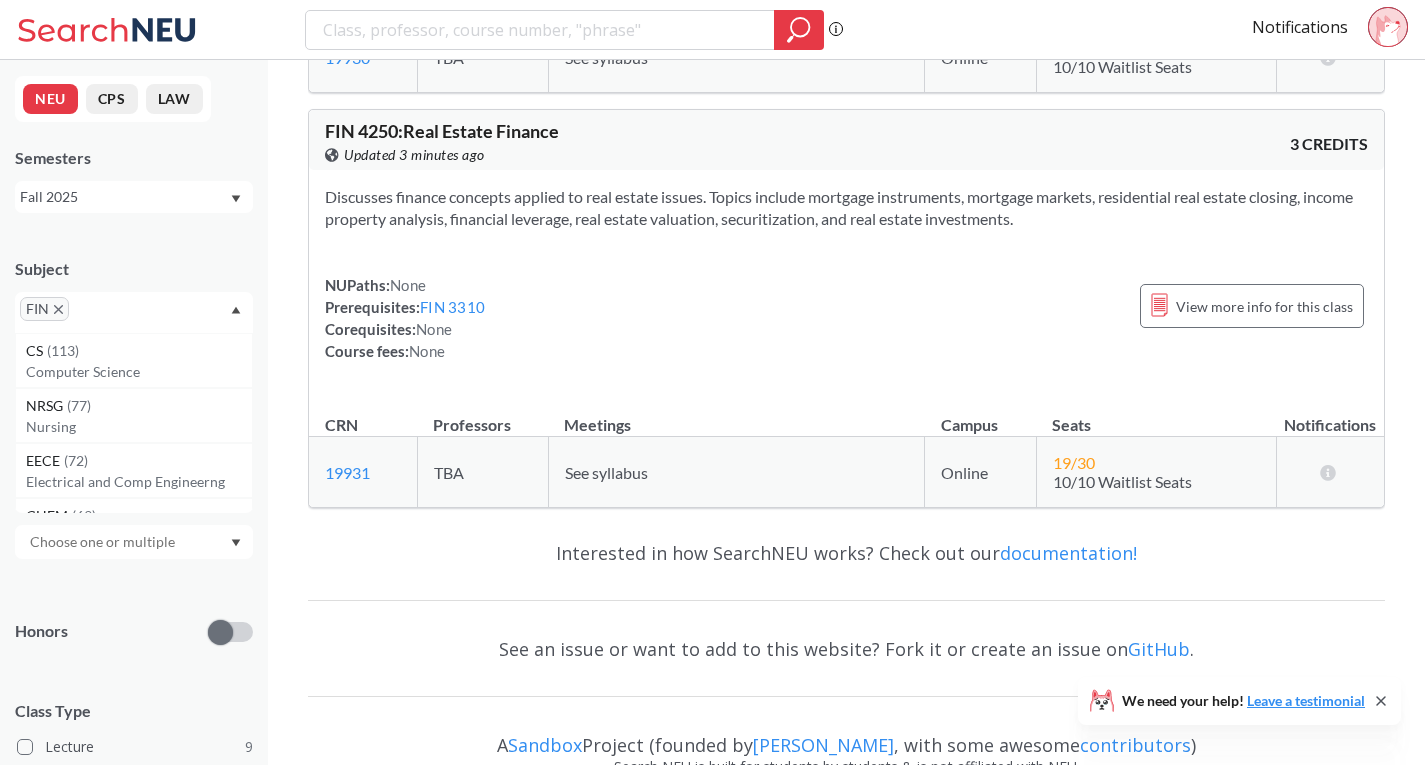 scroll, scrollTop: 3953, scrollLeft: 0, axis: vertical 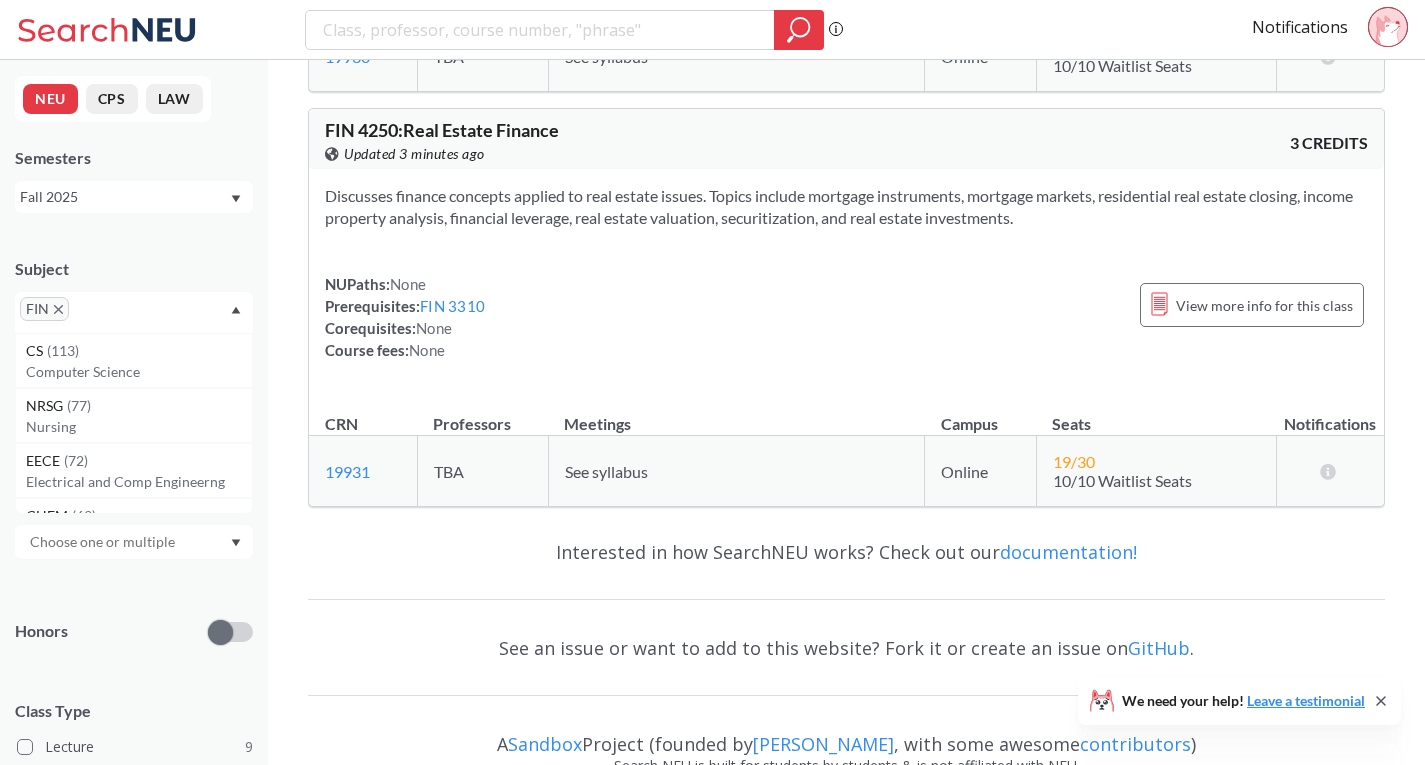 click 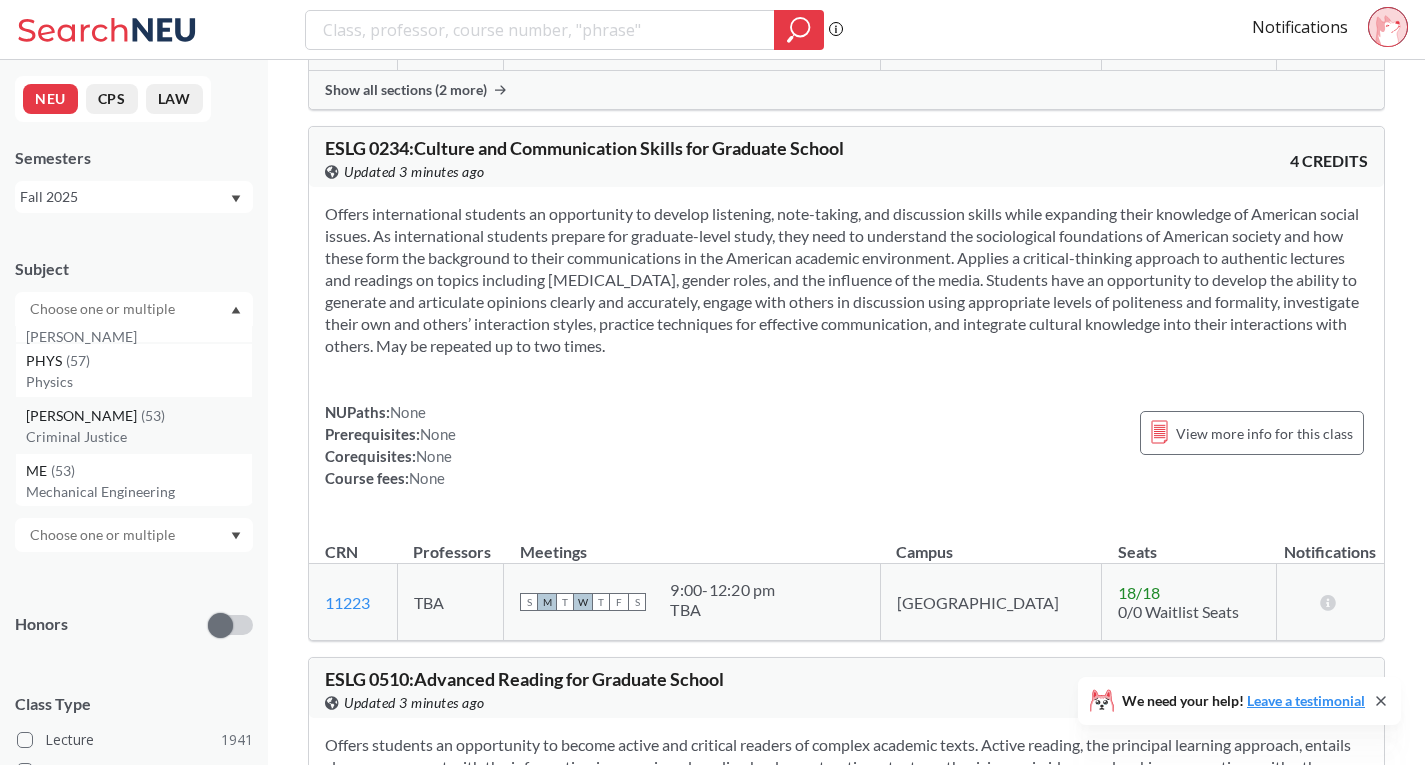 scroll, scrollTop: 400, scrollLeft: 0, axis: vertical 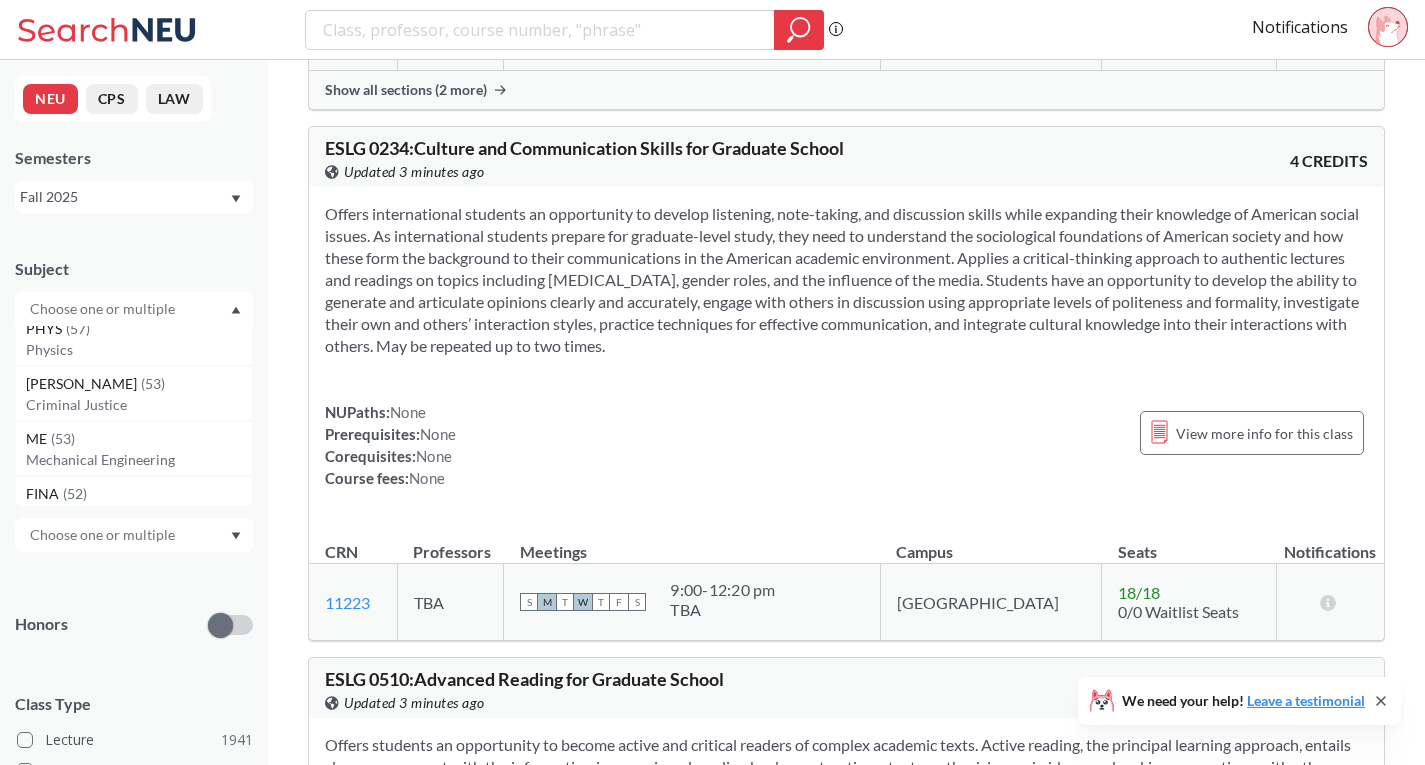 click at bounding box center [104, 309] 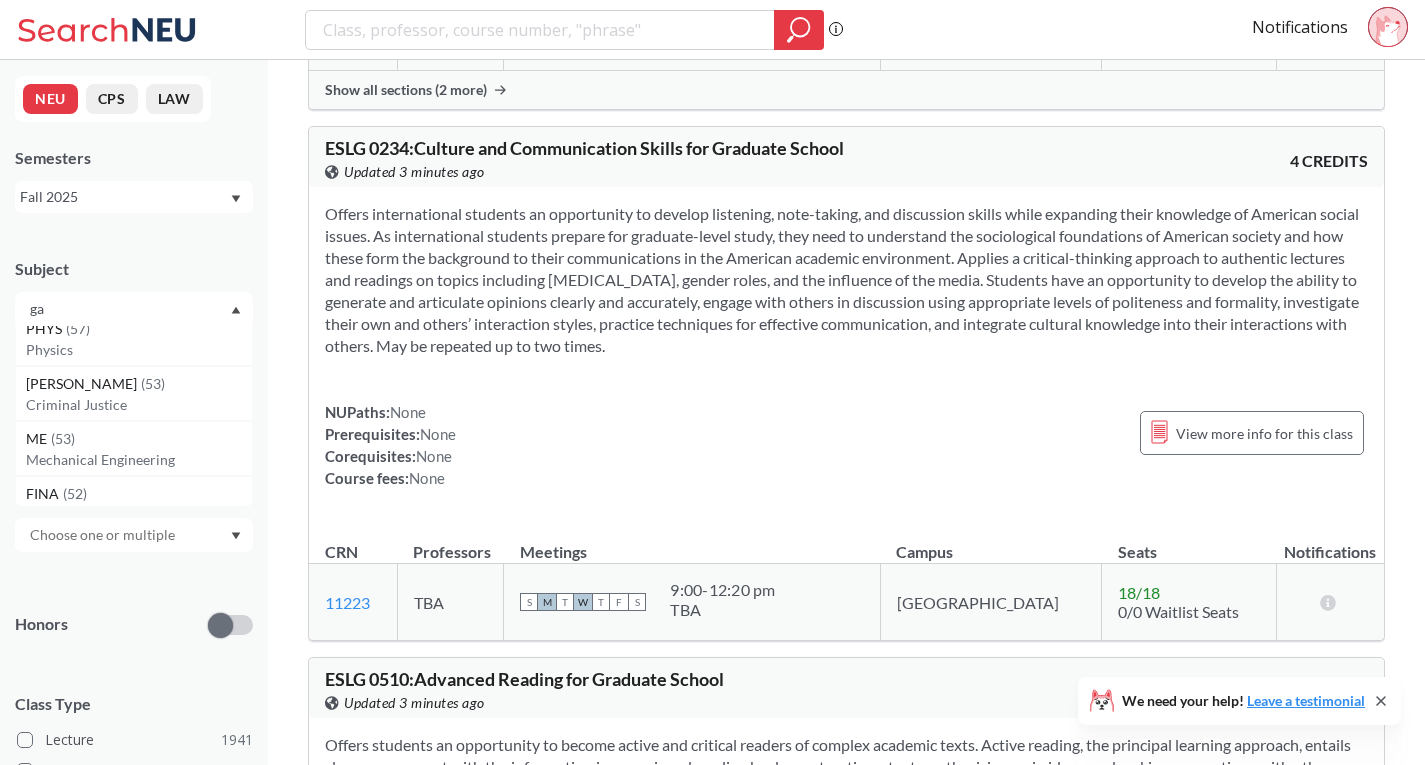 scroll, scrollTop: 0, scrollLeft: 0, axis: both 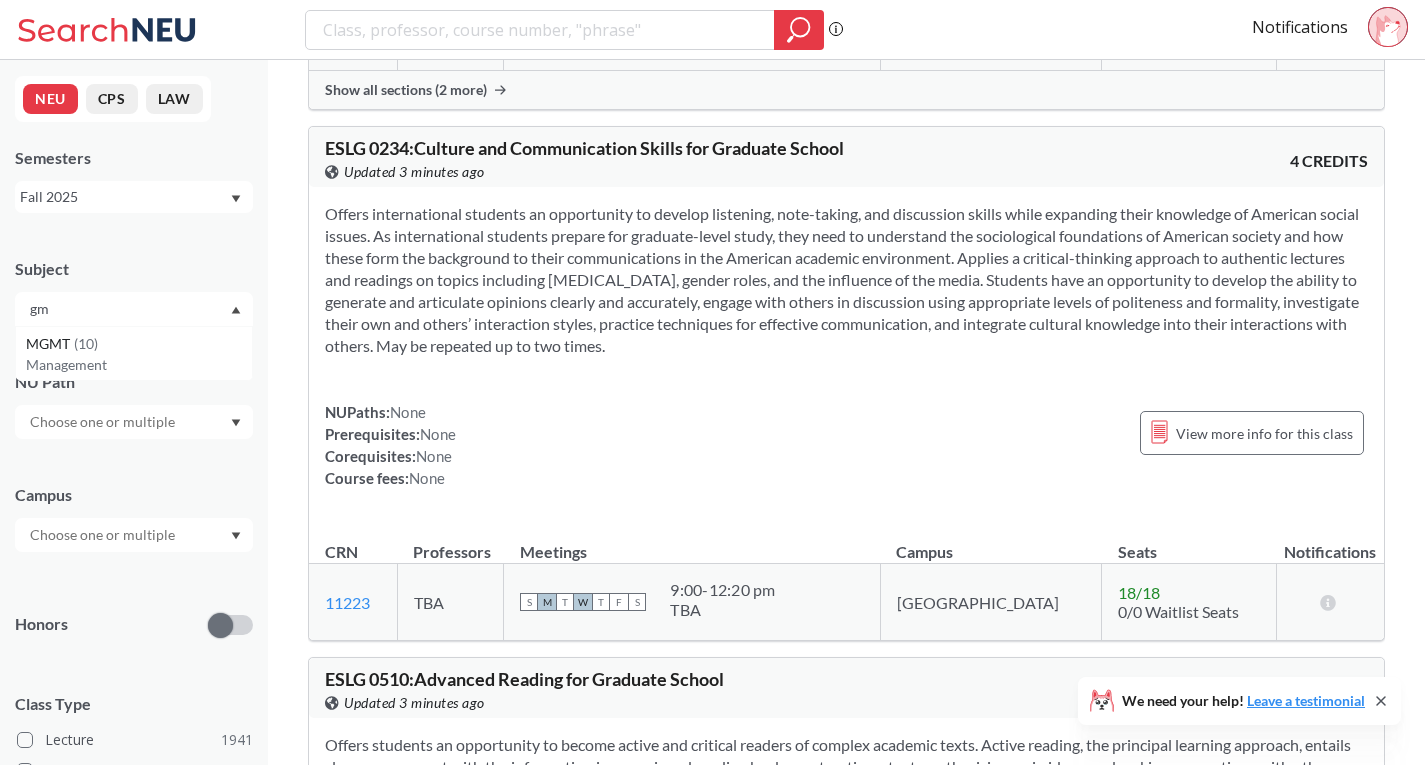 type on "gm" 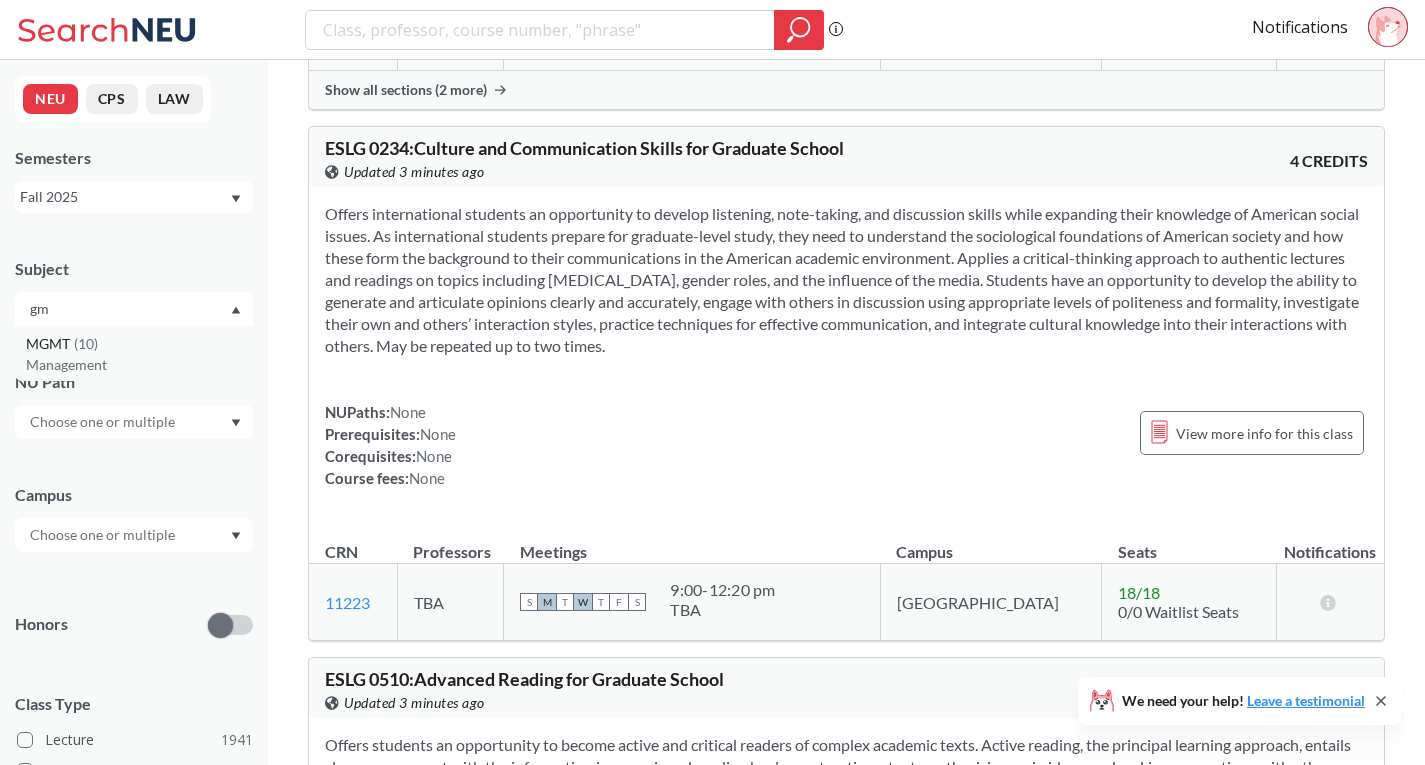 click on "Management" at bounding box center [139, 365] 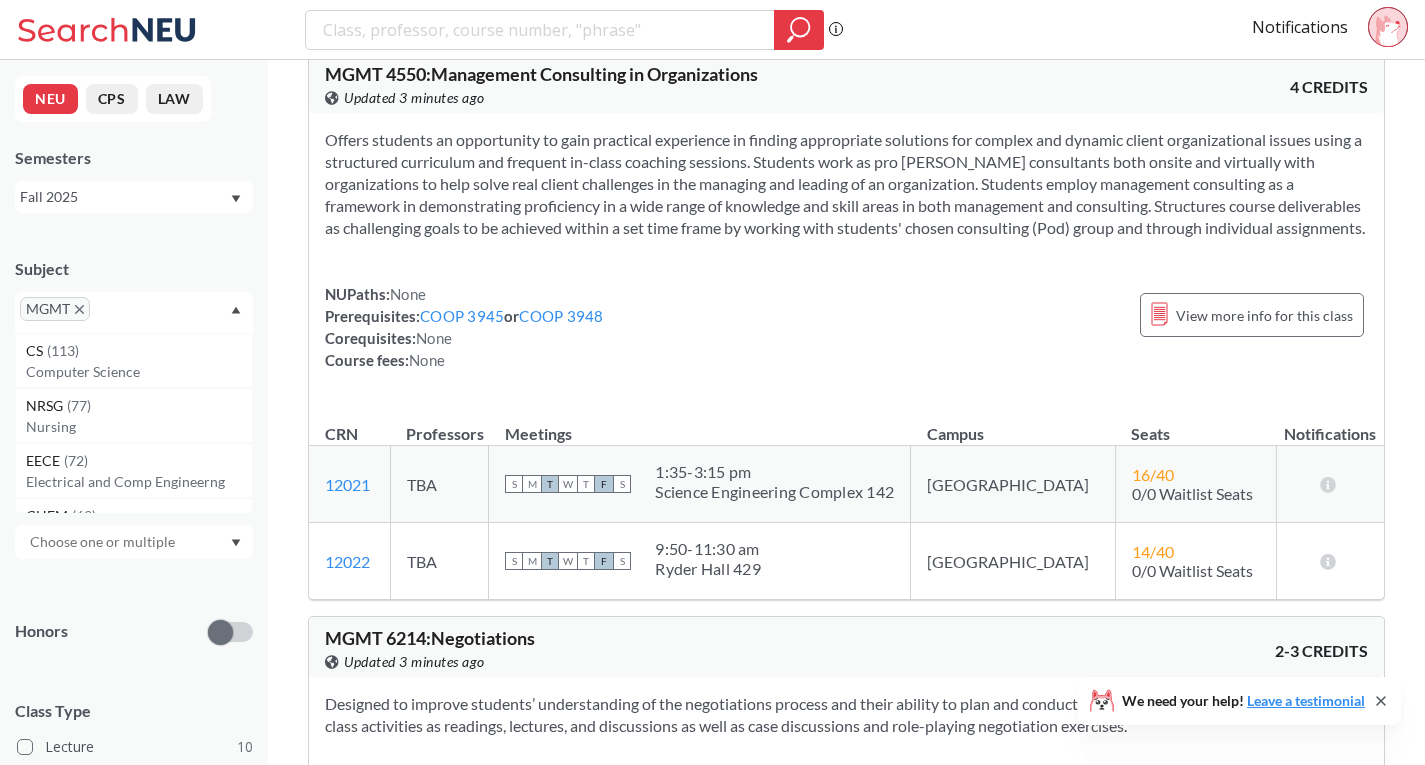 scroll, scrollTop: 4600, scrollLeft: 0, axis: vertical 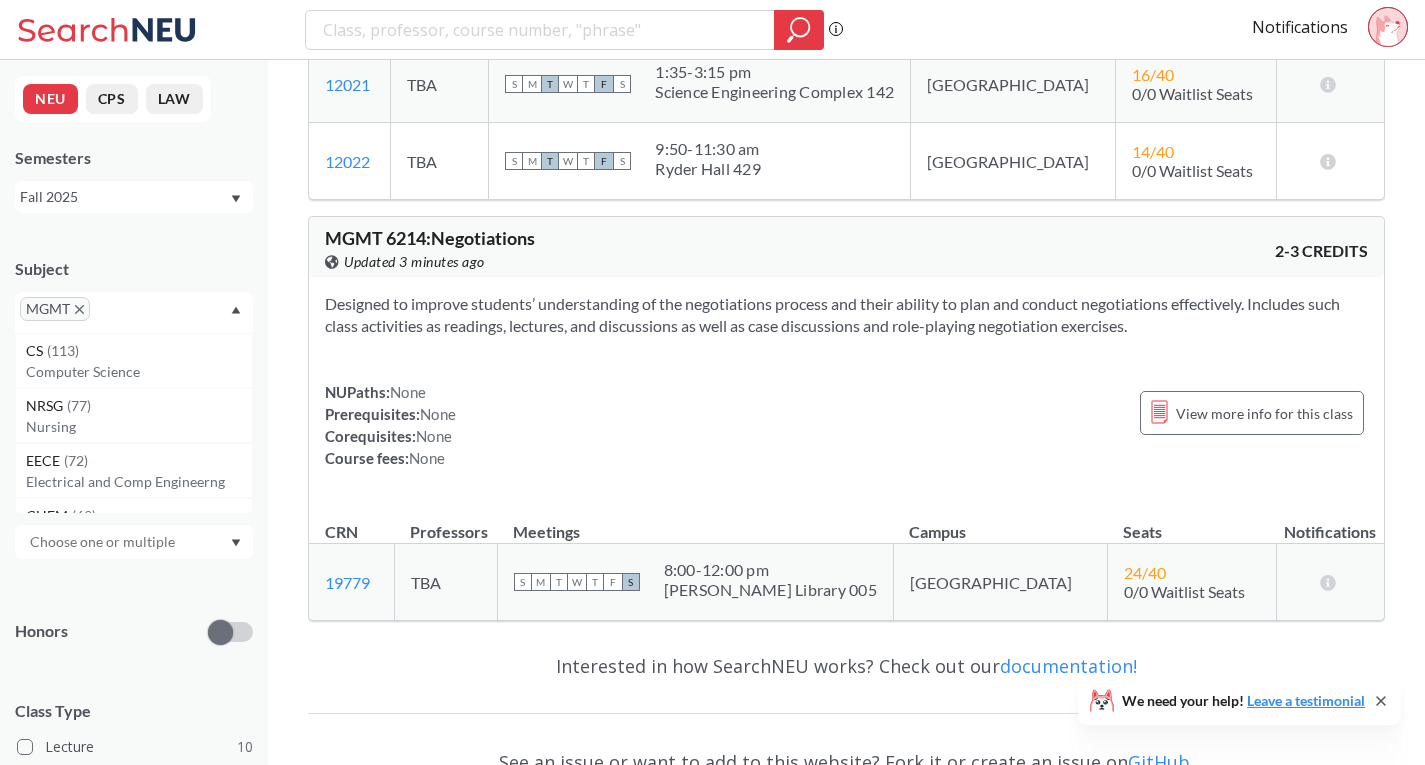 click on "MGMT" at bounding box center [55, 309] 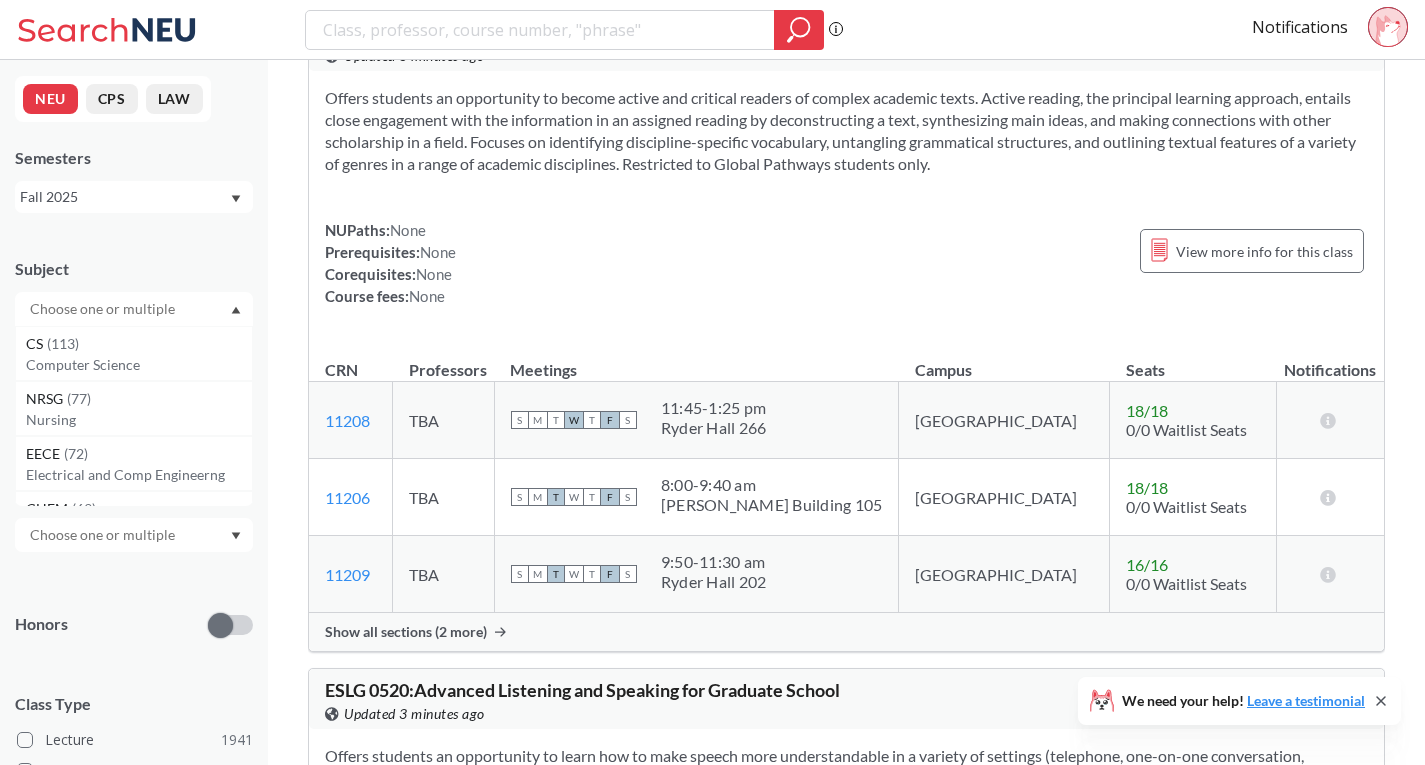 click at bounding box center (104, 309) 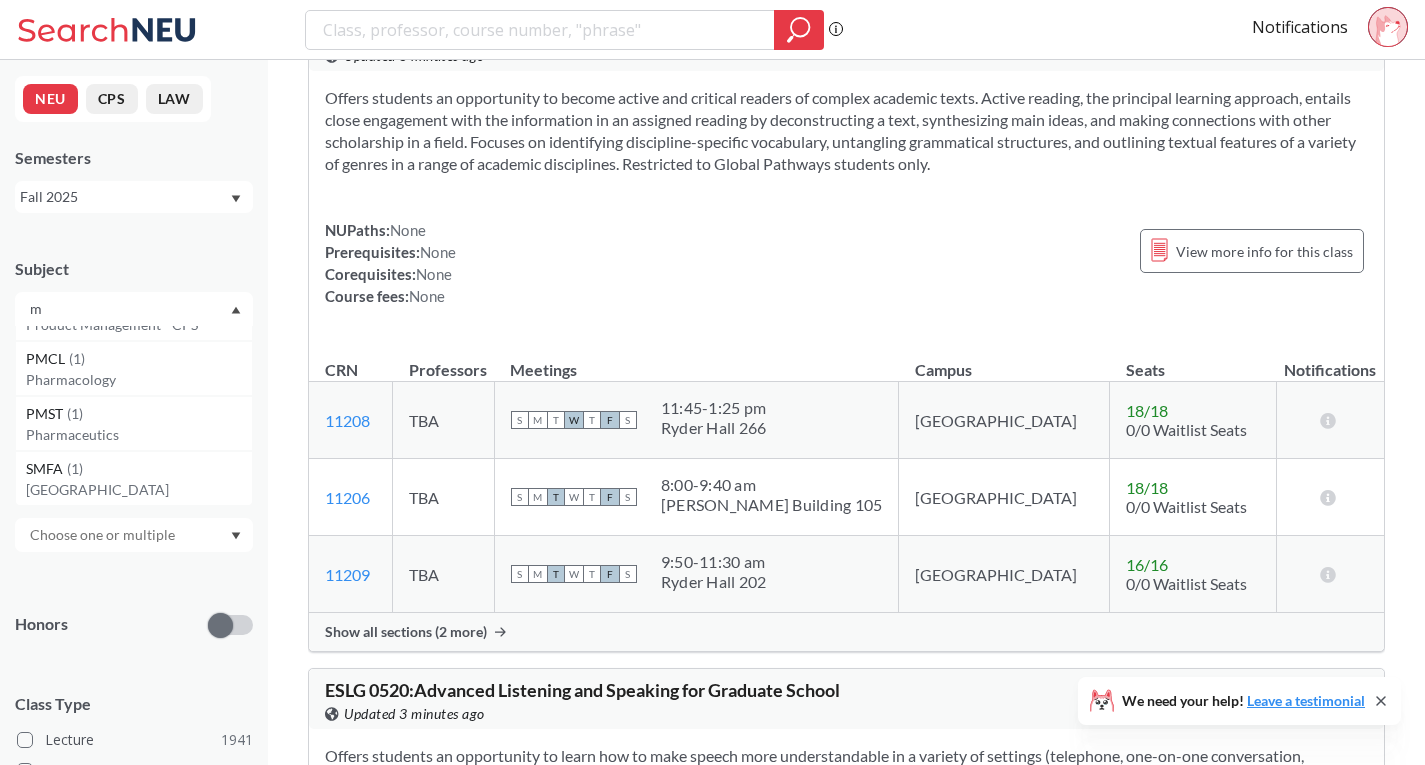 scroll, scrollTop: 0, scrollLeft: 0, axis: both 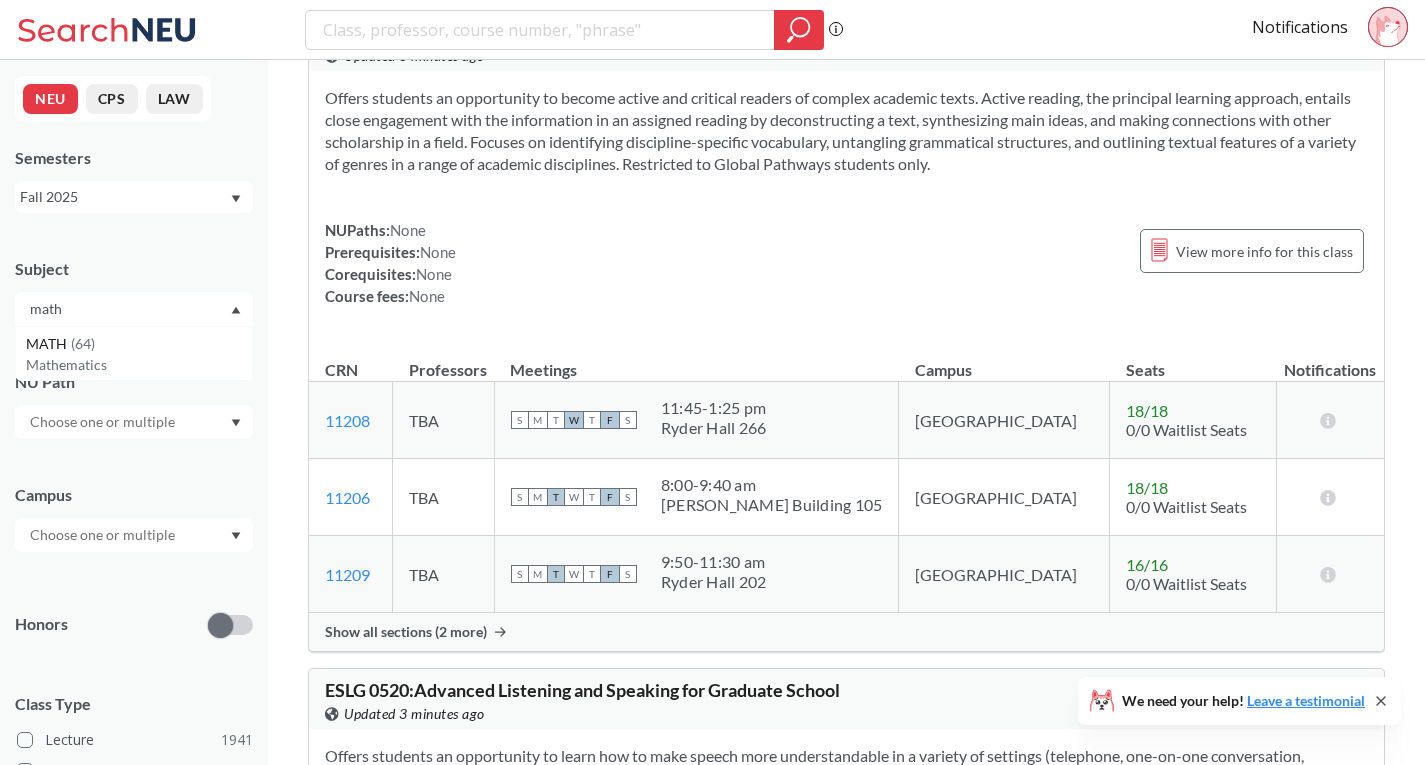 type on "math" 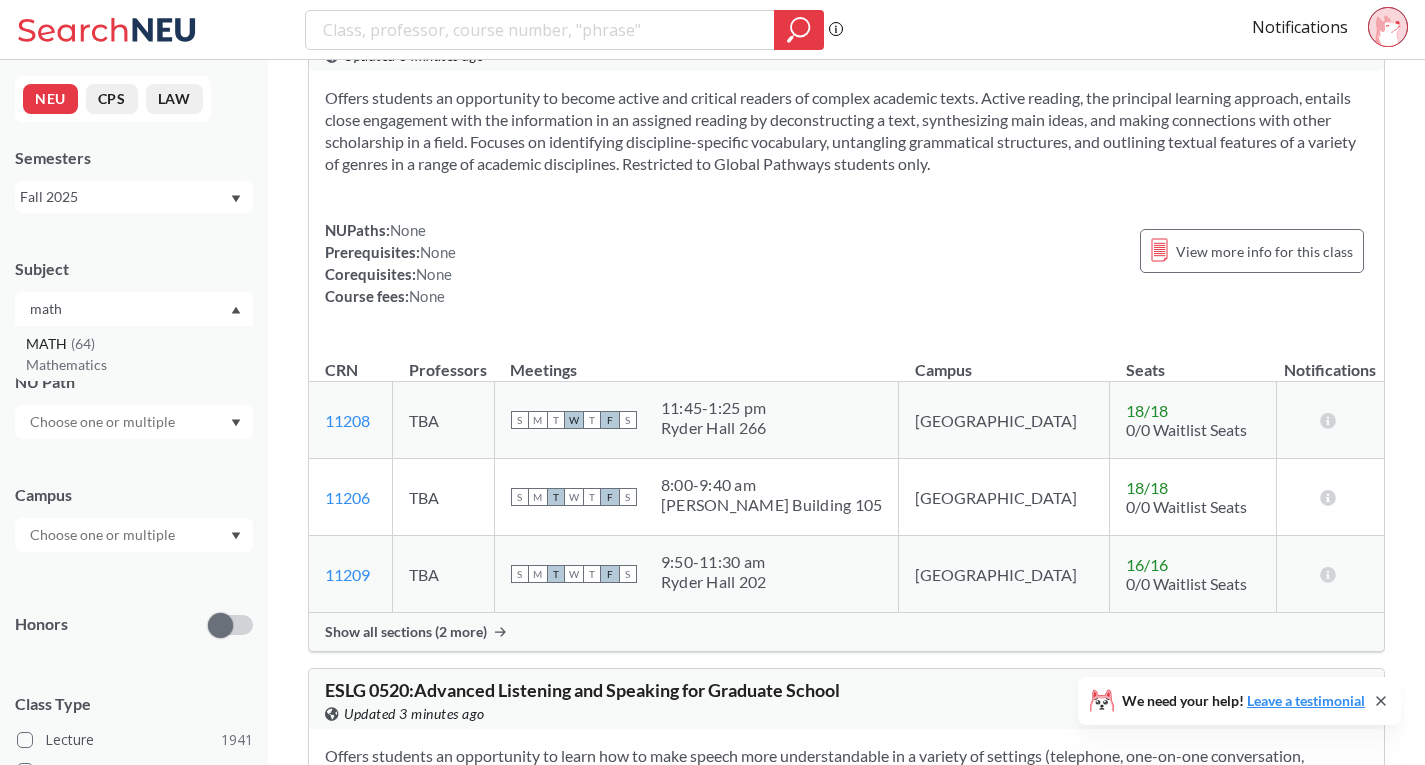 click on "Mathematics" at bounding box center (139, 365) 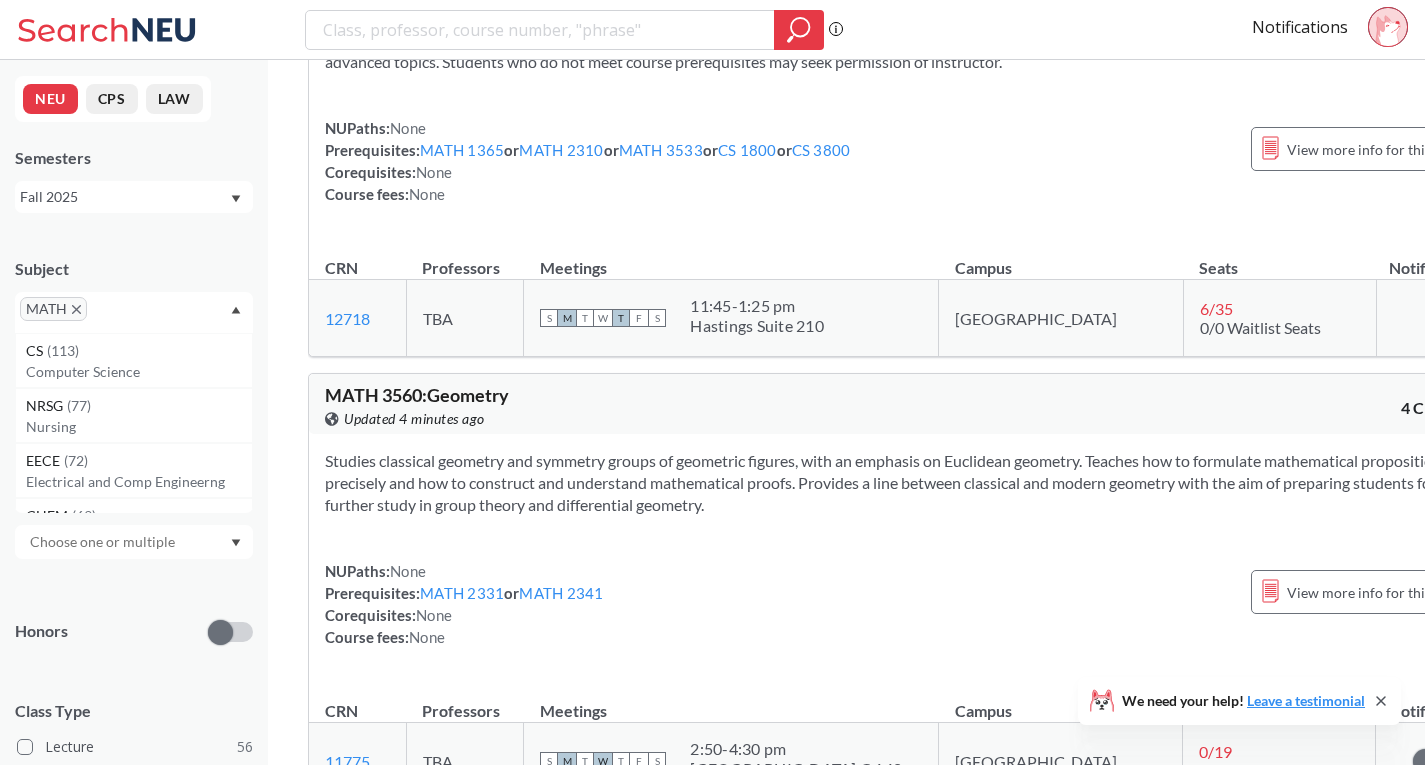 scroll, scrollTop: 15200, scrollLeft: 0, axis: vertical 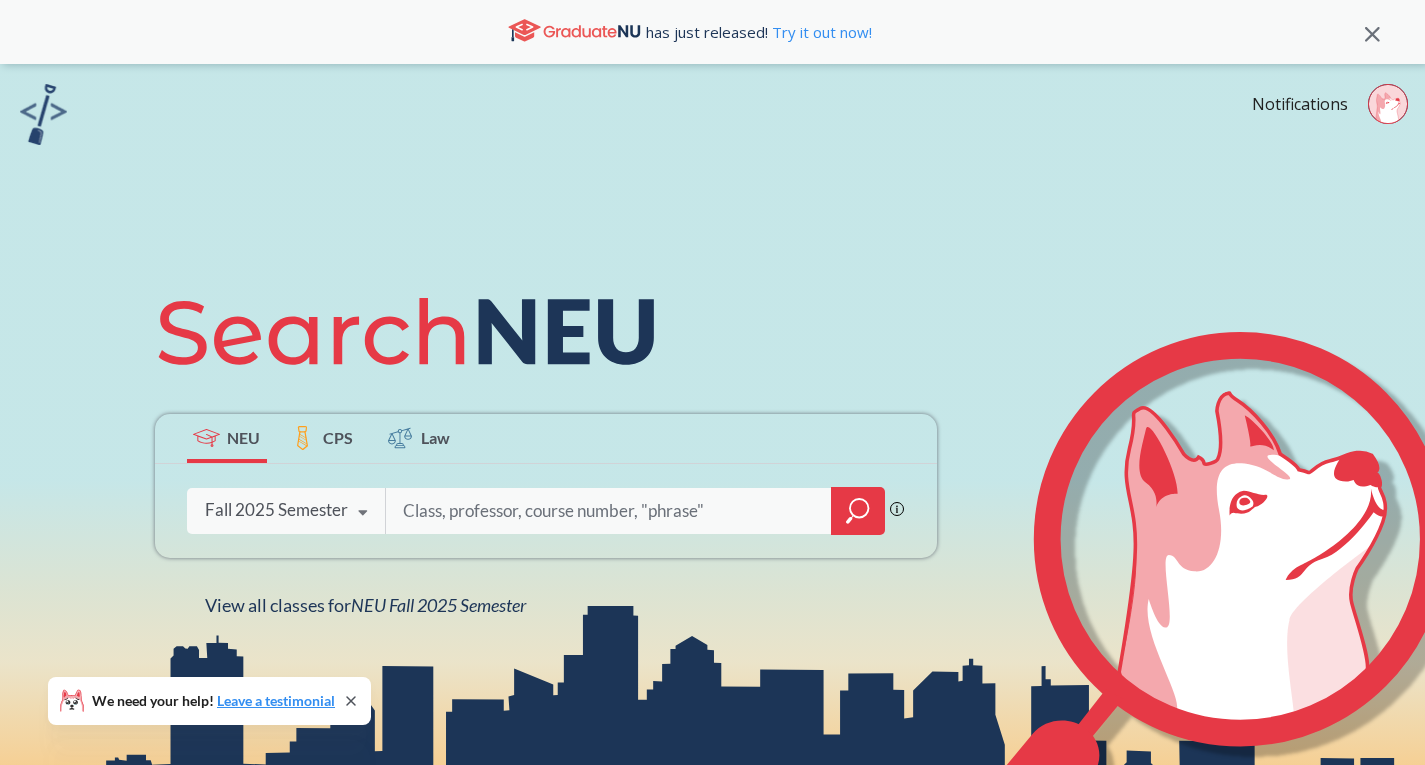 click at bounding box center (609, 511) 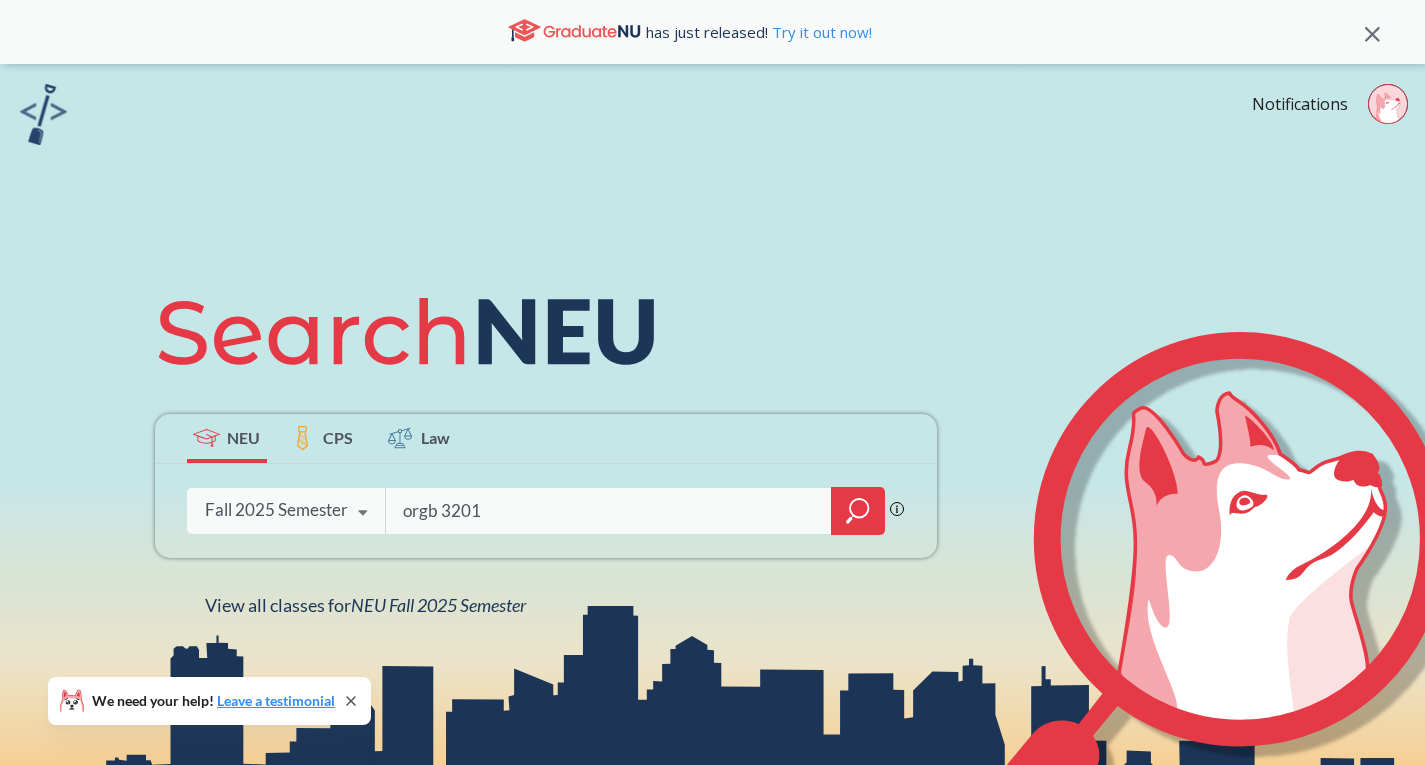 type on "orgb 3201" 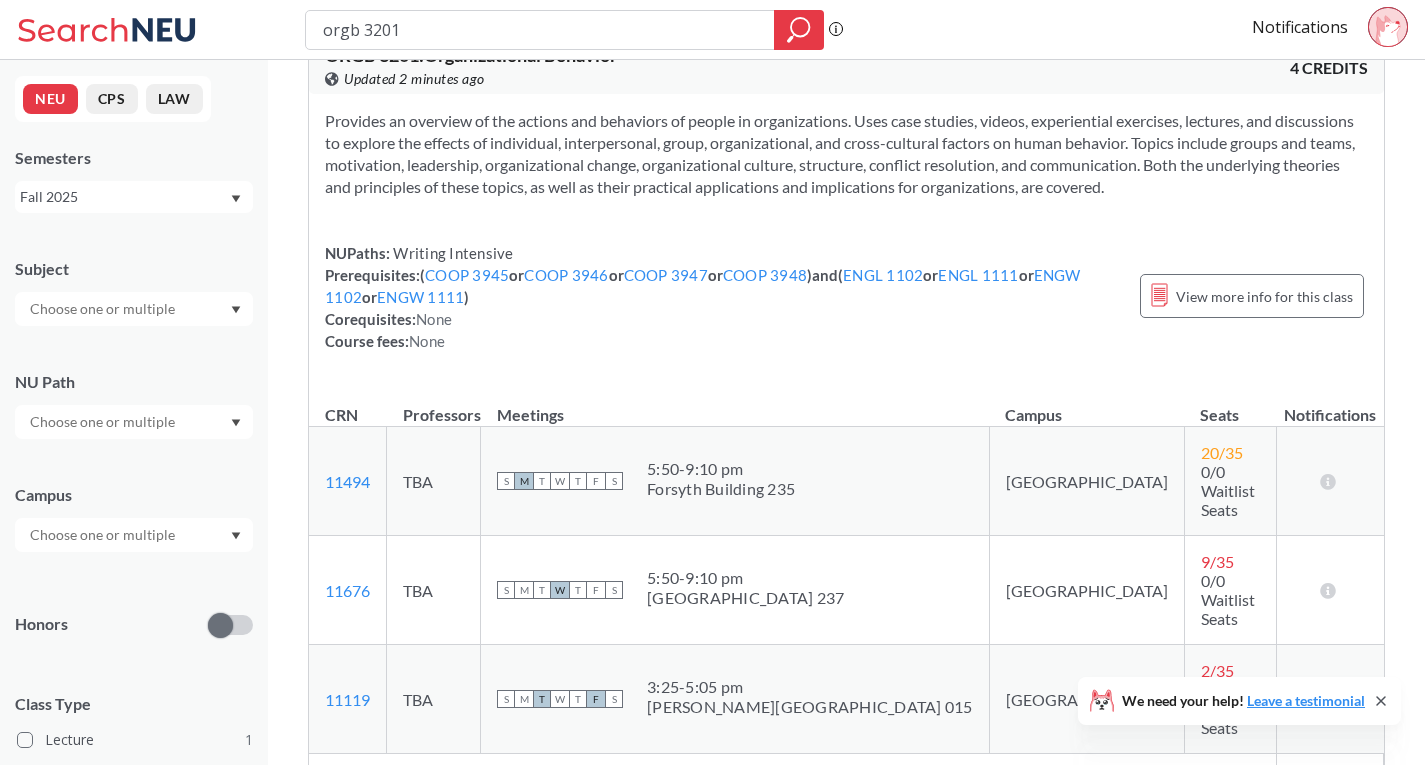 scroll, scrollTop: 0, scrollLeft: 0, axis: both 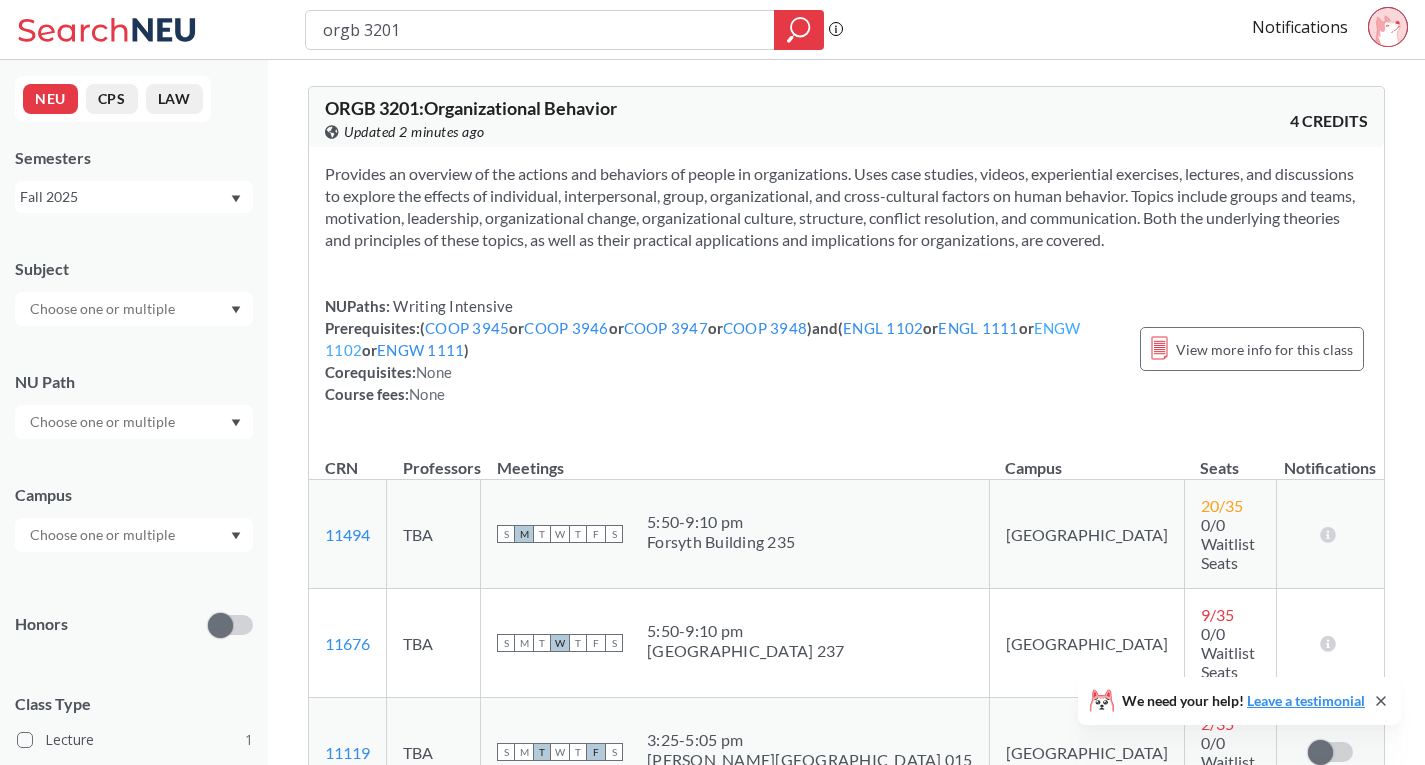 click on "ENGW 1102" at bounding box center (703, 339) 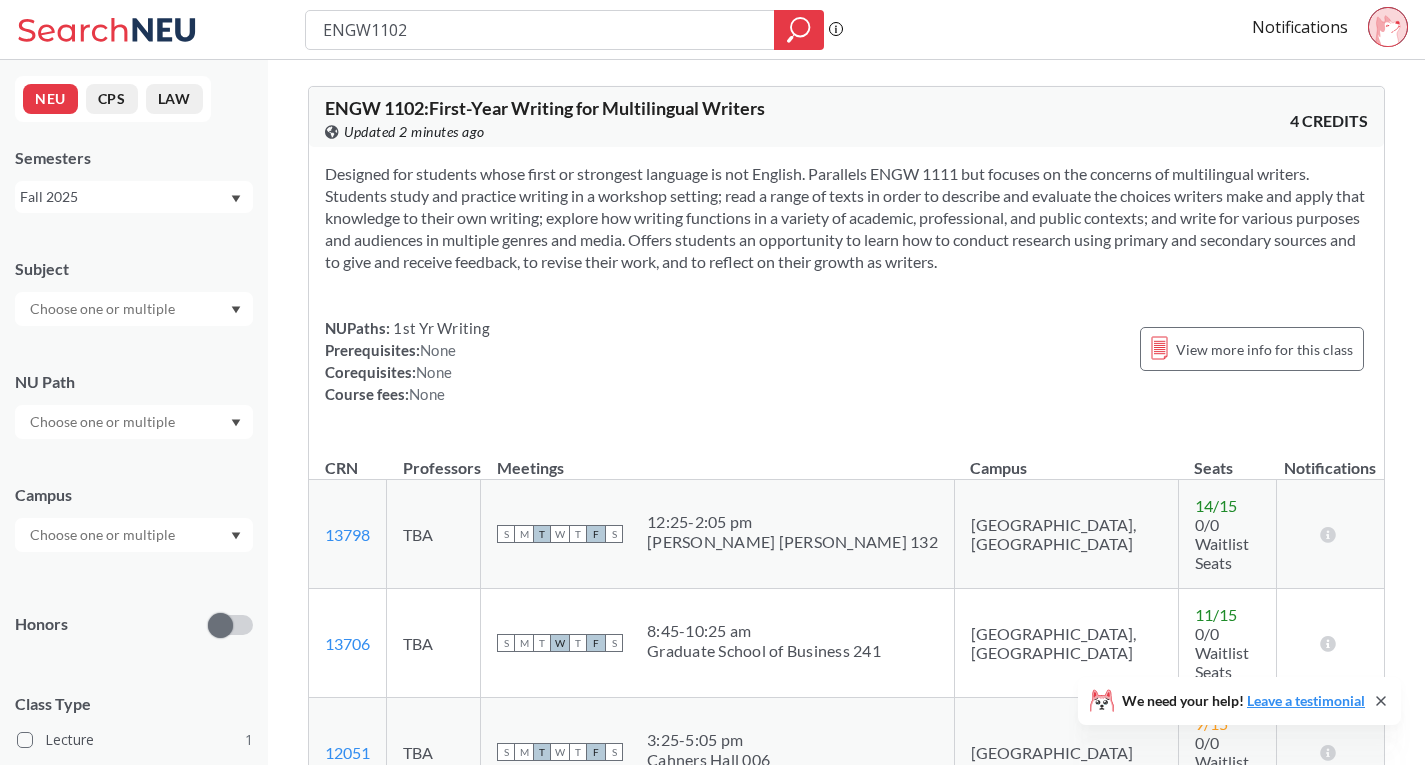 type on "orgb 3201" 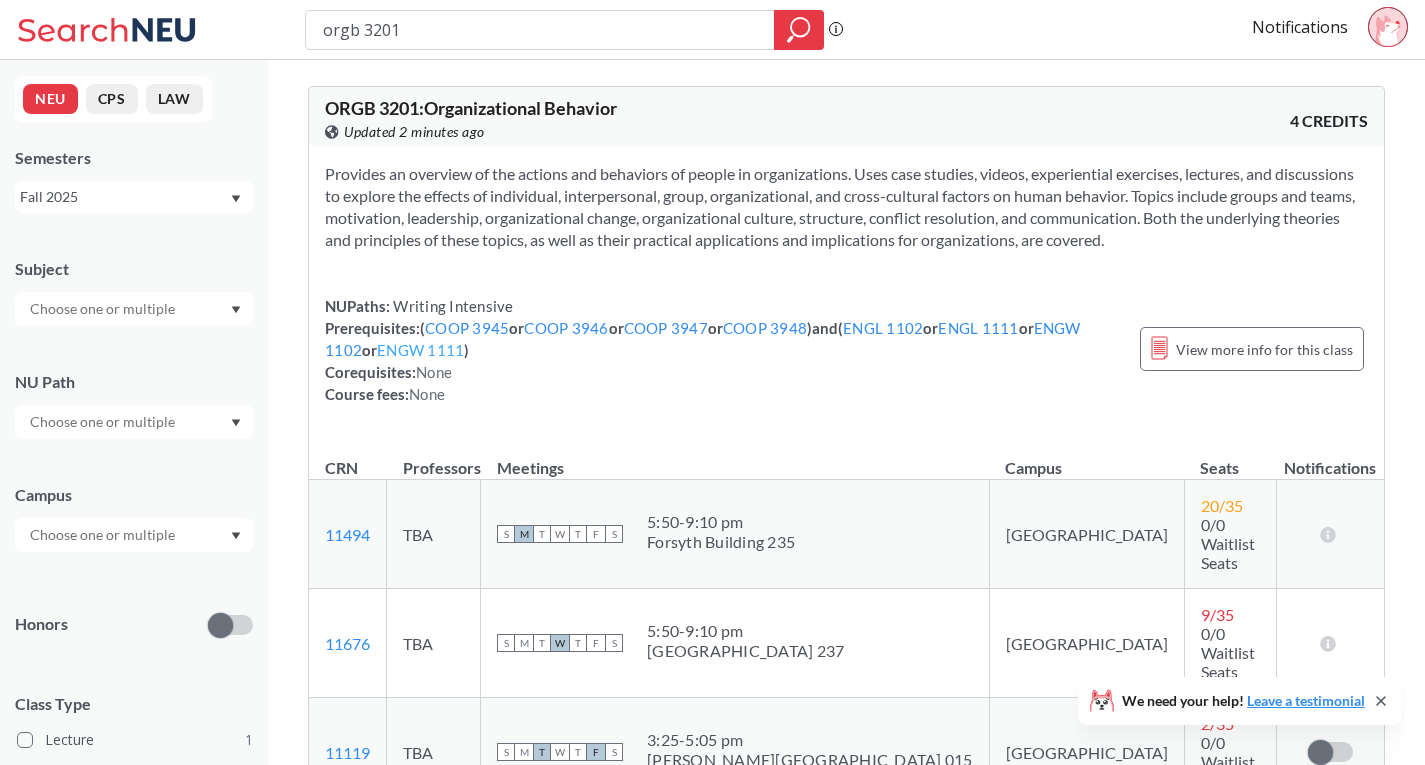 click on "ENGW 1111" at bounding box center [420, 350] 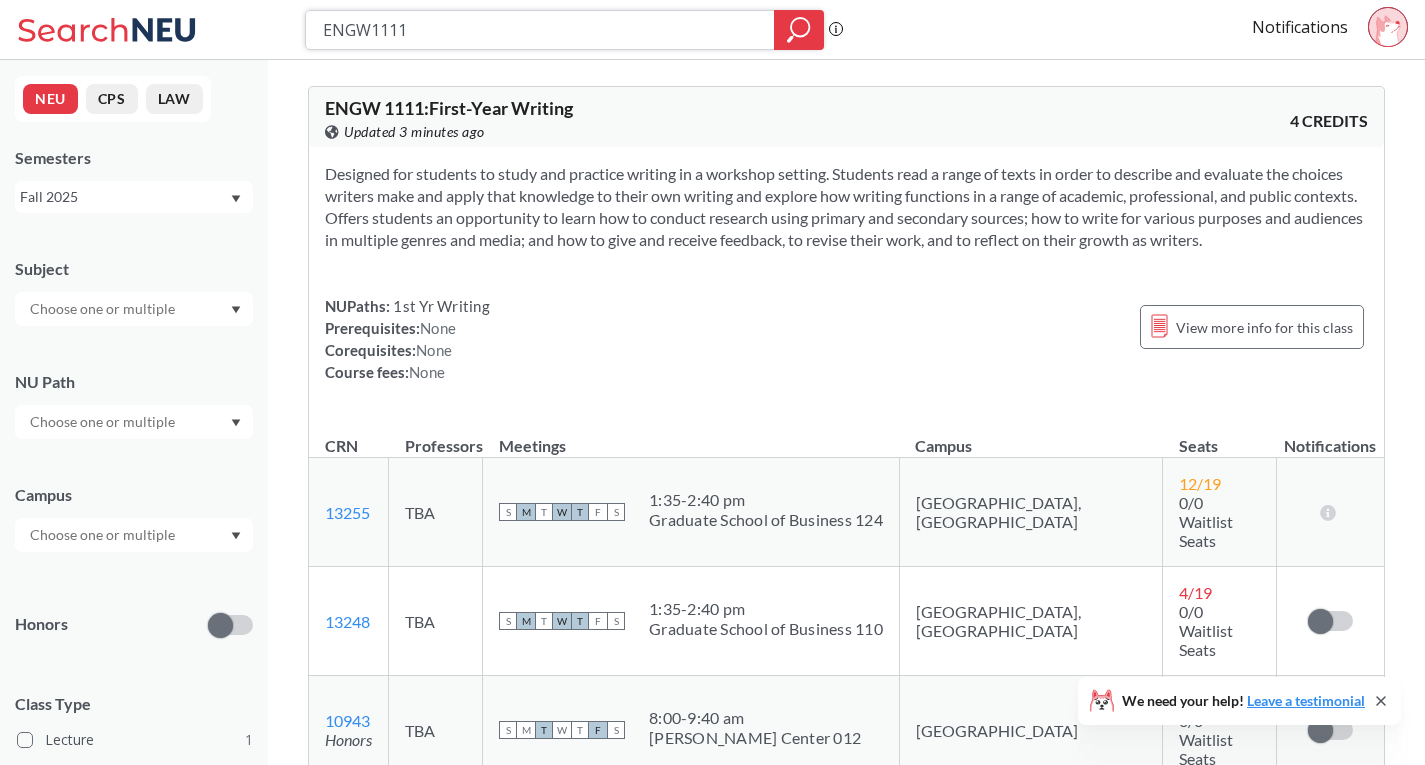 drag, startPoint x: 432, startPoint y: 18, endPoint x: 209, endPoint y: 21, distance: 223.02017 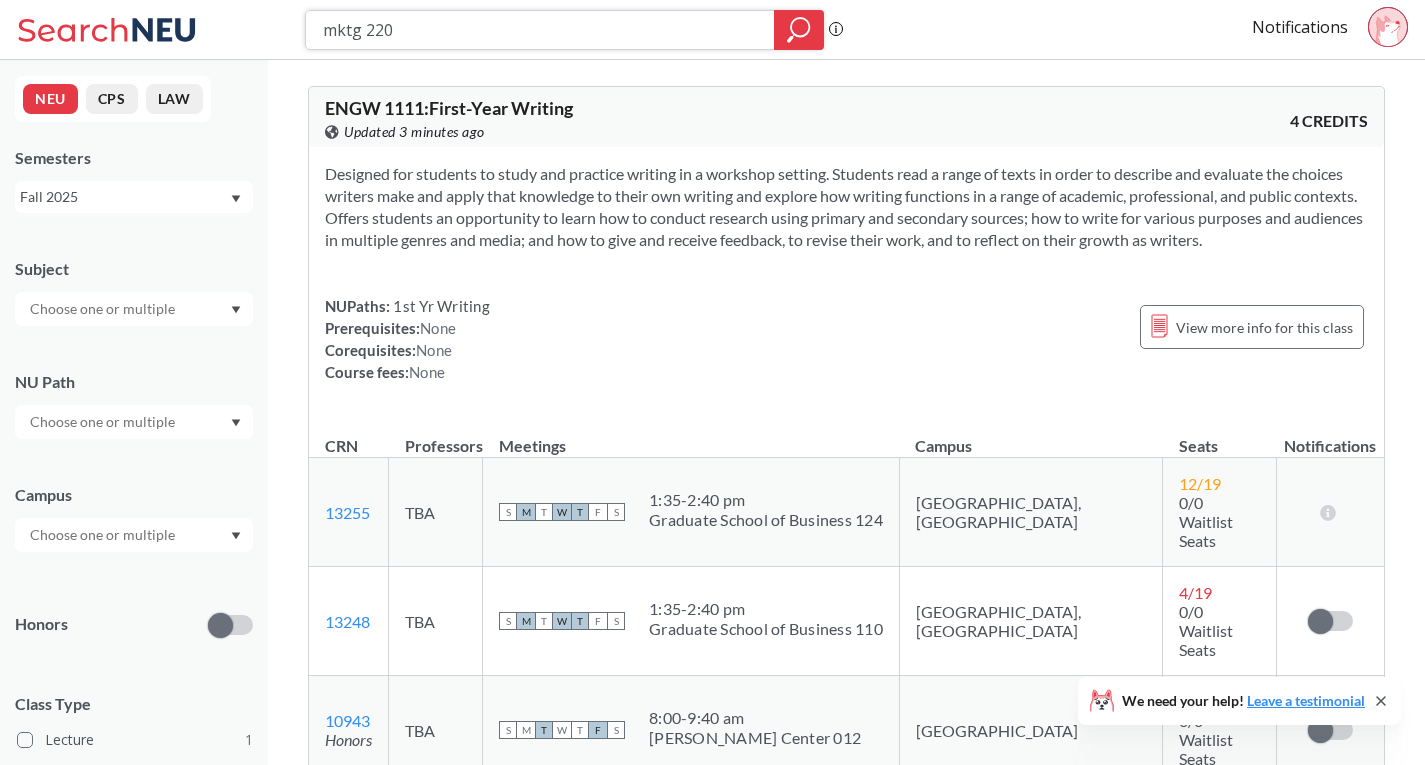 type on "mktg 2201" 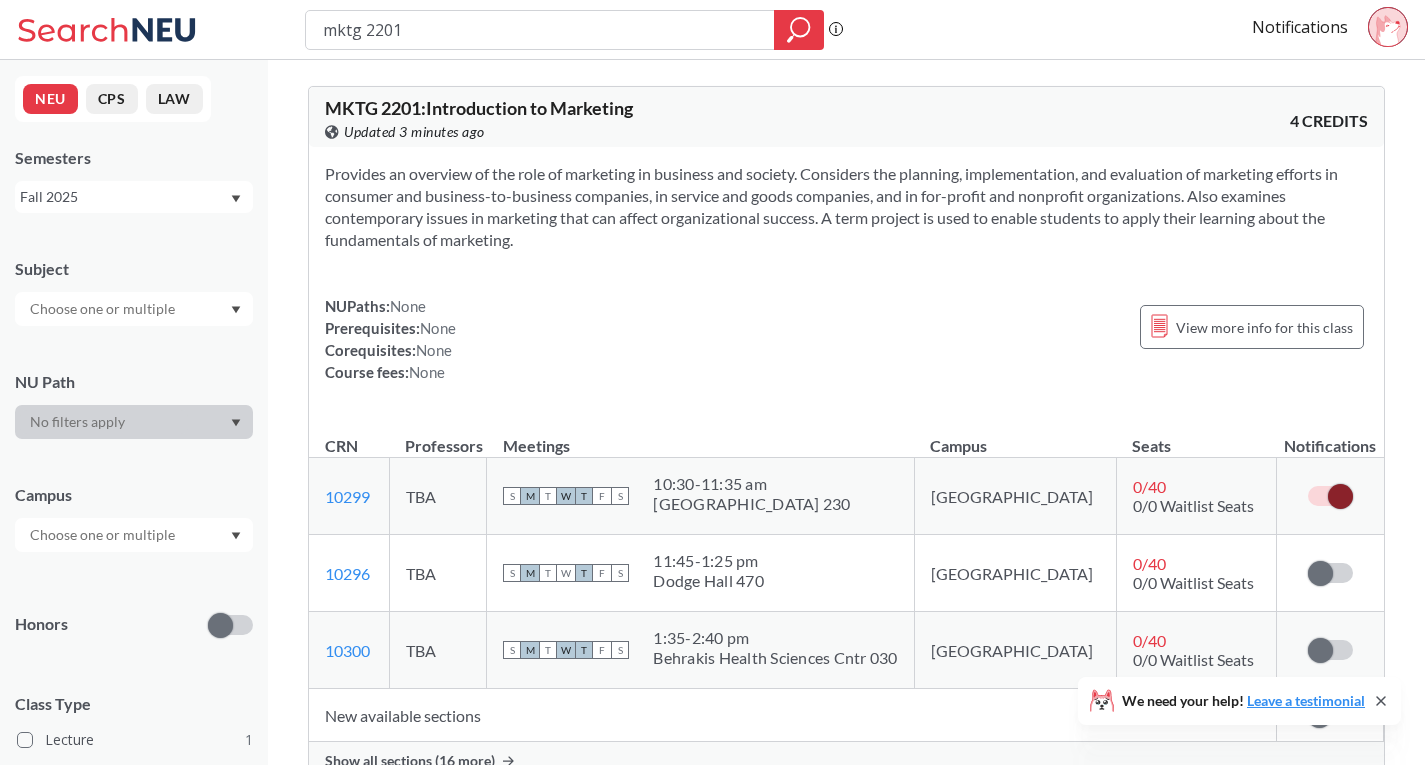 drag, startPoint x: 419, startPoint y: 24, endPoint x: 167, endPoint y: 35, distance: 252.23996 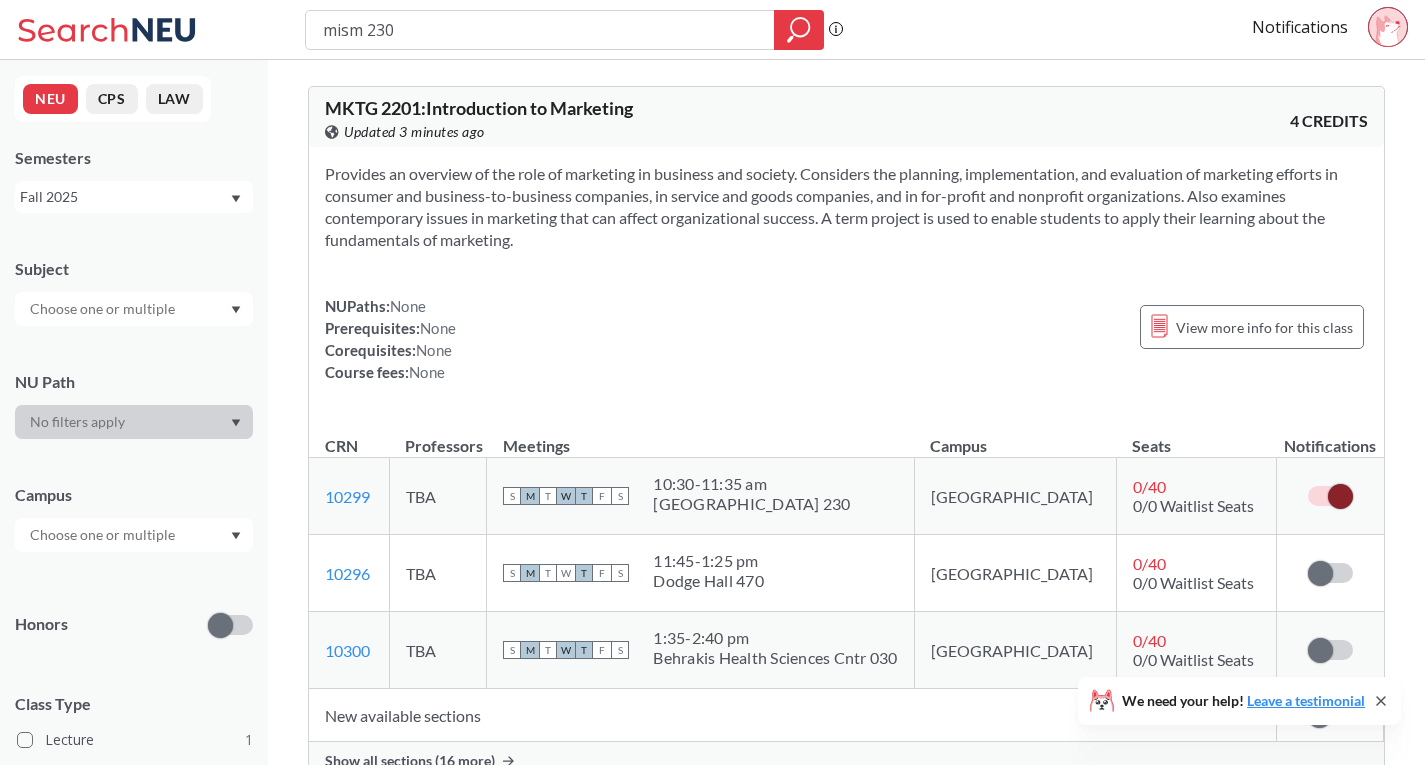 type on "mism 2301" 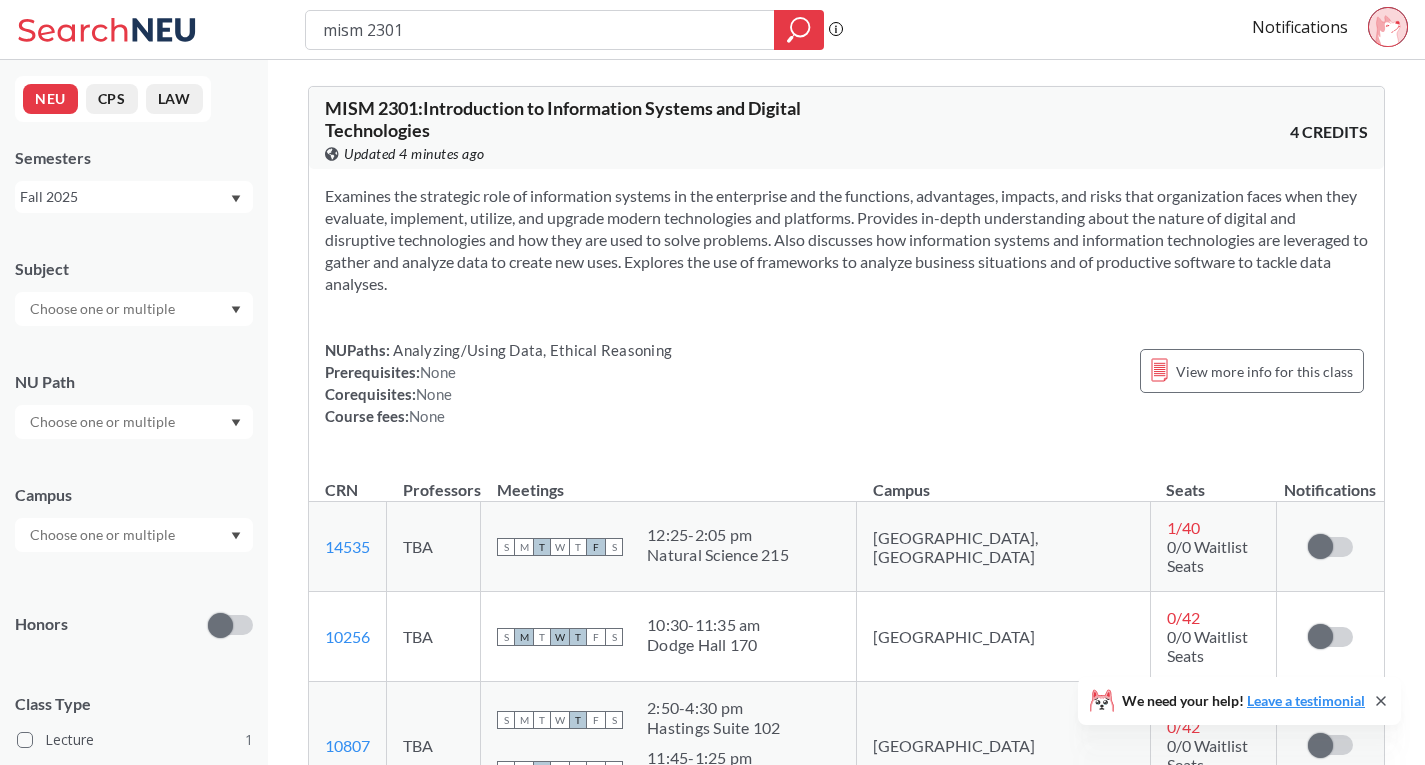 drag, startPoint x: 416, startPoint y: 26, endPoint x: 206, endPoint y: 26, distance: 210 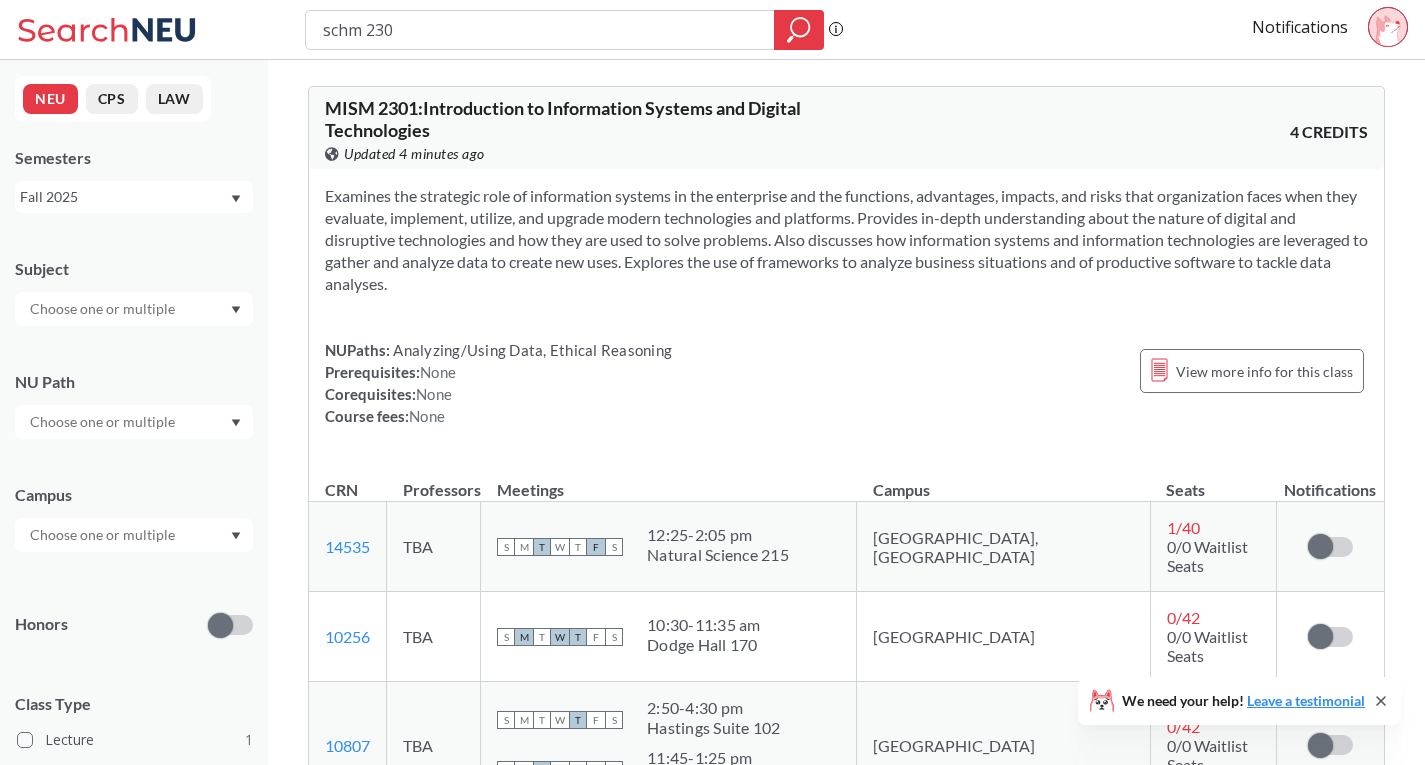 type on "schm 2301" 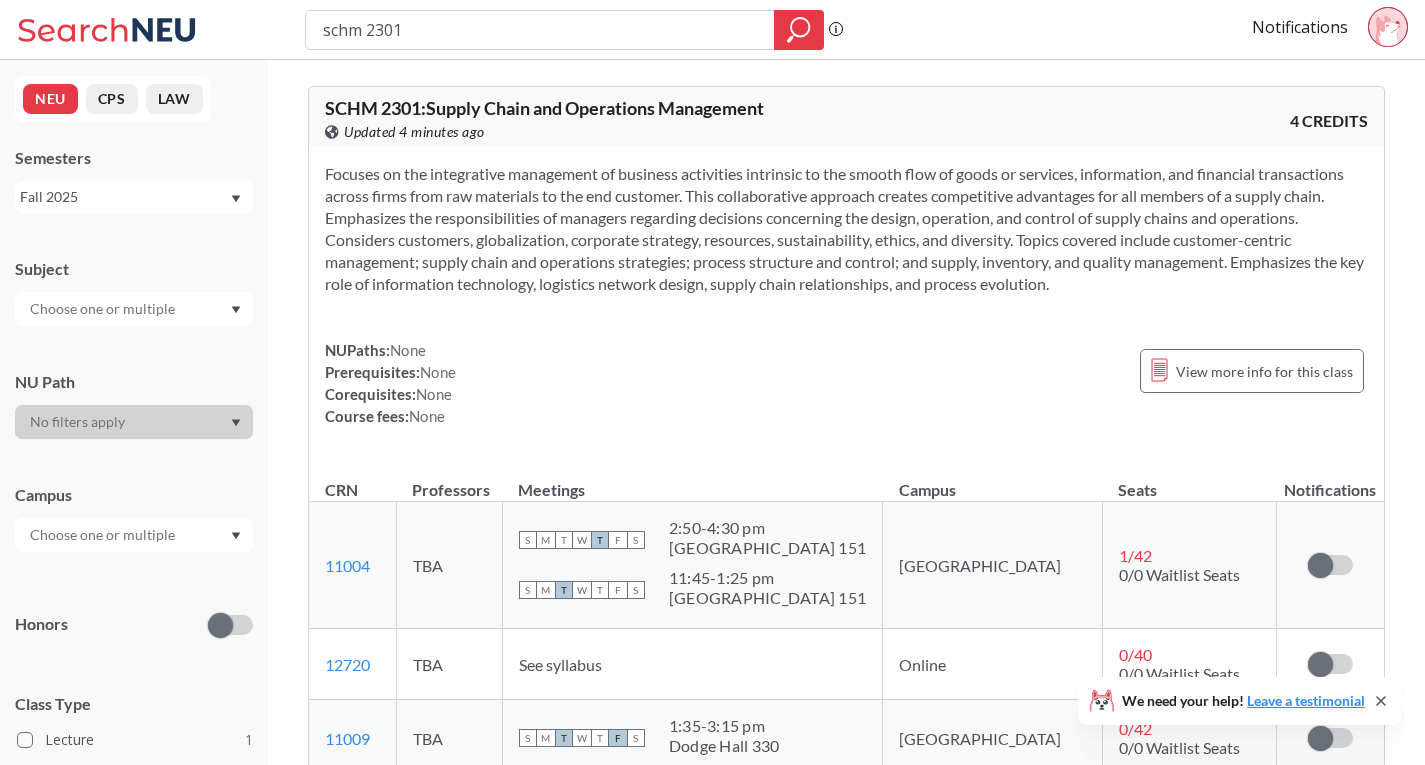 drag, startPoint x: 451, startPoint y: 30, endPoint x: 159, endPoint y: 27, distance: 292.0154 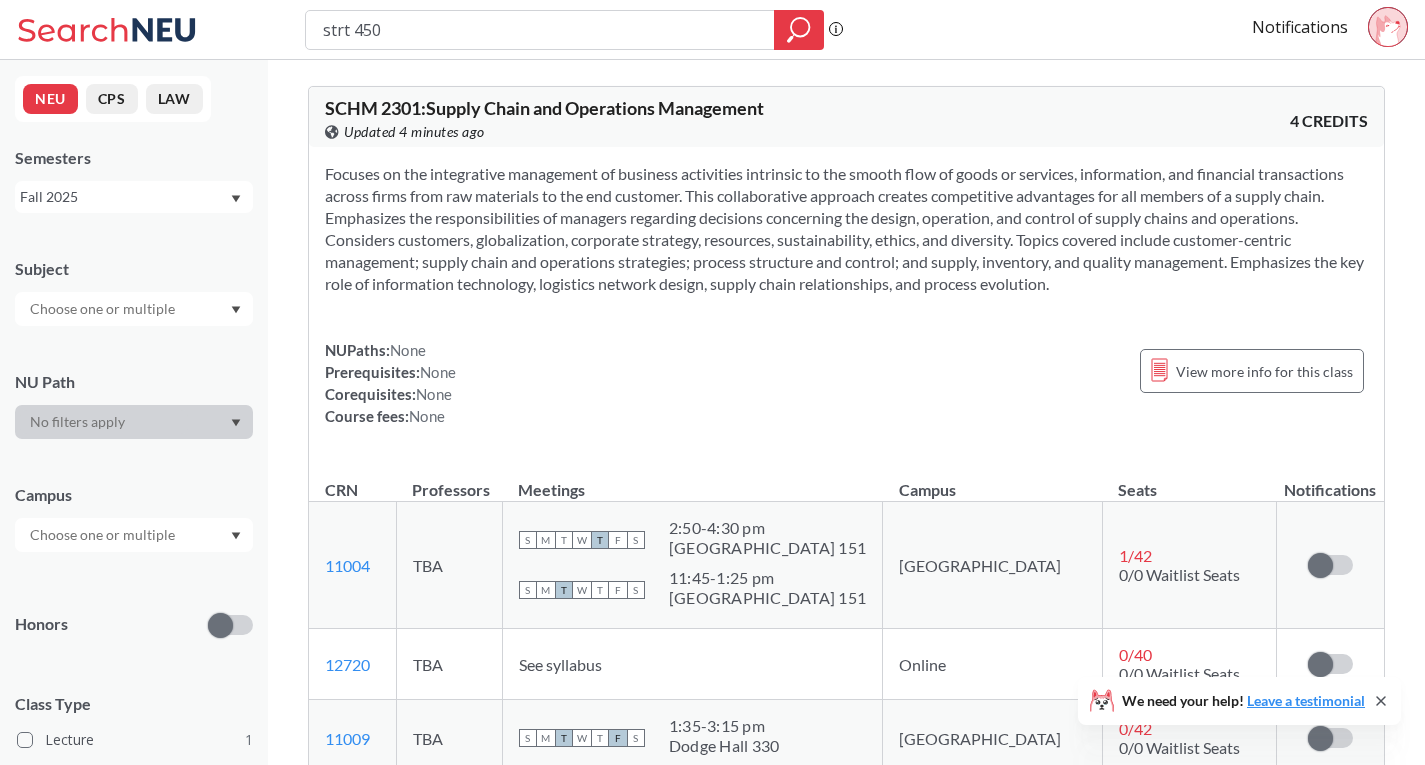 type on "strt 4501" 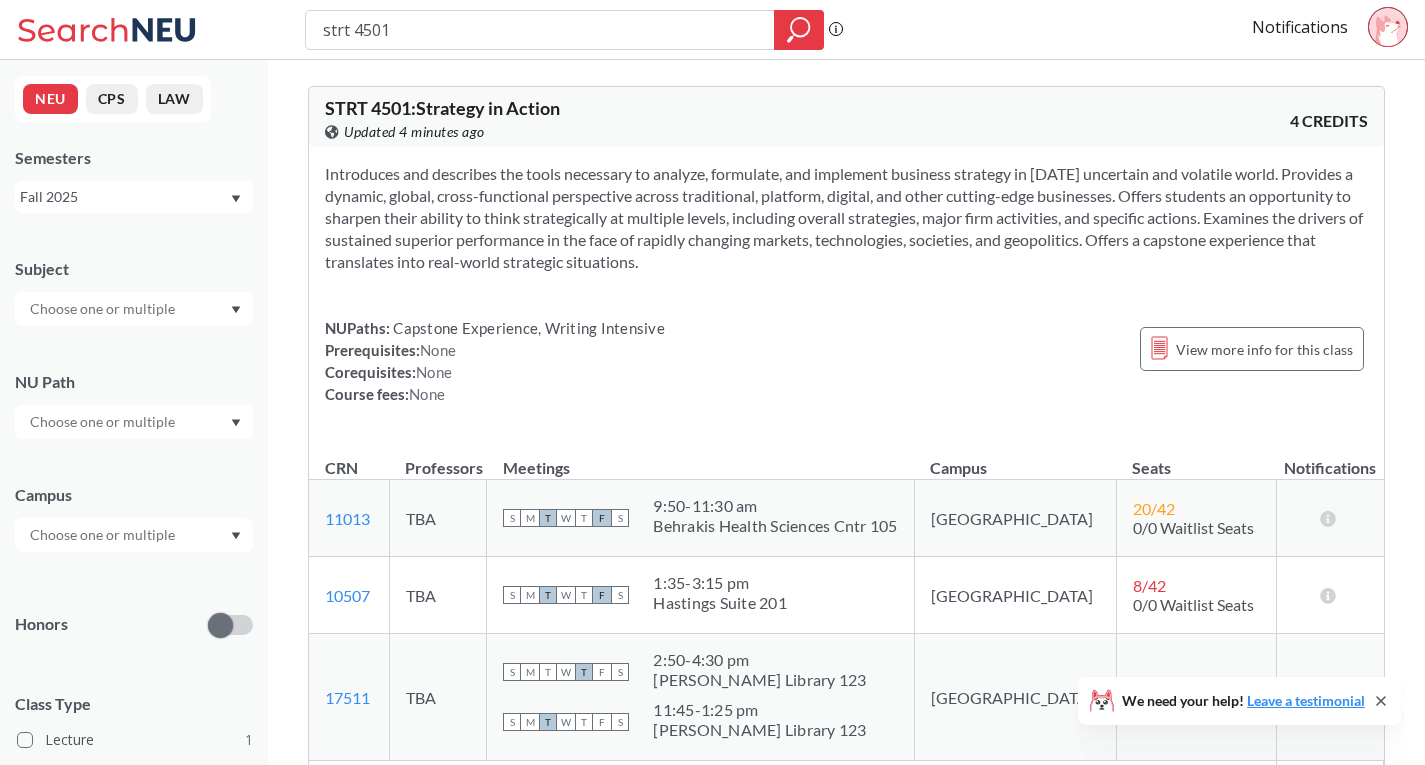 drag, startPoint x: 446, startPoint y: 28, endPoint x: 135, endPoint y: 8, distance: 311.64243 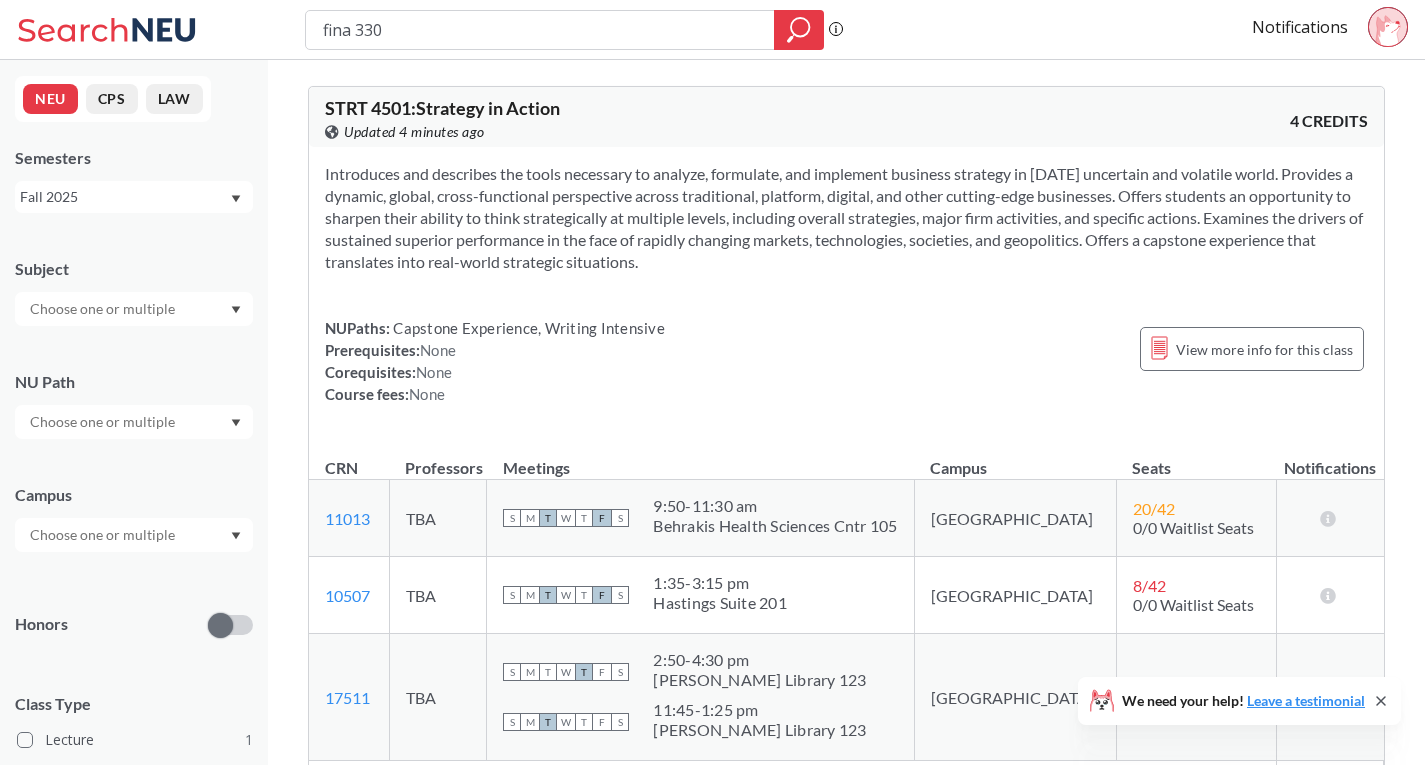 type on "fina 3301" 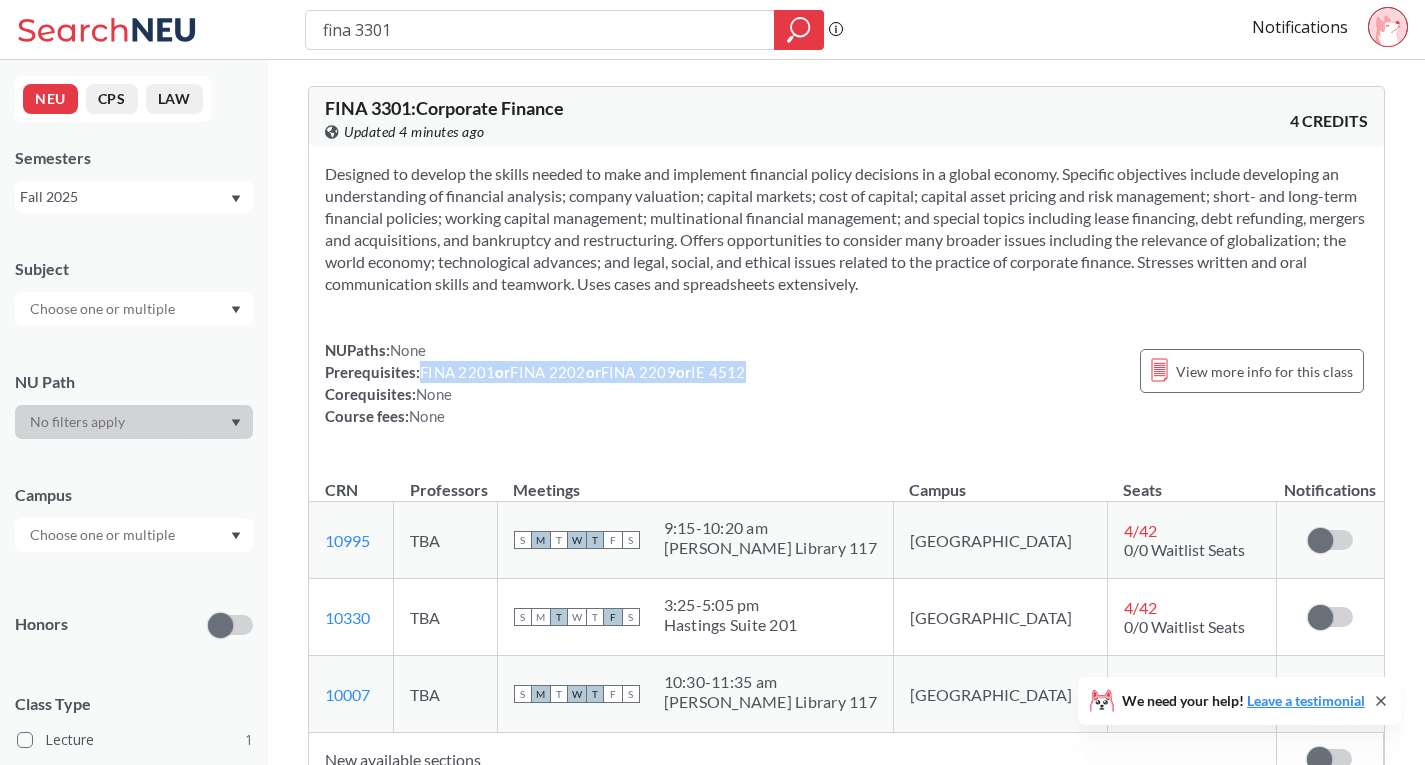 drag, startPoint x: 765, startPoint y: 369, endPoint x: 427, endPoint y: 361, distance: 338.09467 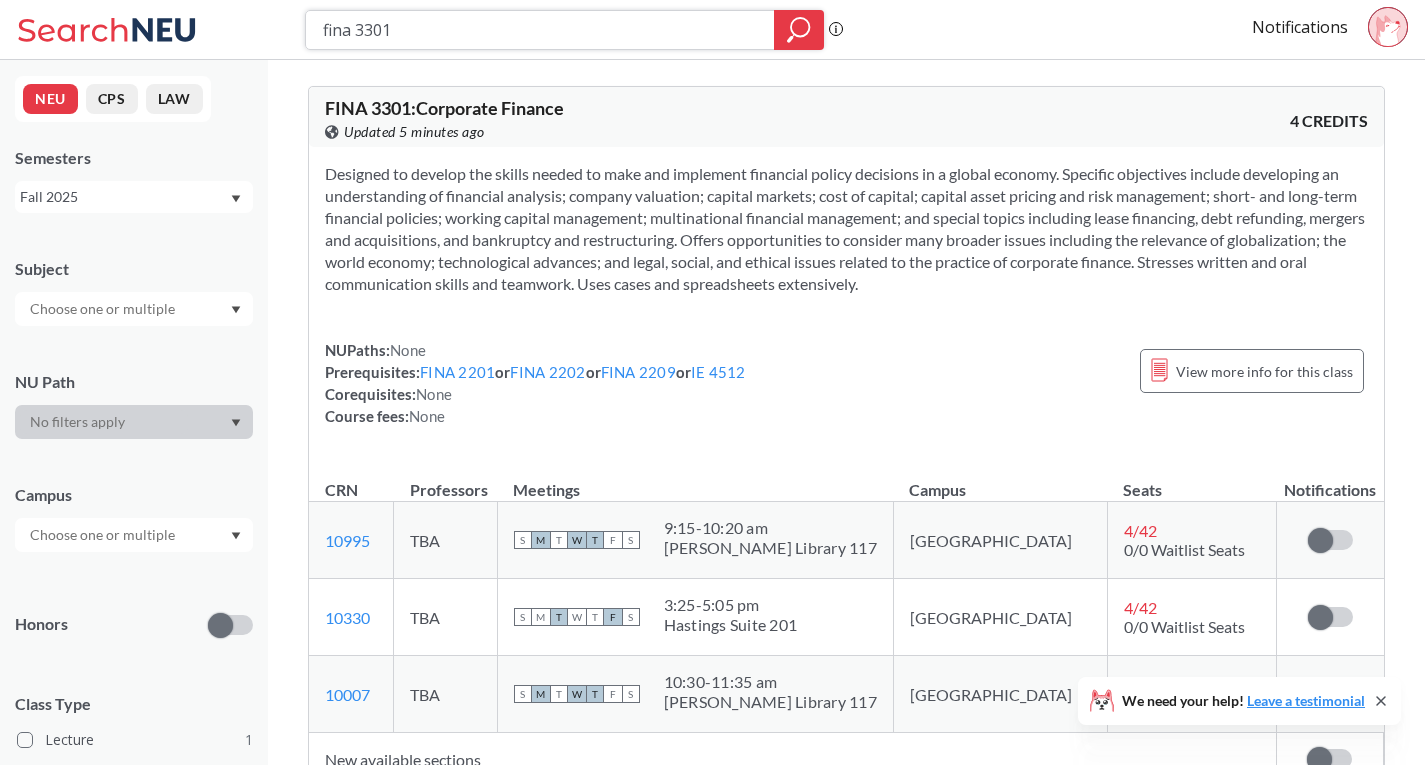 drag, startPoint x: 411, startPoint y: 32, endPoint x: 282, endPoint y: 30, distance: 129.0155 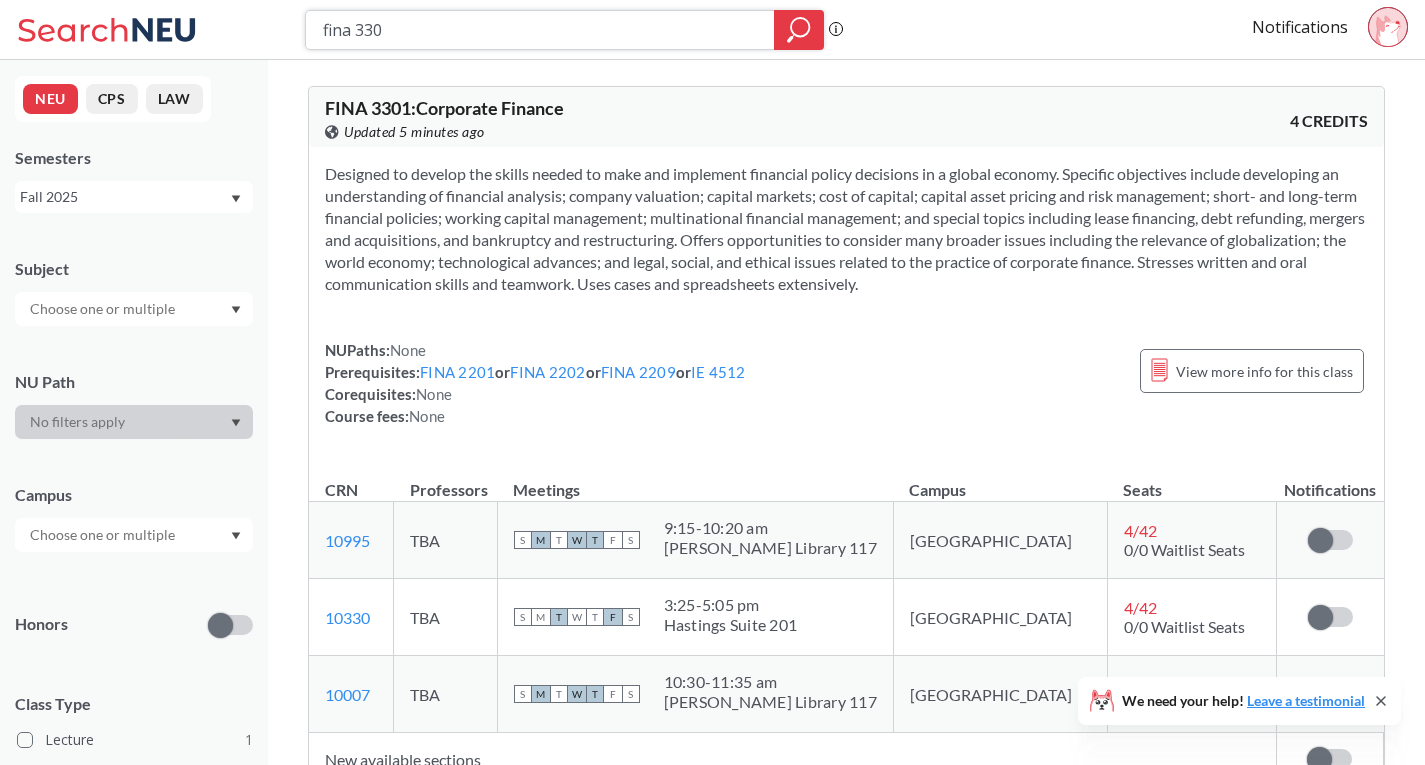 type on "fina 3303" 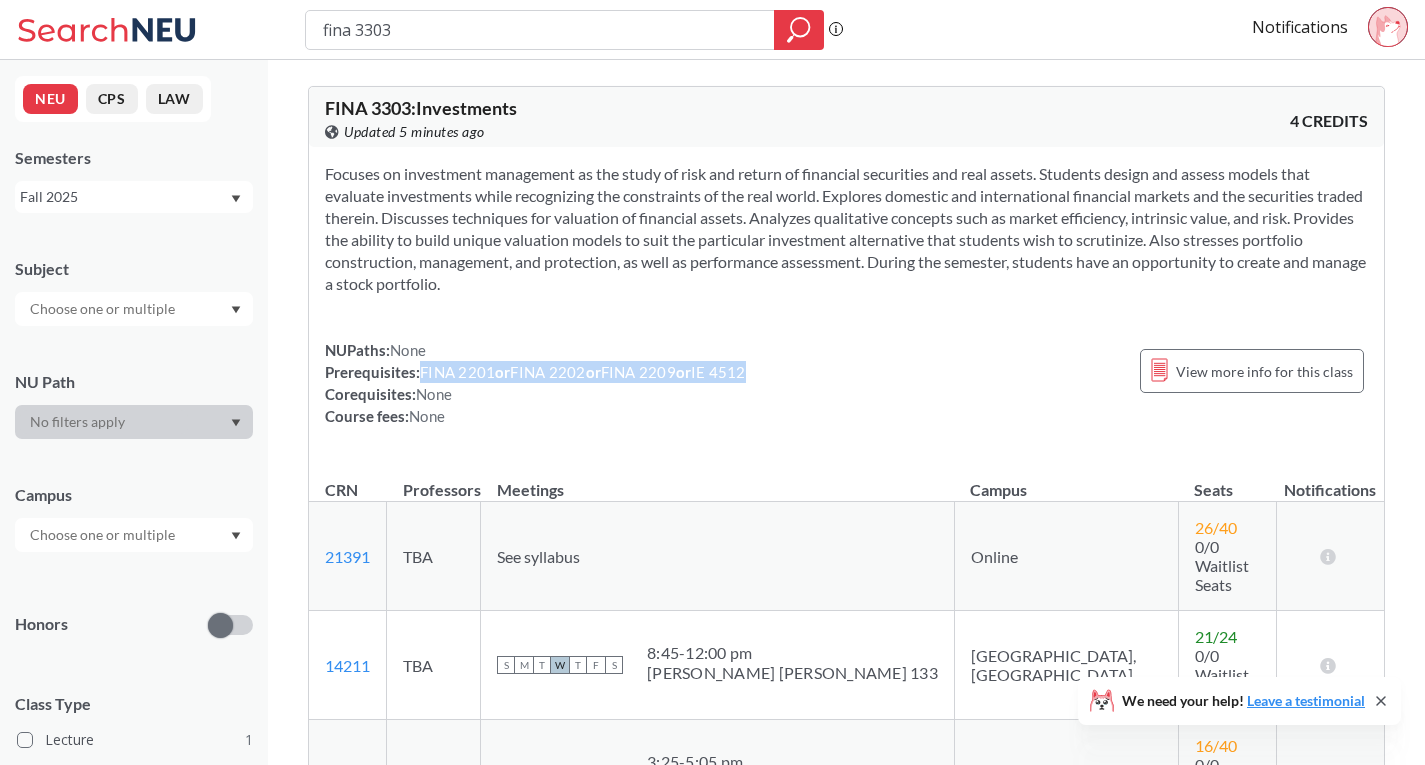 drag, startPoint x: 769, startPoint y: 375, endPoint x: 418, endPoint y: 377, distance: 351.0057 